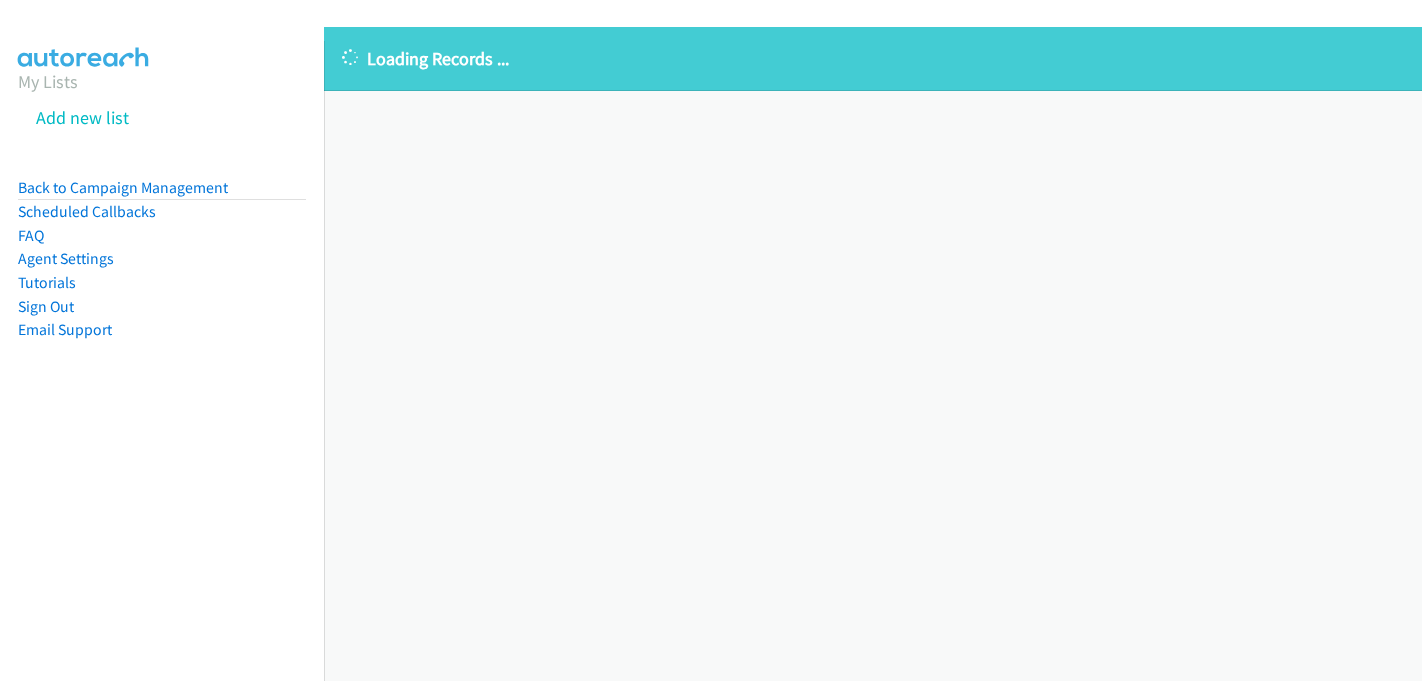 scroll, scrollTop: 0, scrollLeft: 0, axis: both 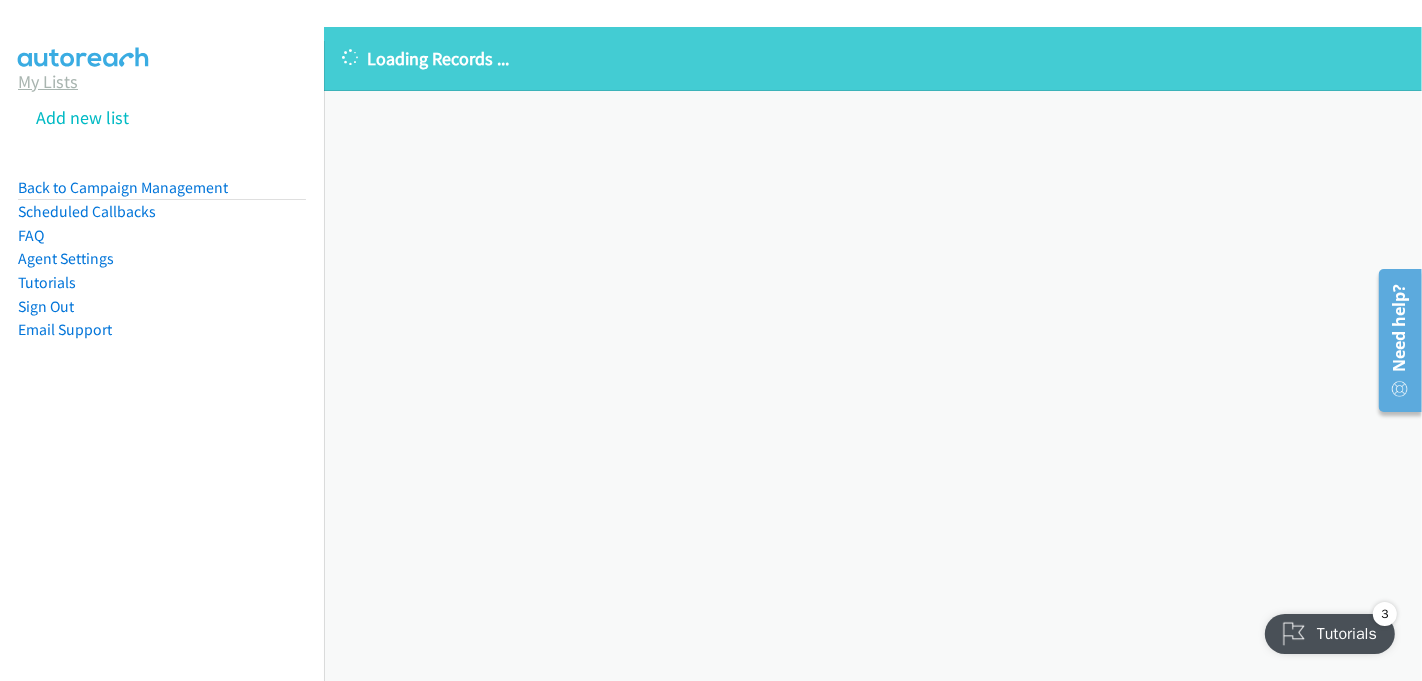 click on "My Lists" at bounding box center [48, 81] 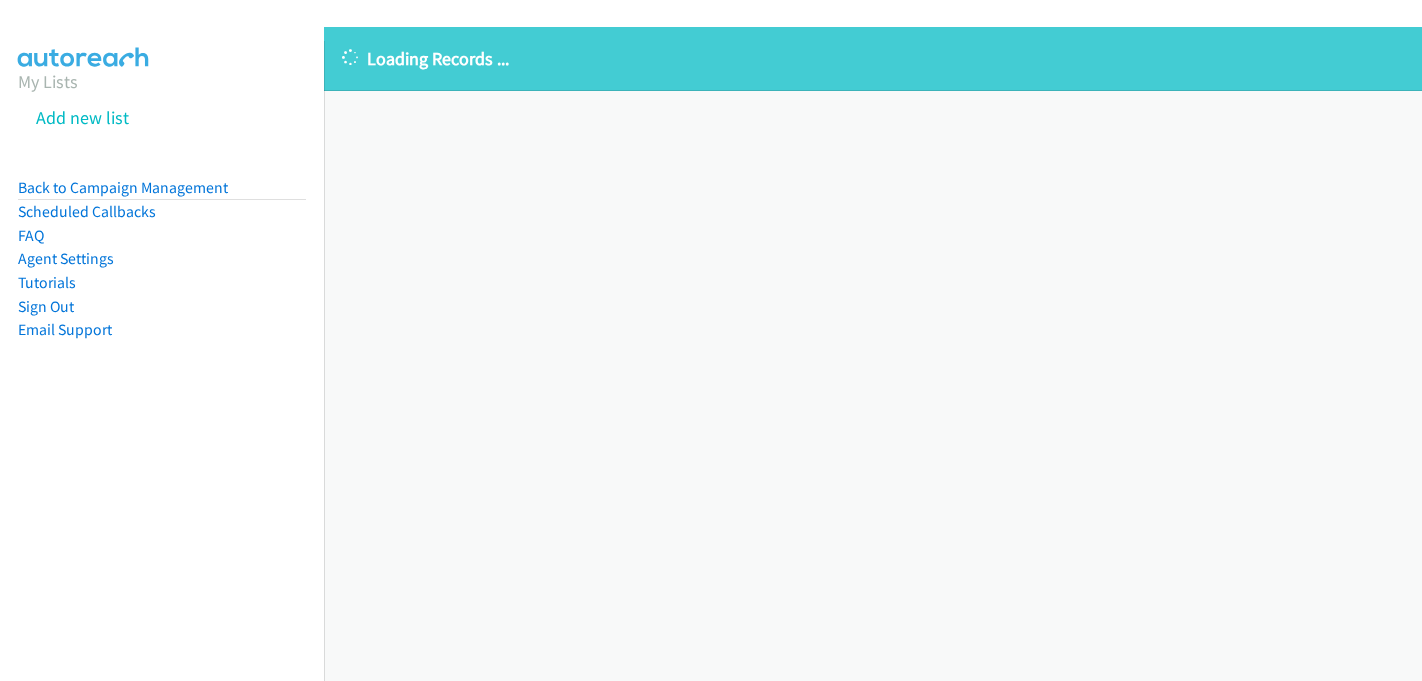 scroll, scrollTop: 0, scrollLeft: 0, axis: both 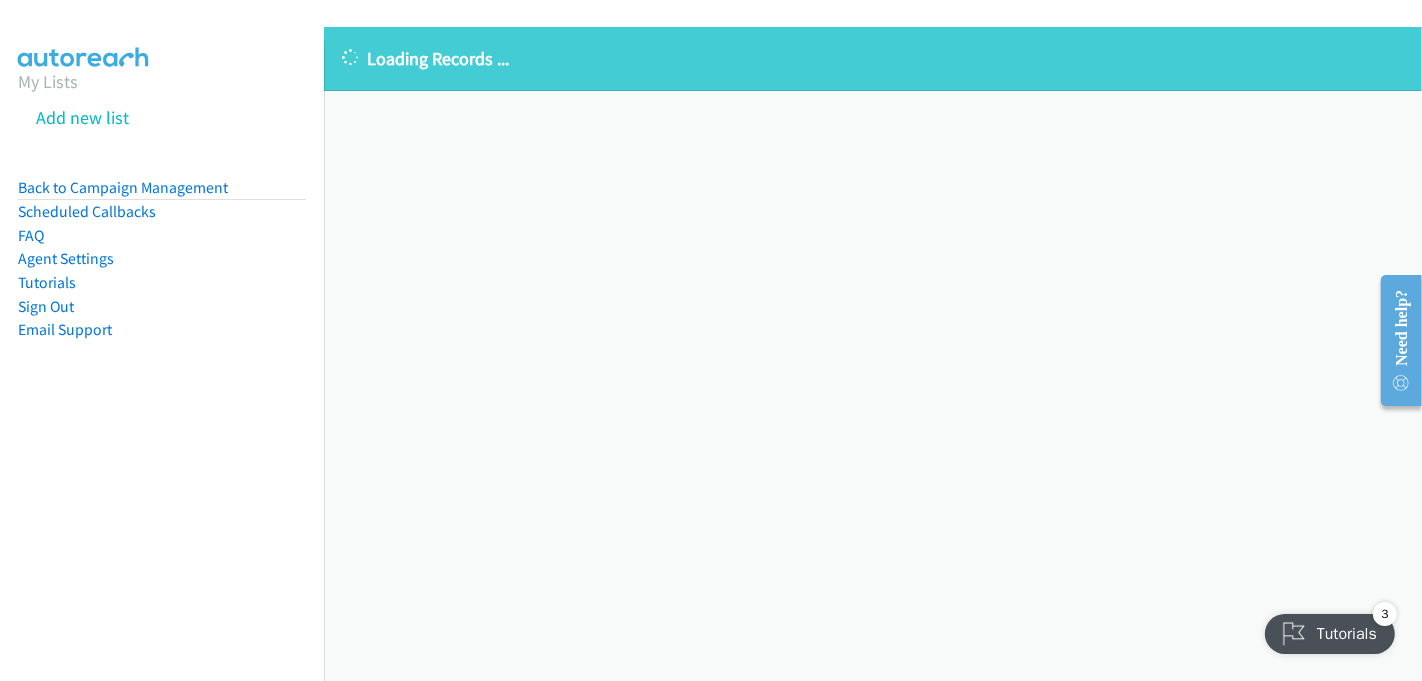 click on "Loading Records ...
Sorry, something went wrong please try again." at bounding box center (873, 354) 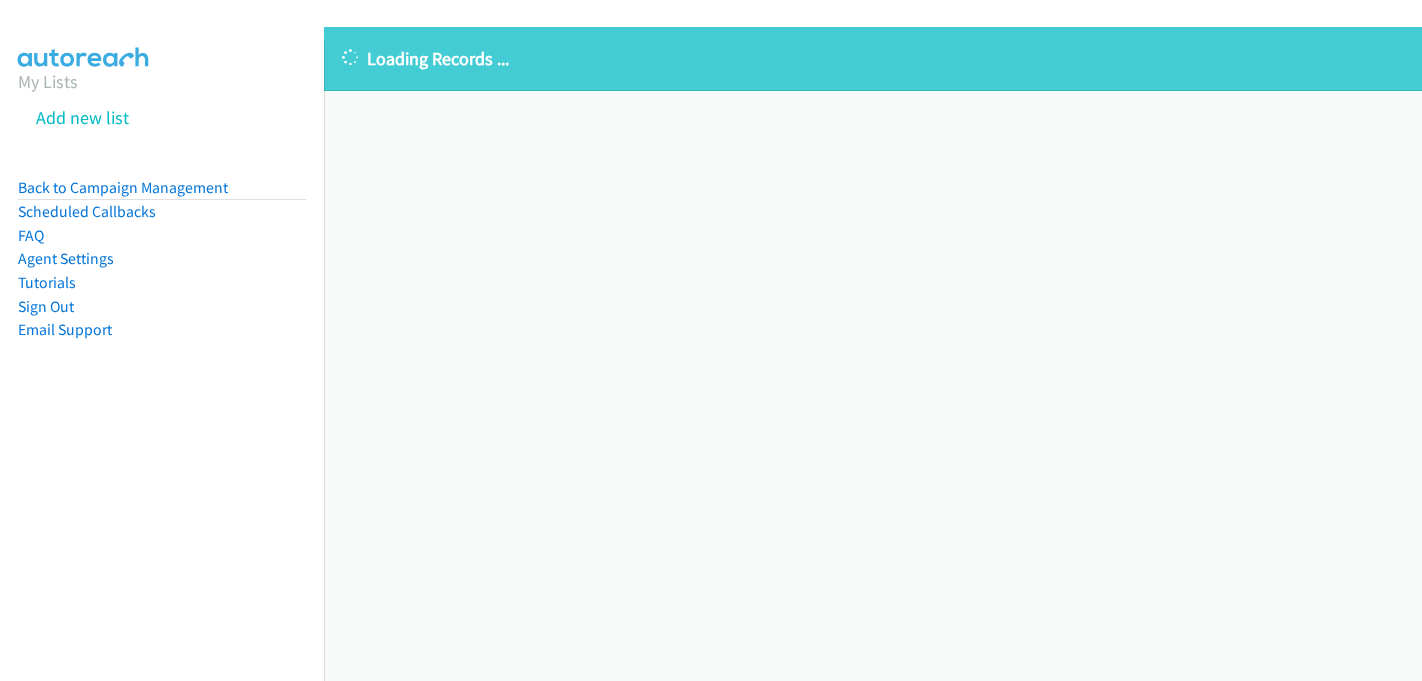 scroll, scrollTop: 0, scrollLeft: 0, axis: both 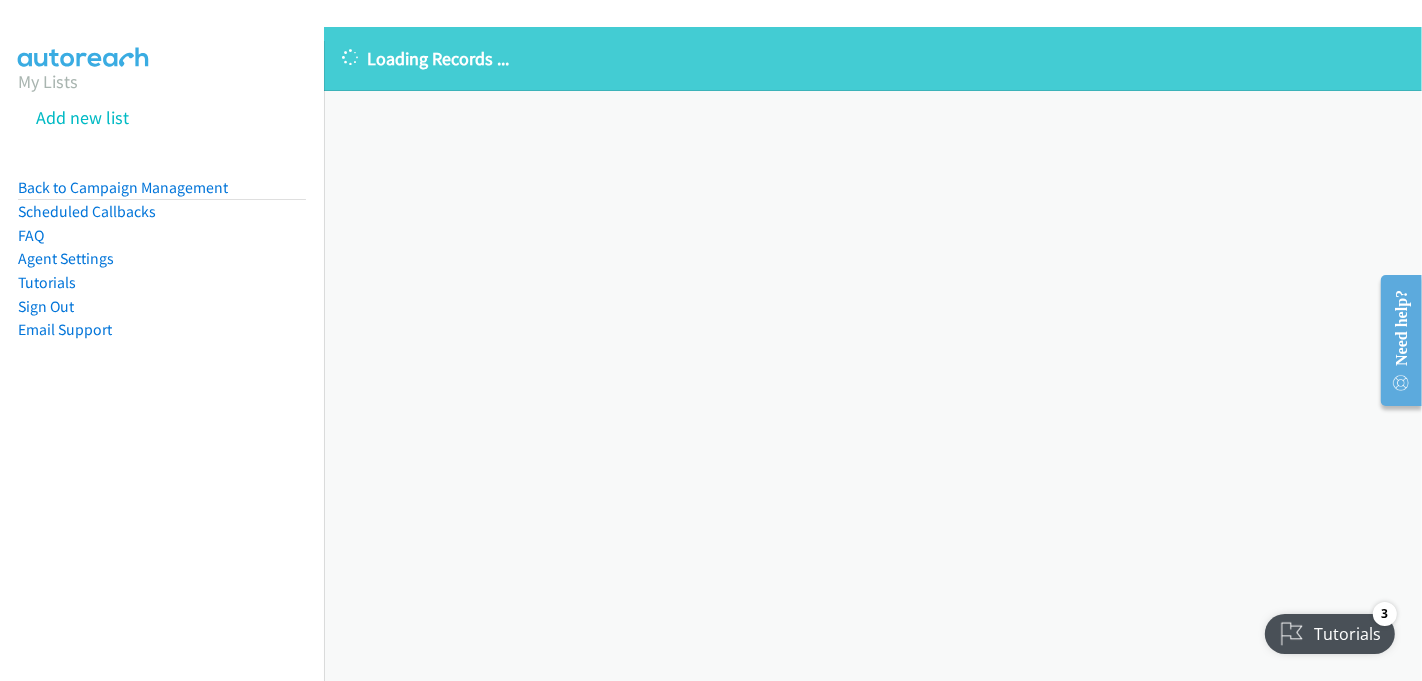 click on "Add new list" at bounding box center (180, 117) 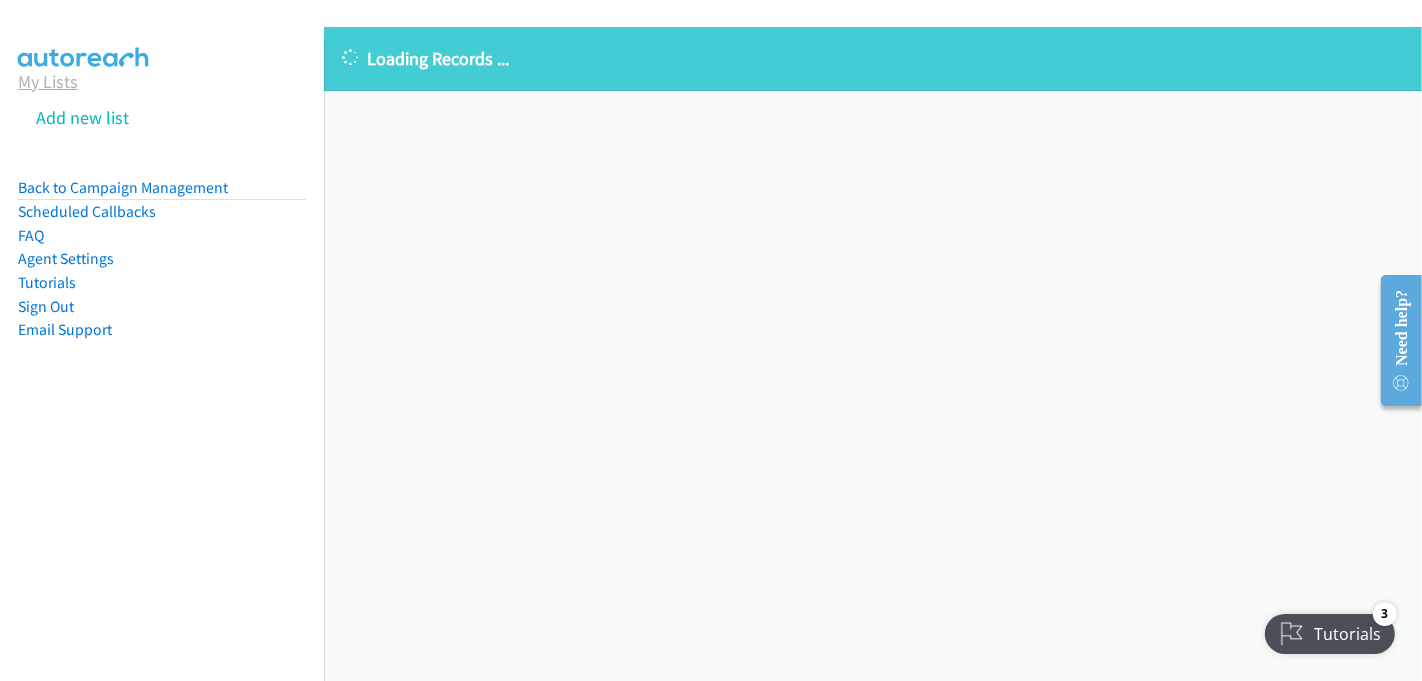 click on "My Lists" at bounding box center [48, 81] 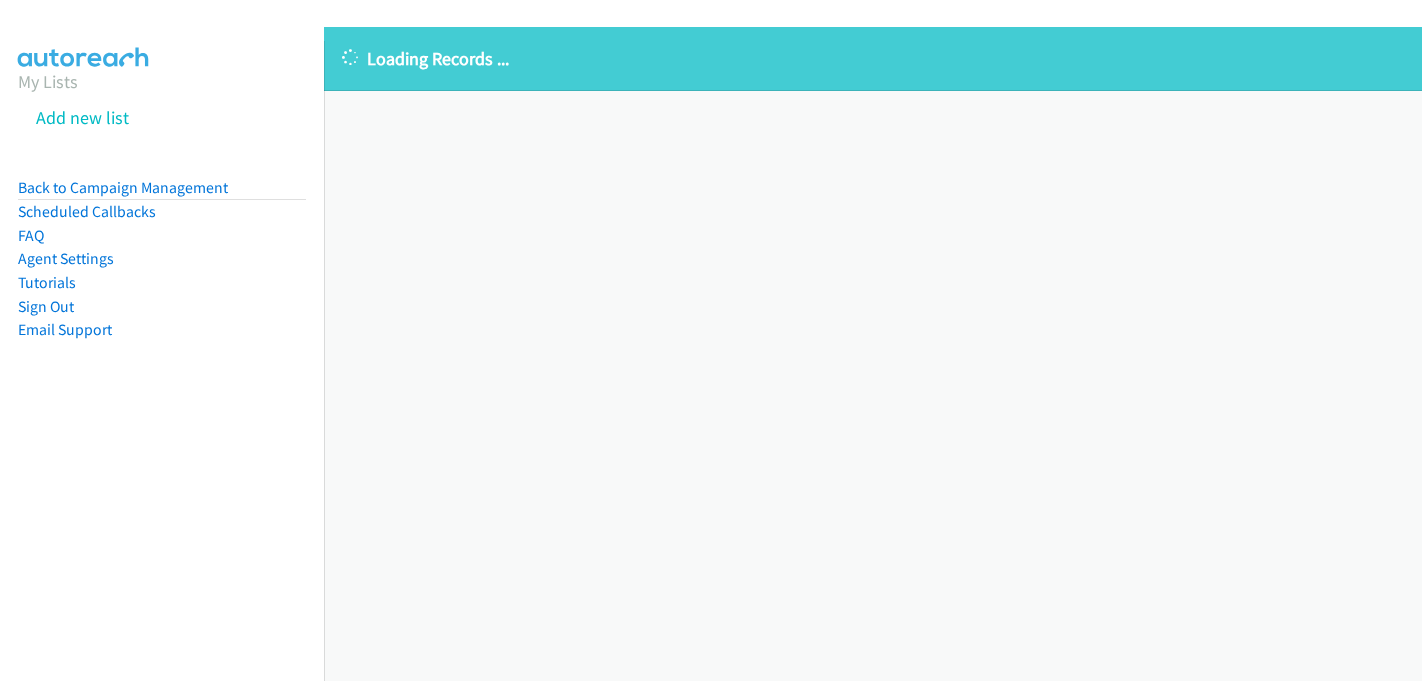 scroll, scrollTop: 0, scrollLeft: 0, axis: both 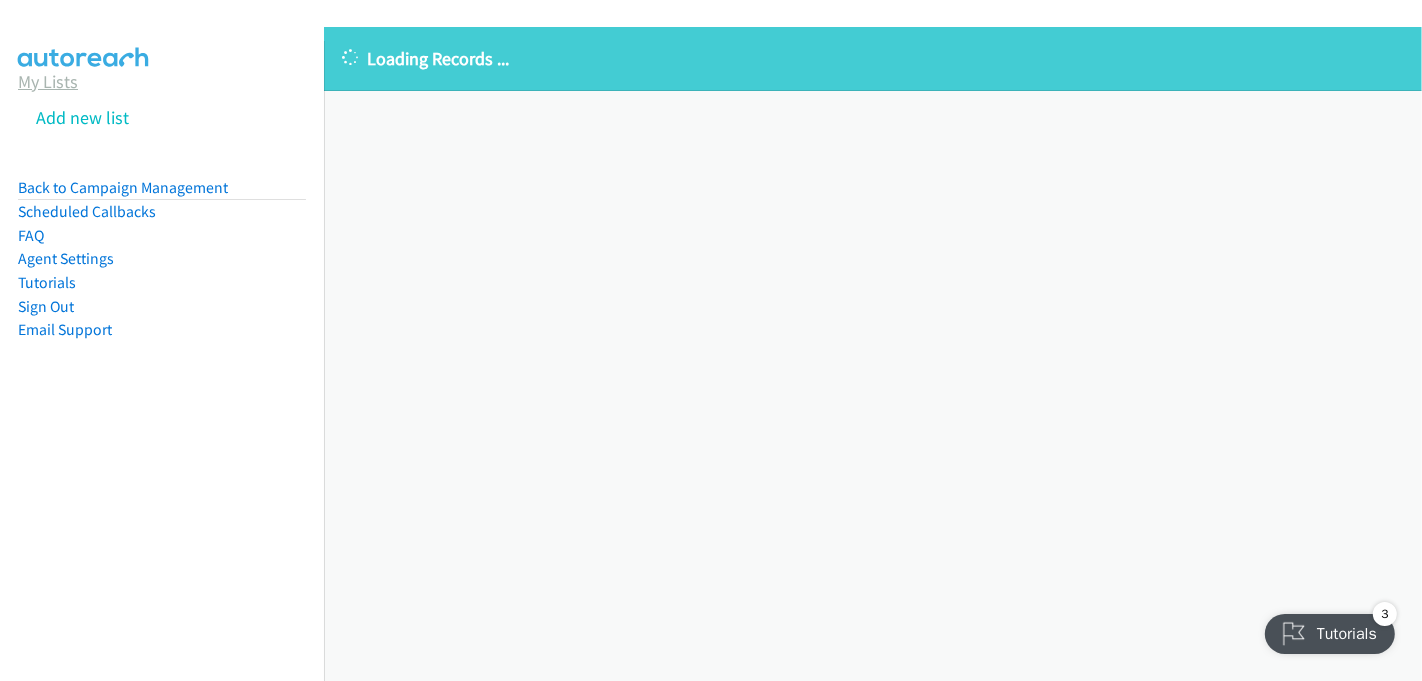 click on "My Lists" at bounding box center (48, 81) 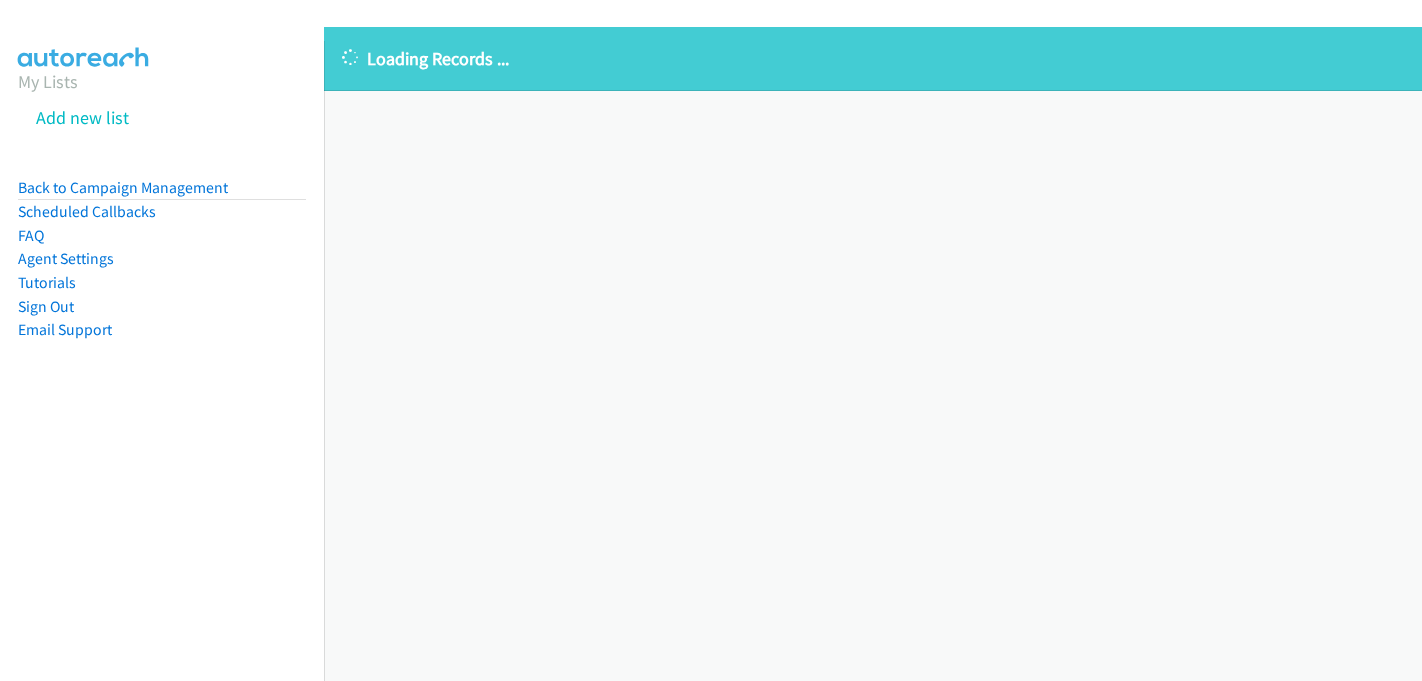 scroll, scrollTop: 0, scrollLeft: 0, axis: both 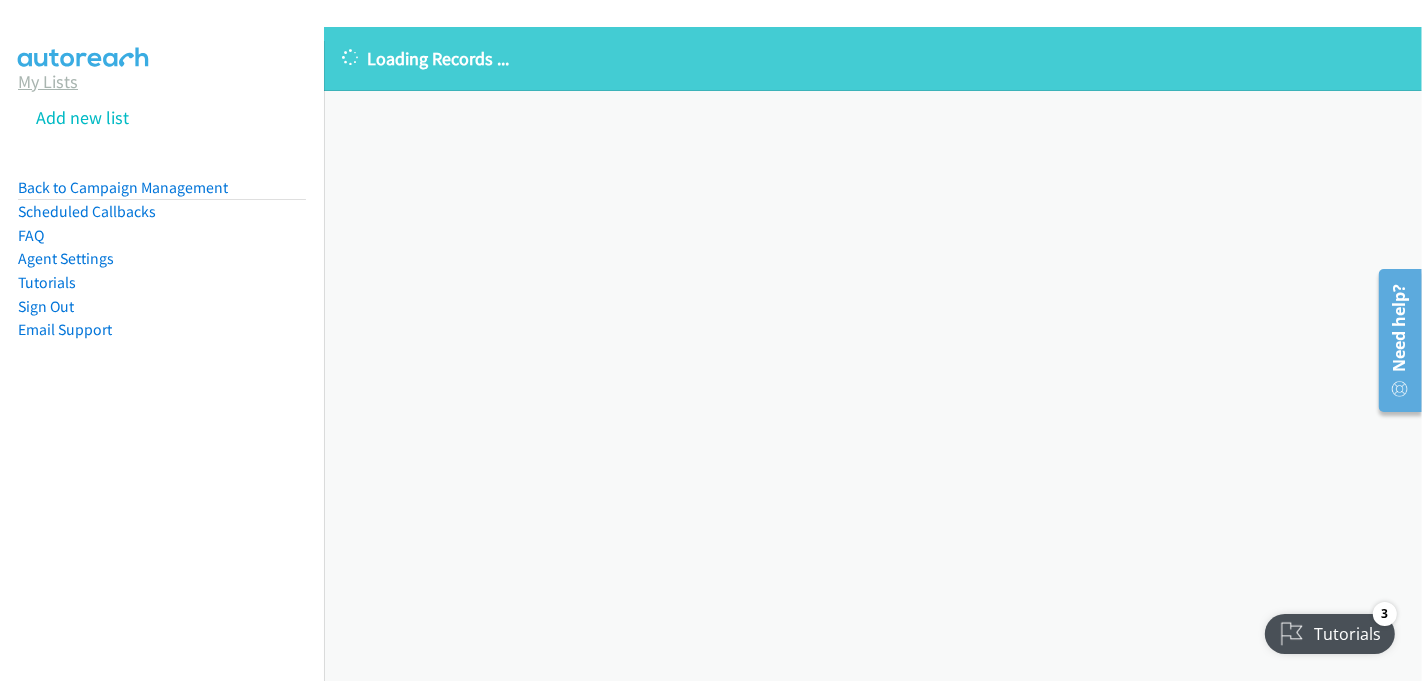 click on "My Lists" at bounding box center [48, 81] 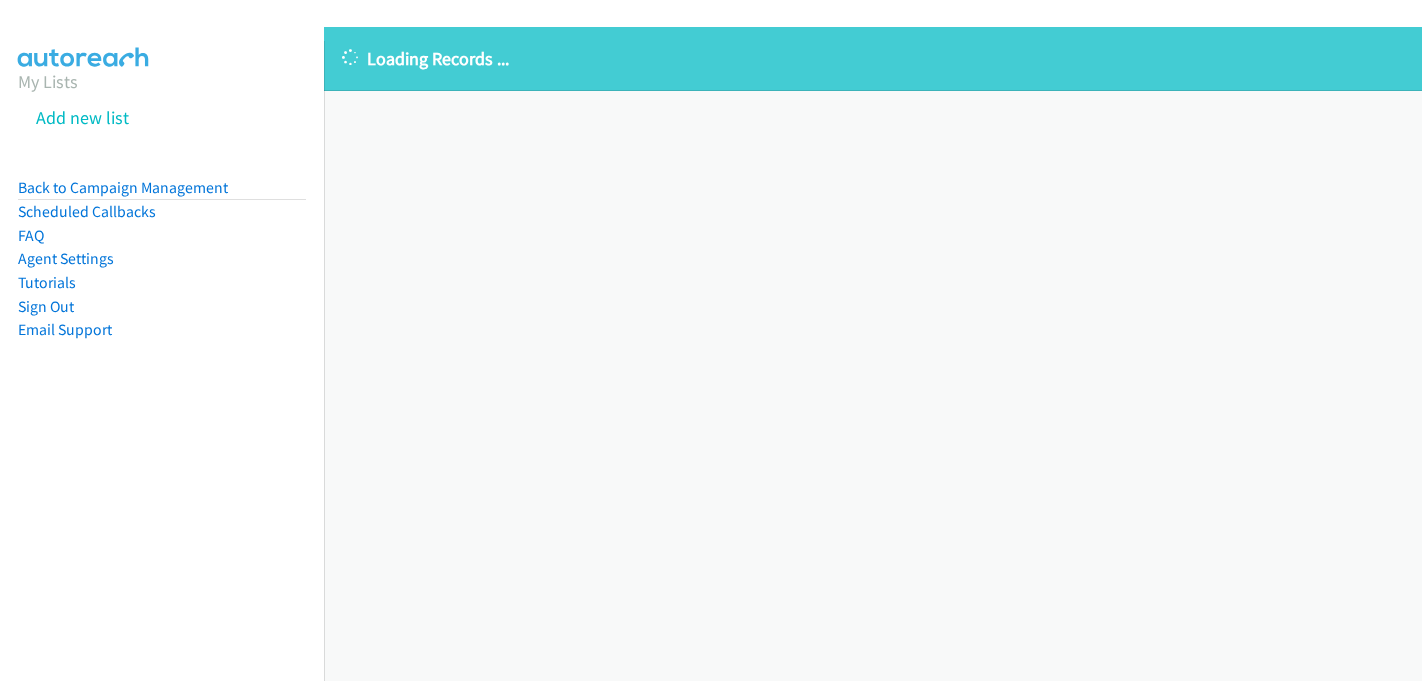 scroll, scrollTop: 0, scrollLeft: 0, axis: both 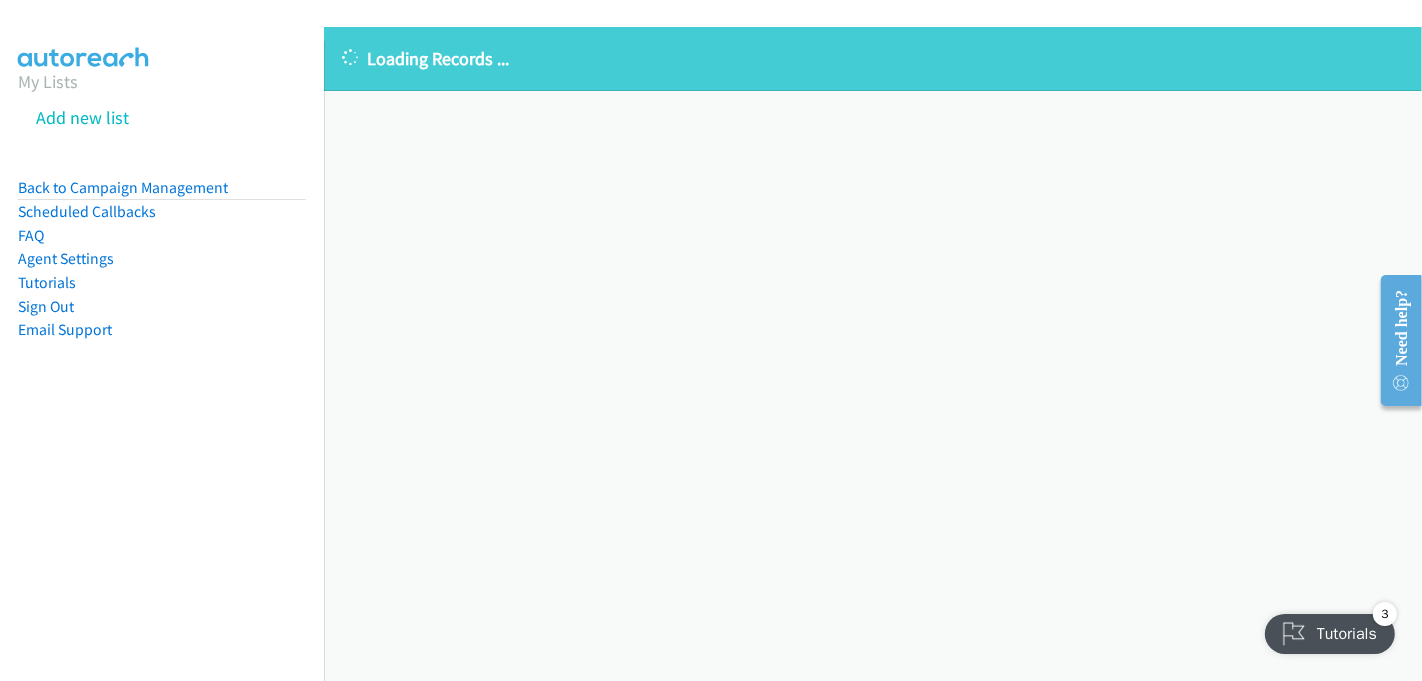 drag, startPoint x: 1078, startPoint y: 324, endPoint x: 1056, endPoint y: 292, distance: 38.832977 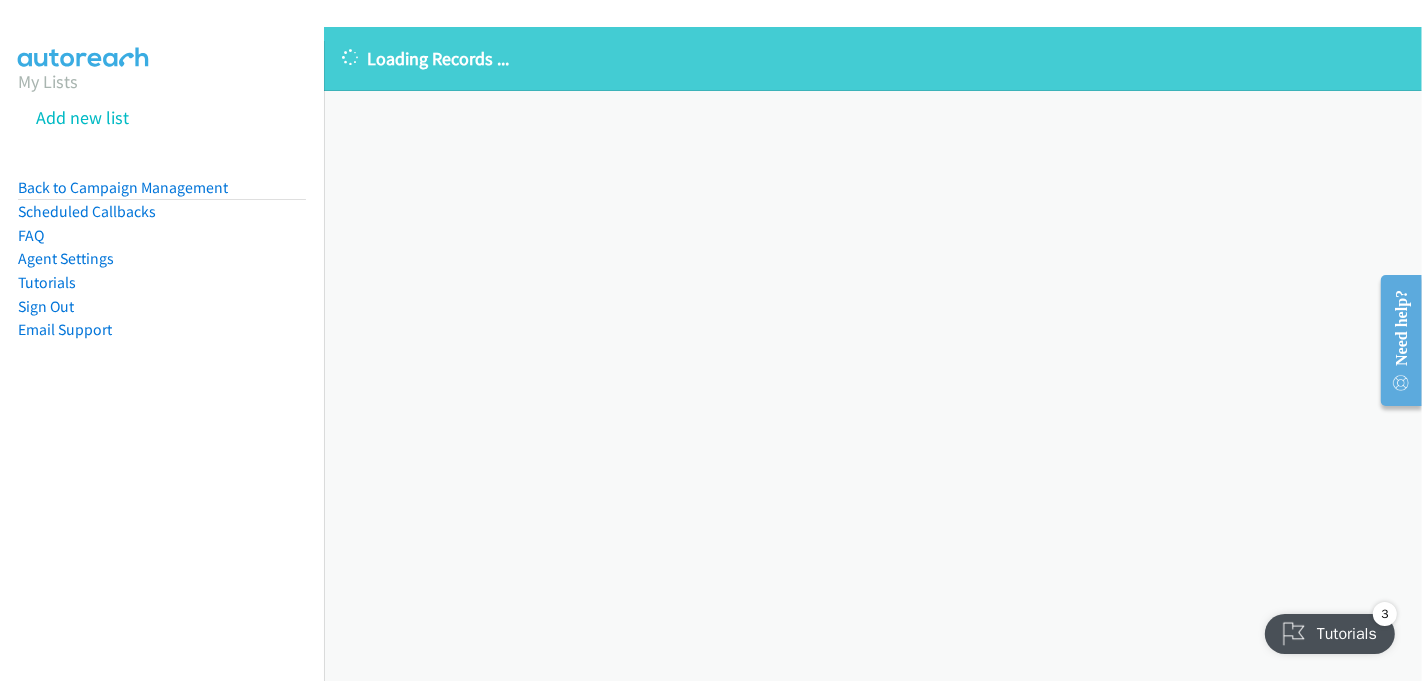 click on "Loading Records ...
Sorry, something went wrong please try again." at bounding box center [873, 354] 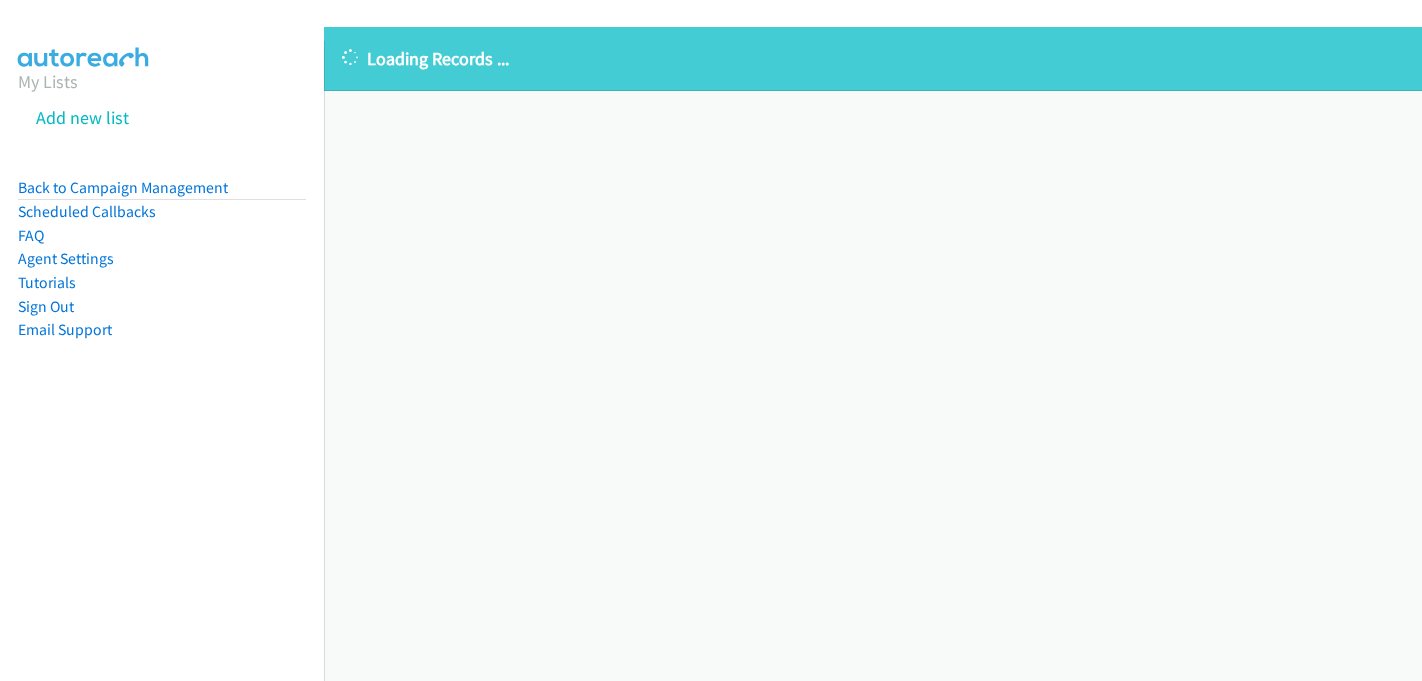 scroll, scrollTop: 0, scrollLeft: 0, axis: both 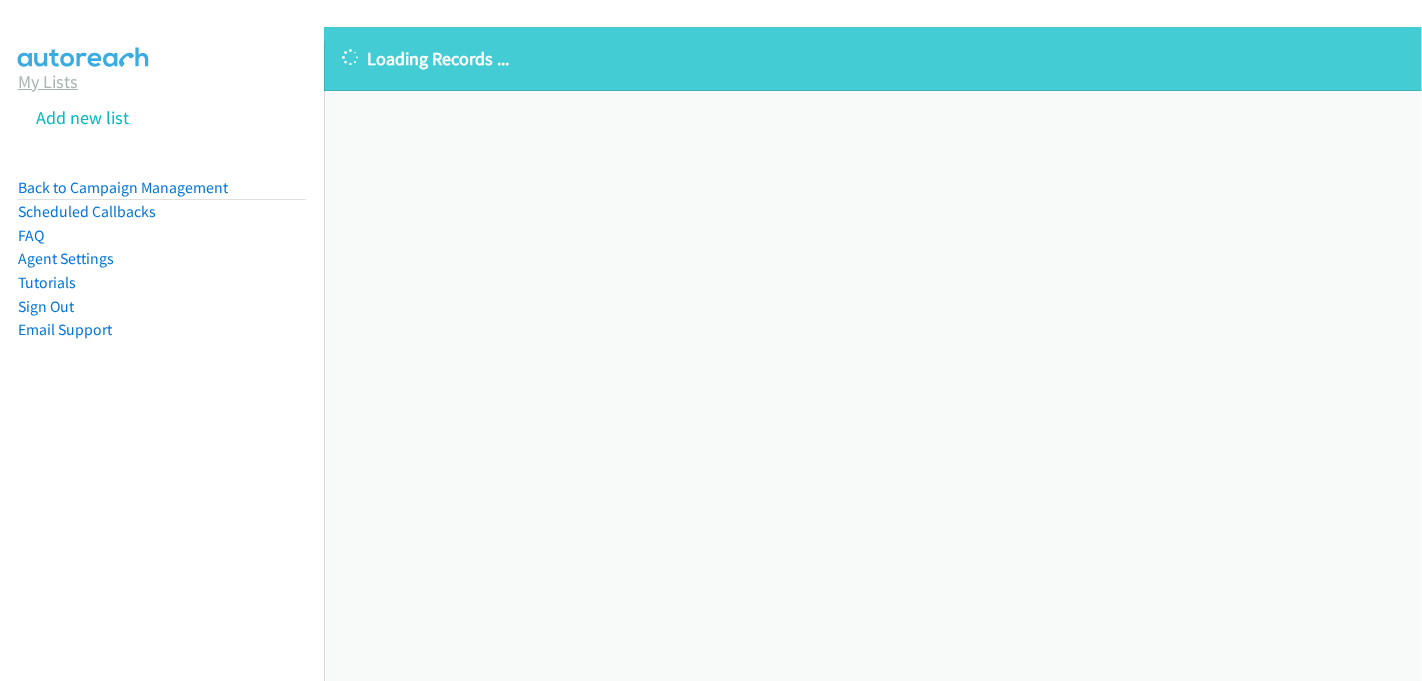 click on "My Lists" at bounding box center [48, 81] 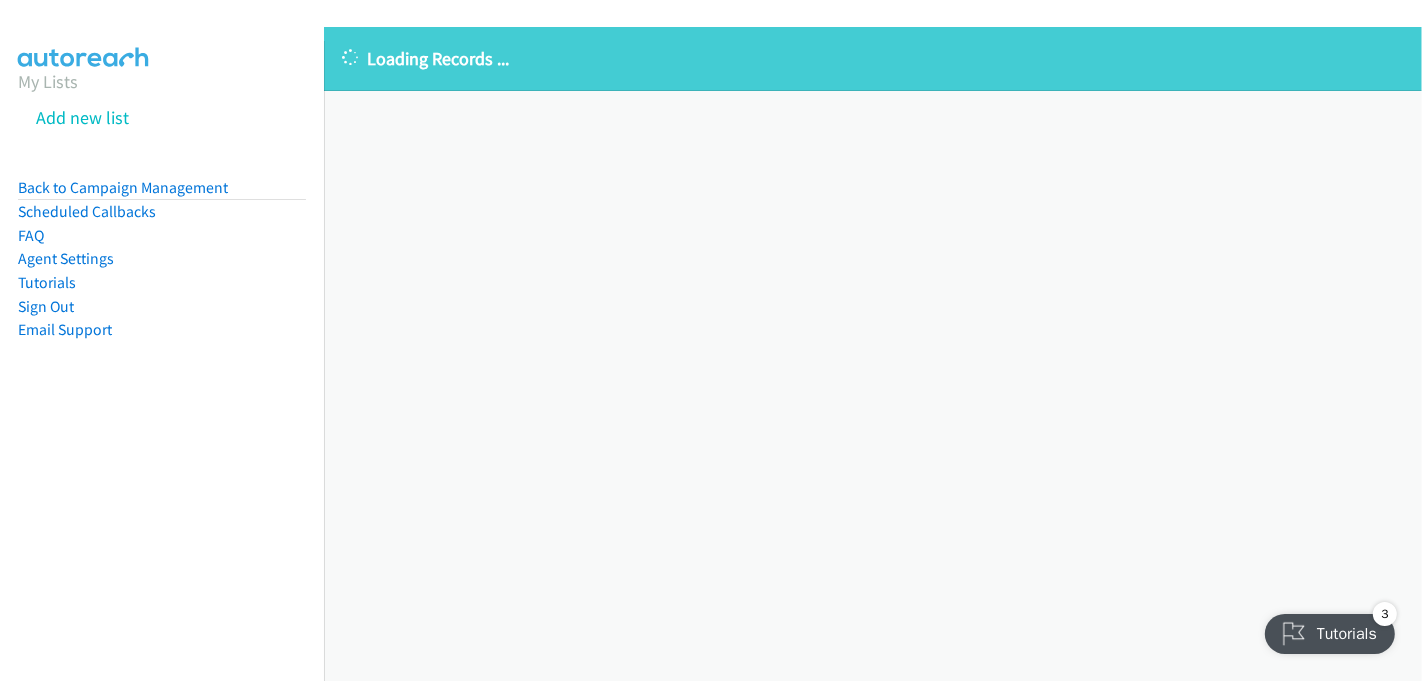 scroll, scrollTop: 0, scrollLeft: 0, axis: both 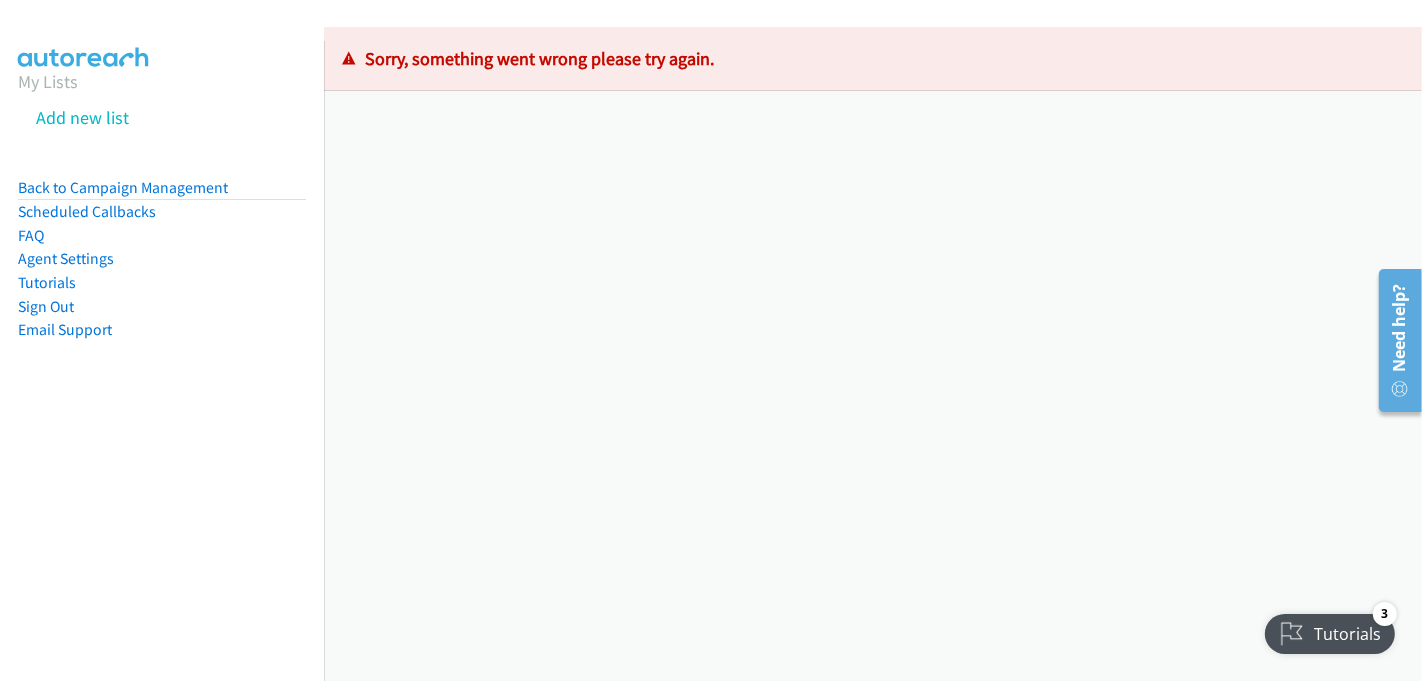 click on "Loading Records ...
Sorry, something went wrong please try again." at bounding box center (873, 354) 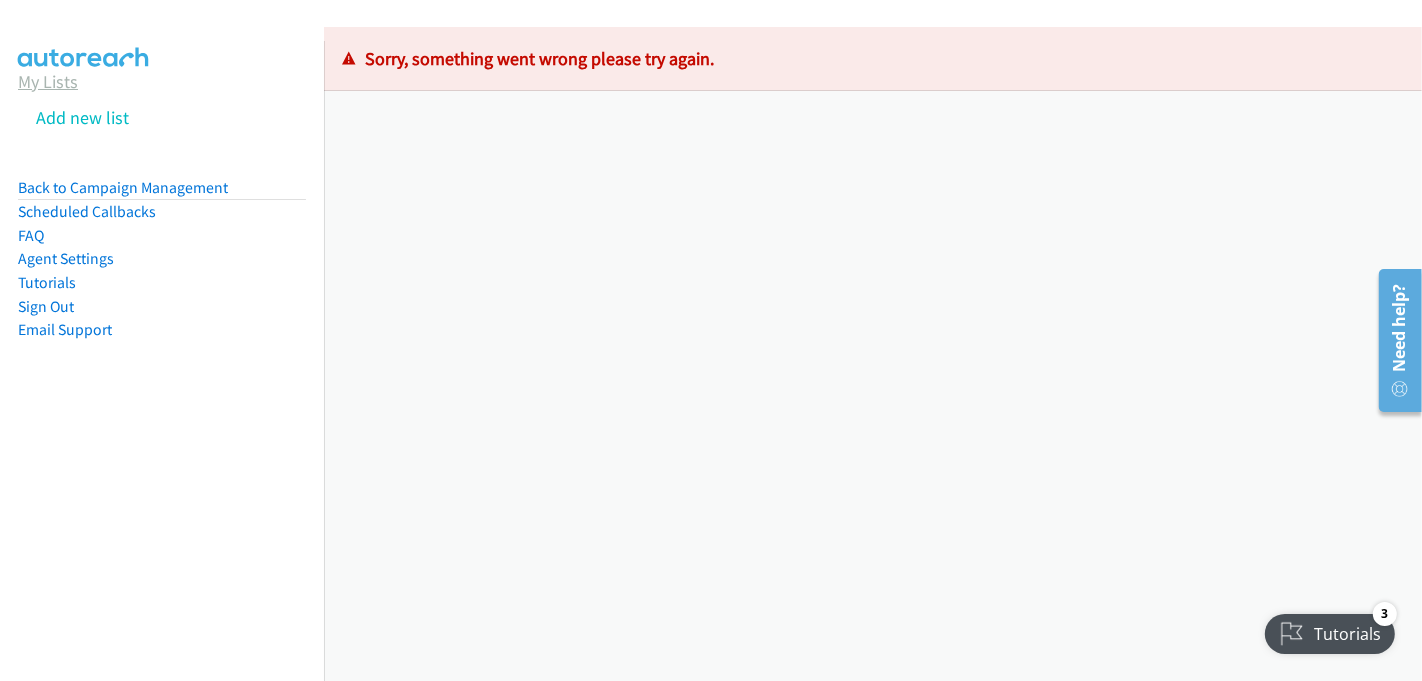 click on "My Lists" at bounding box center [48, 81] 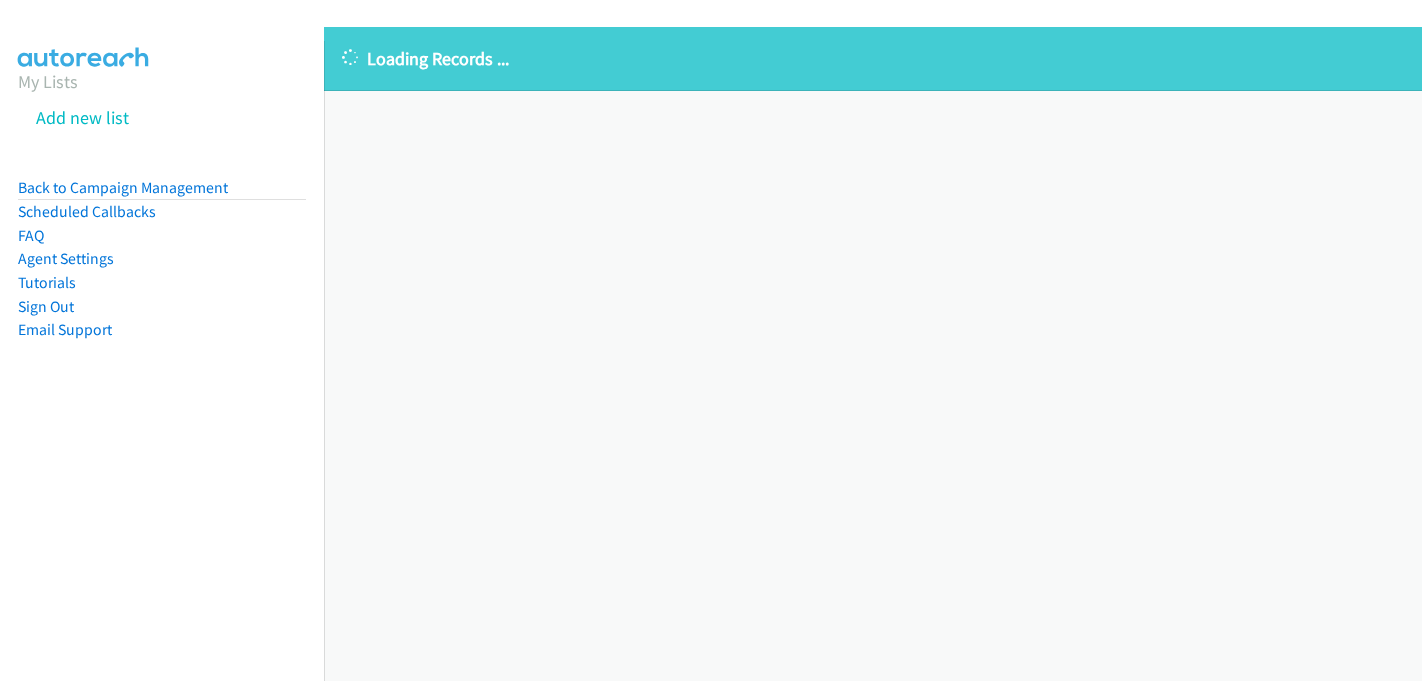 scroll, scrollTop: 0, scrollLeft: 0, axis: both 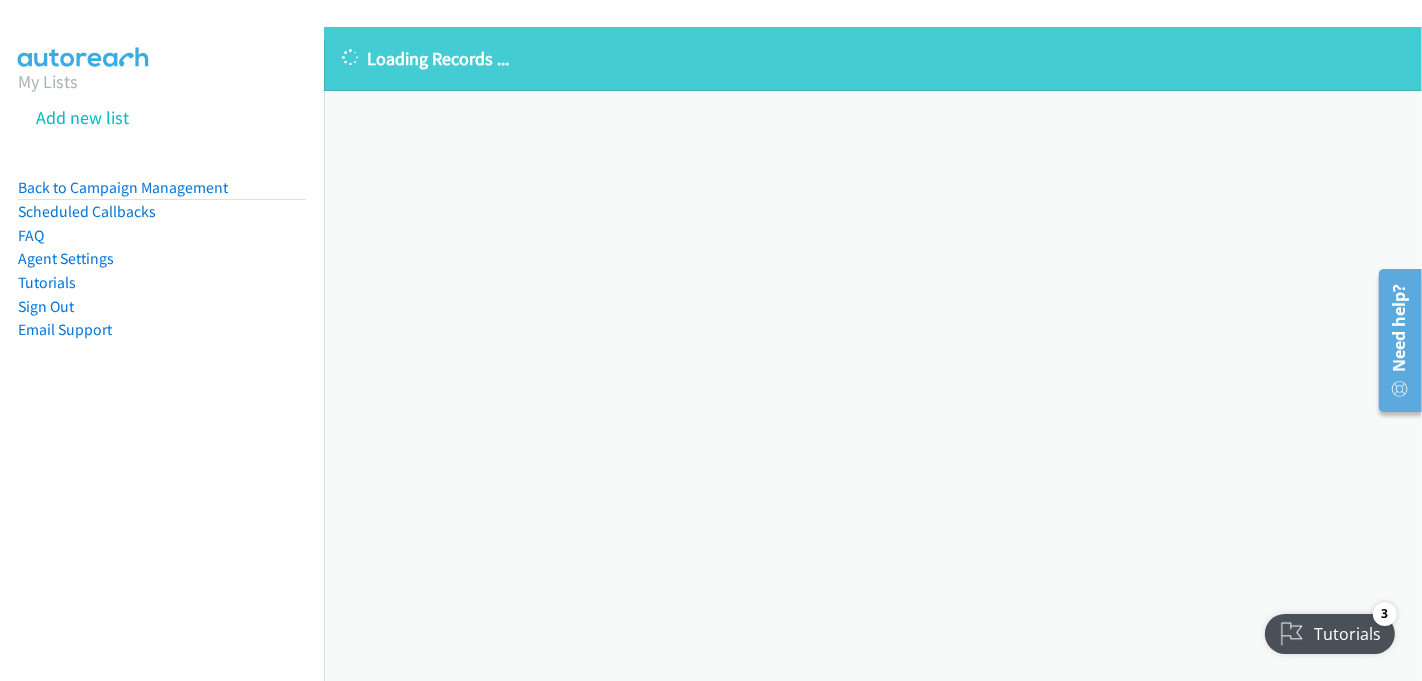 drag, startPoint x: 63, startPoint y: 84, endPoint x: 70, endPoint y: 92, distance: 10.630146 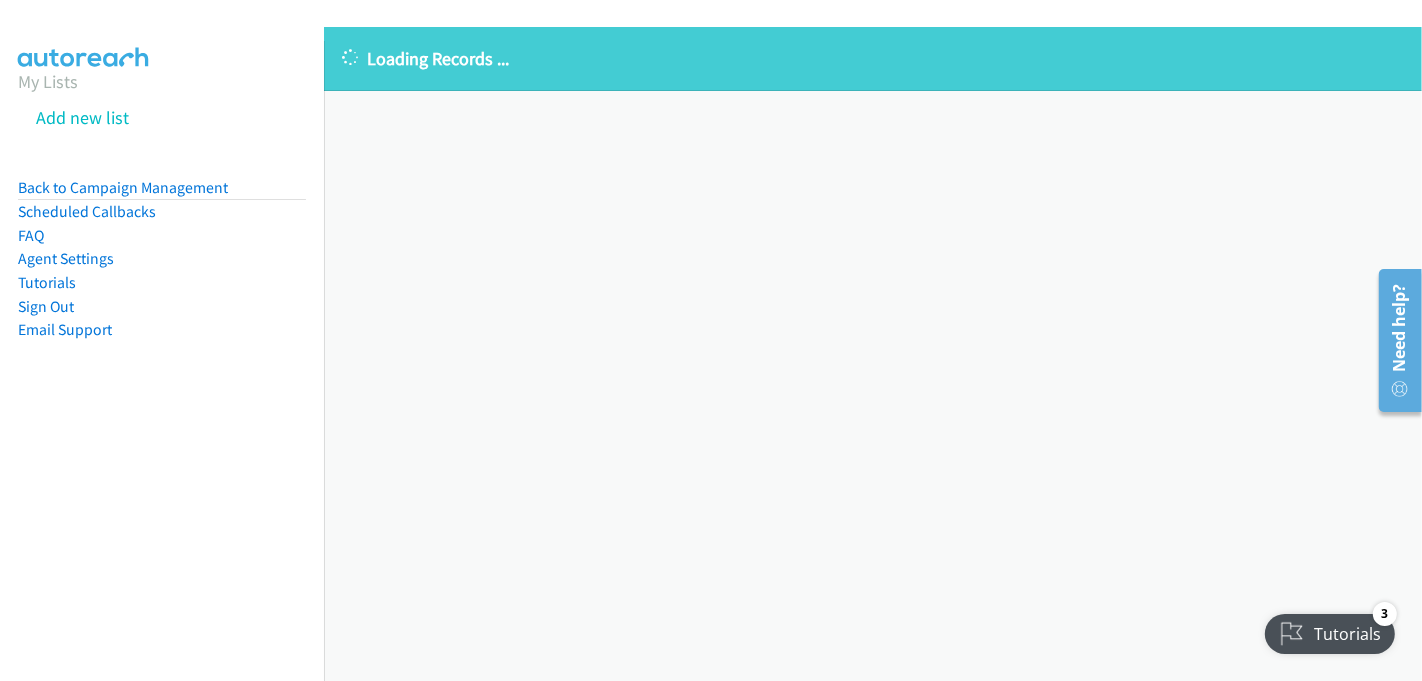 click on "My Lists" at bounding box center [48, 81] 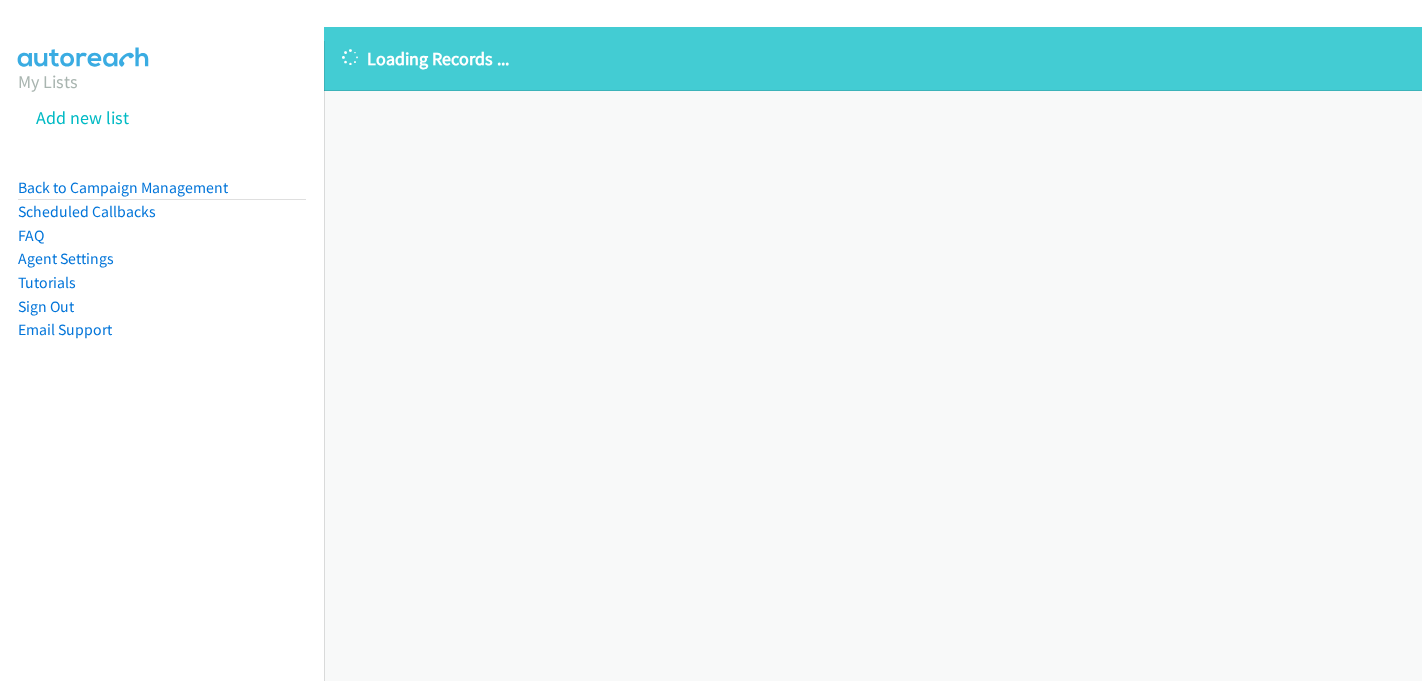 scroll, scrollTop: 0, scrollLeft: 0, axis: both 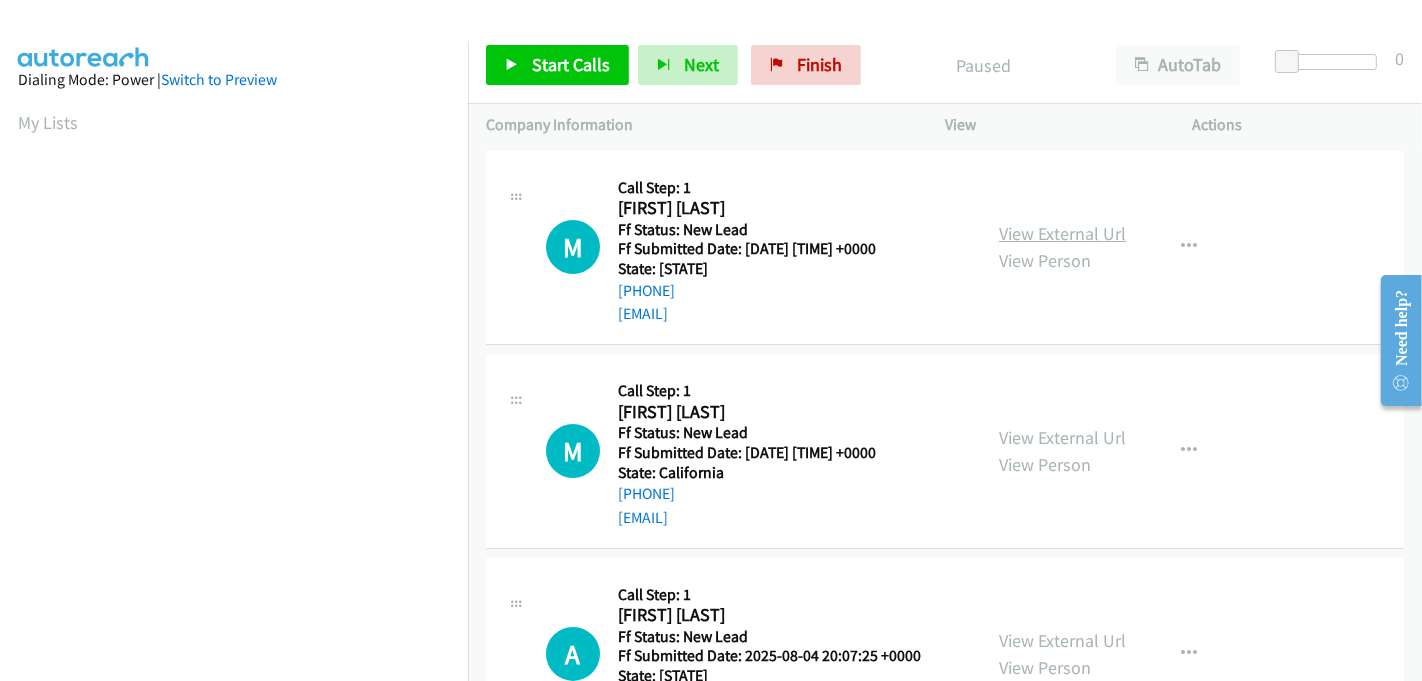 click on "View External Url" at bounding box center [1062, 233] 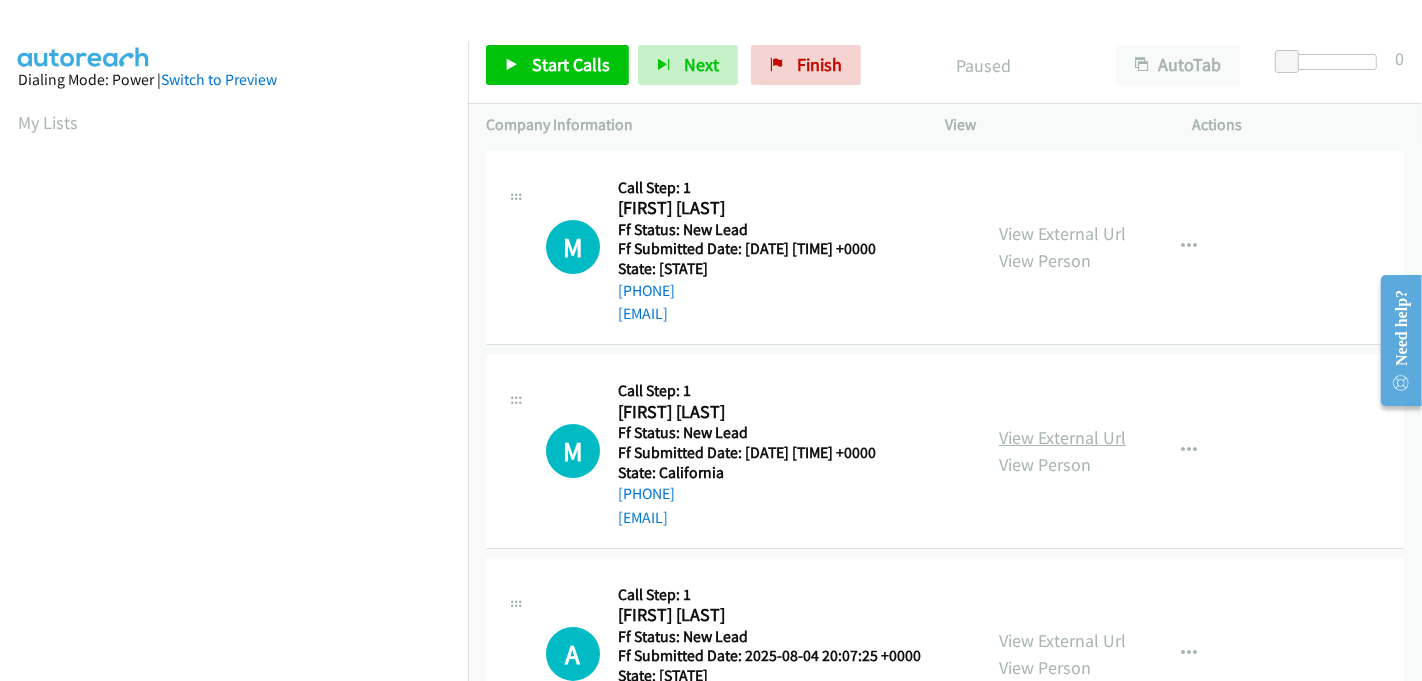 click on "View External Url" at bounding box center (1062, 437) 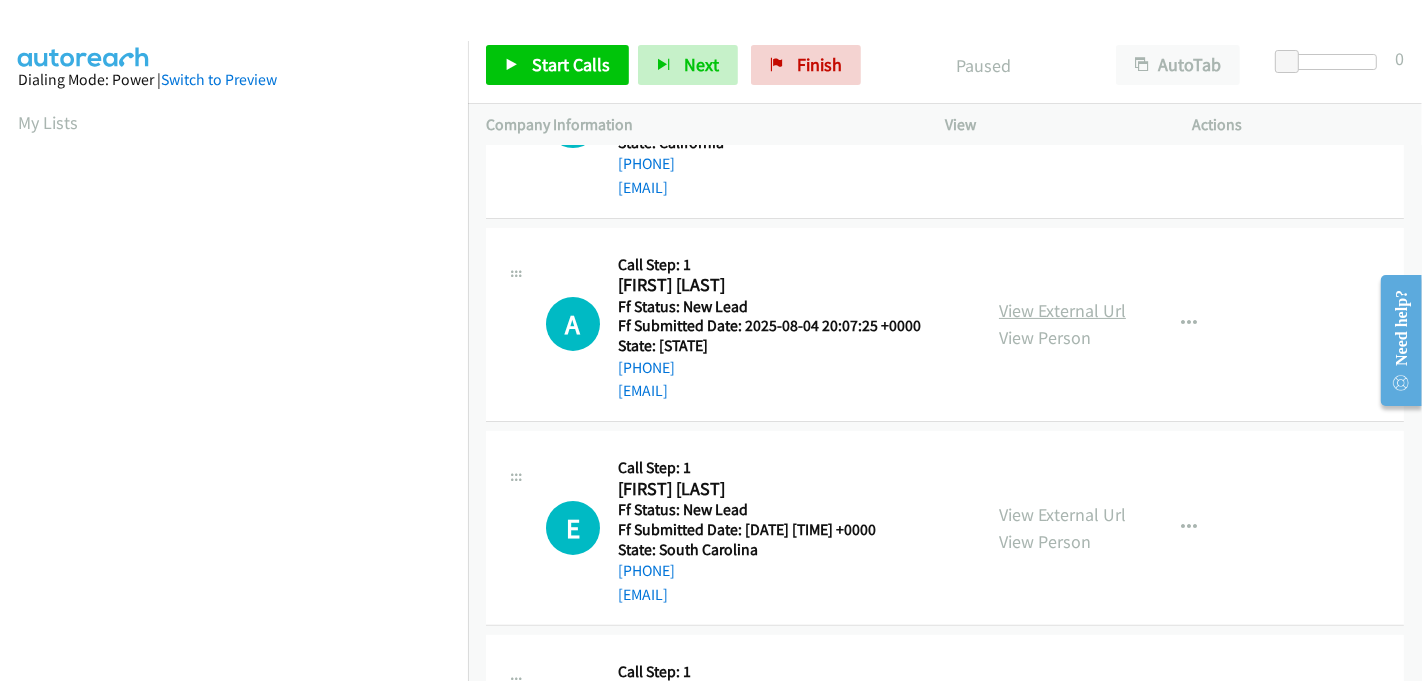 scroll, scrollTop: 333, scrollLeft: 0, axis: vertical 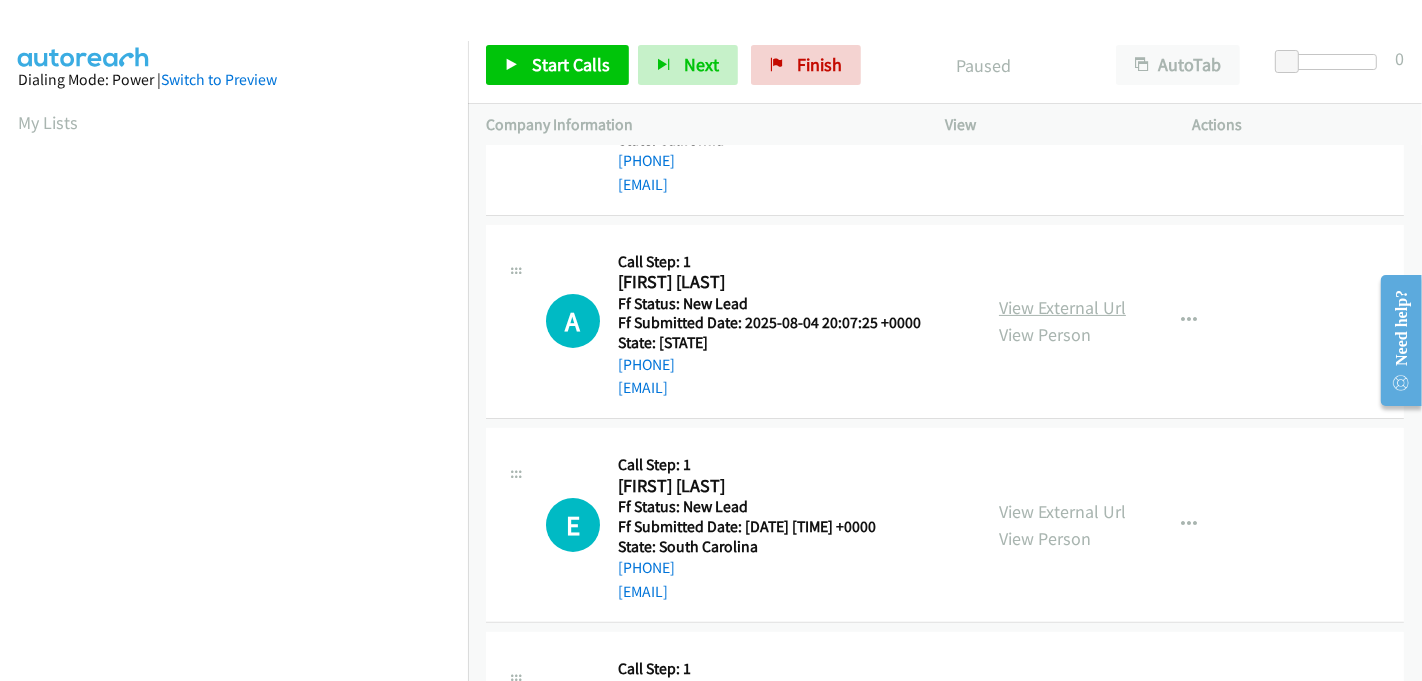 click on "View External Url" at bounding box center (1062, 307) 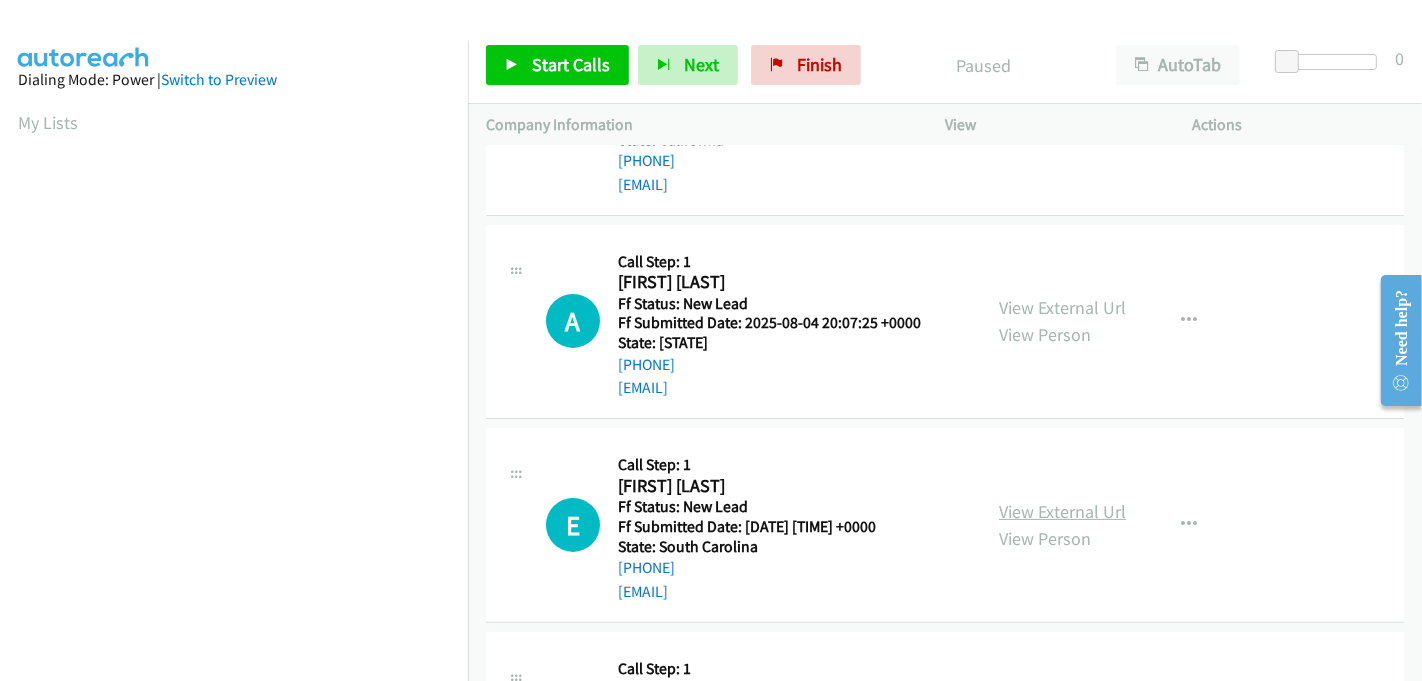click on "View External Url" at bounding box center (1062, 511) 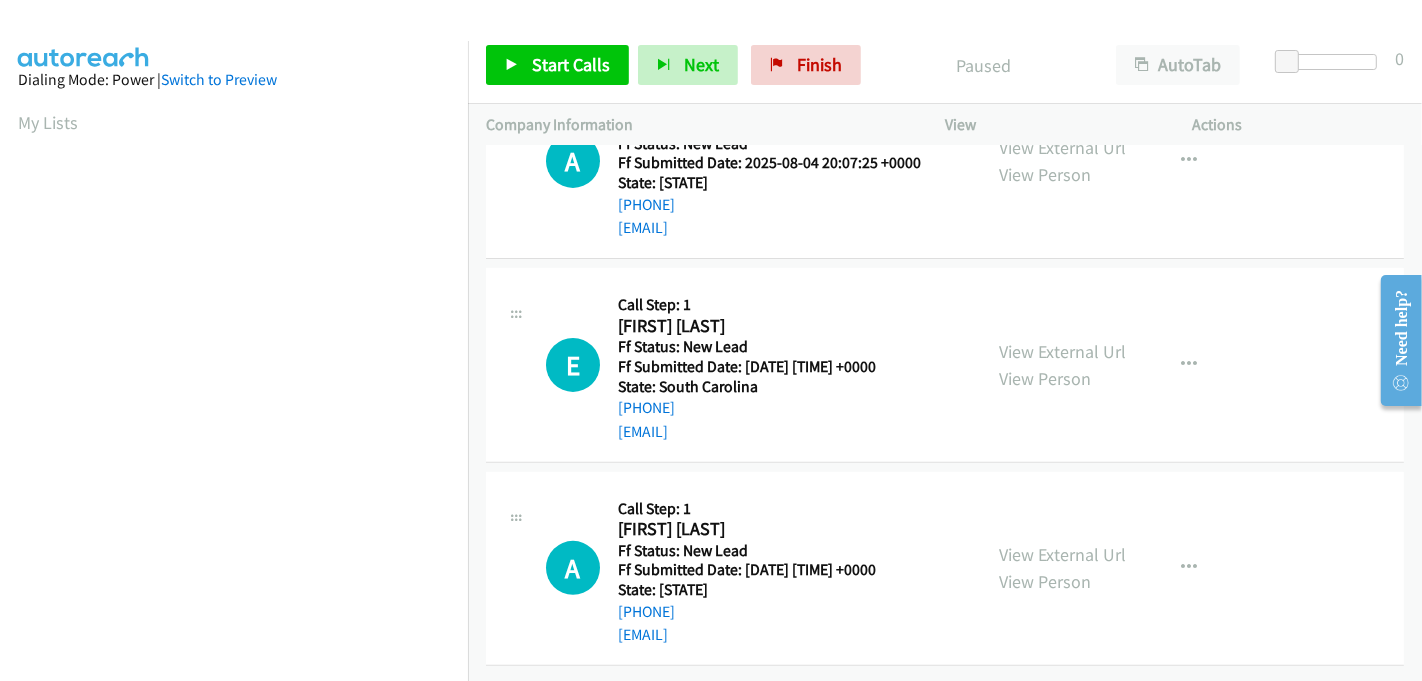 scroll, scrollTop: 507, scrollLeft: 0, axis: vertical 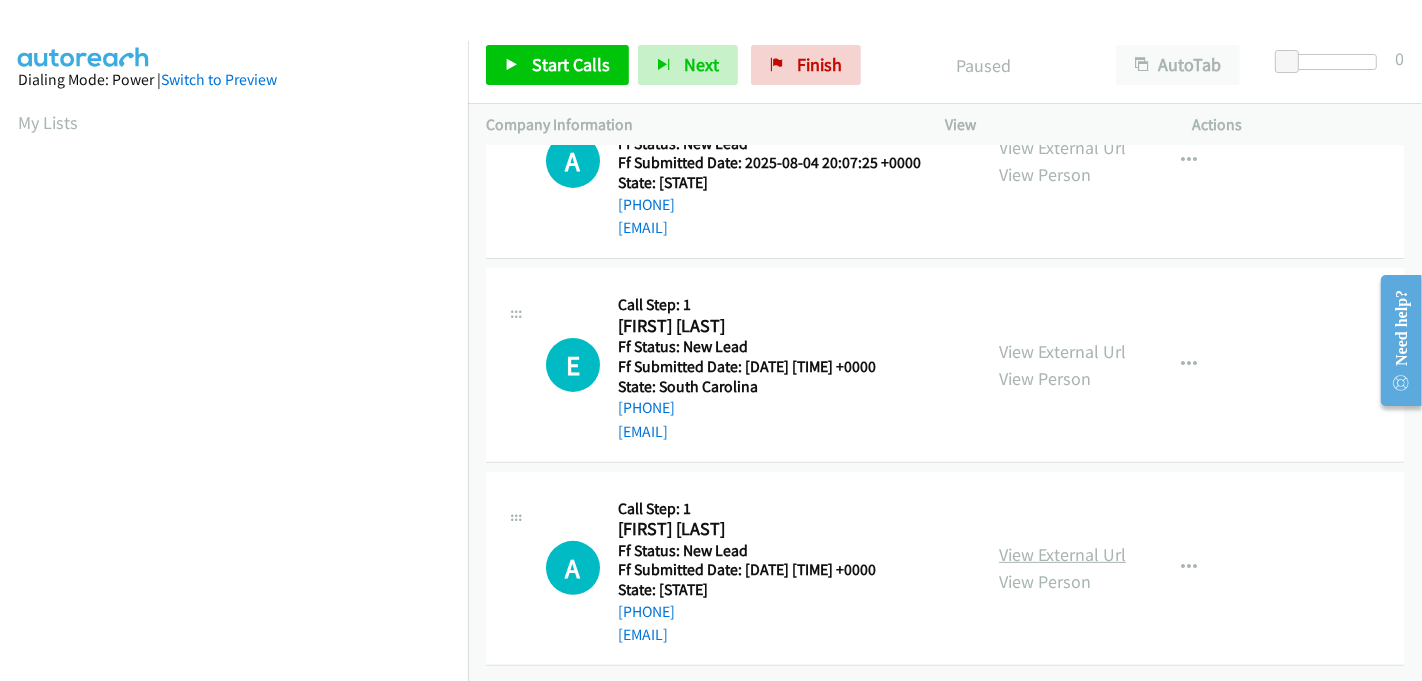 click on "View External Url" at bounding box center [1062, 554] 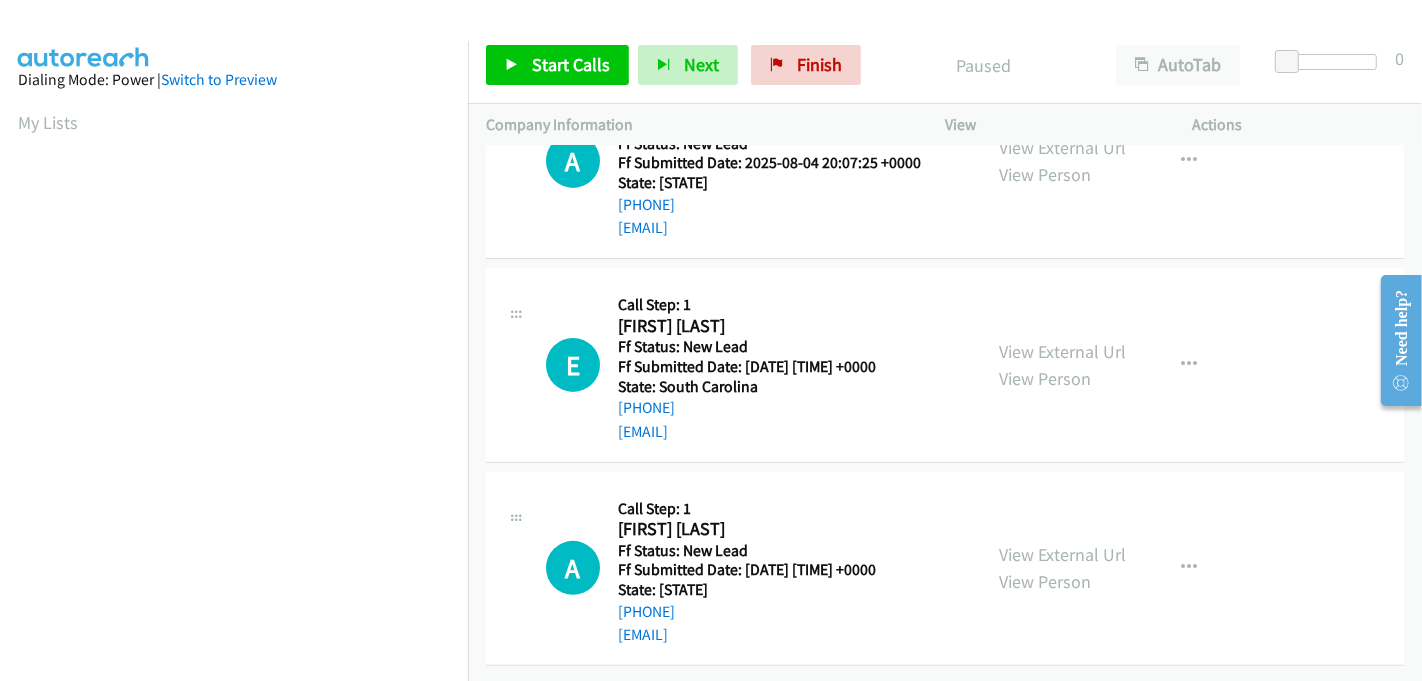 scroll, scrollTop: 0, scrollLeft: 0, axis: both 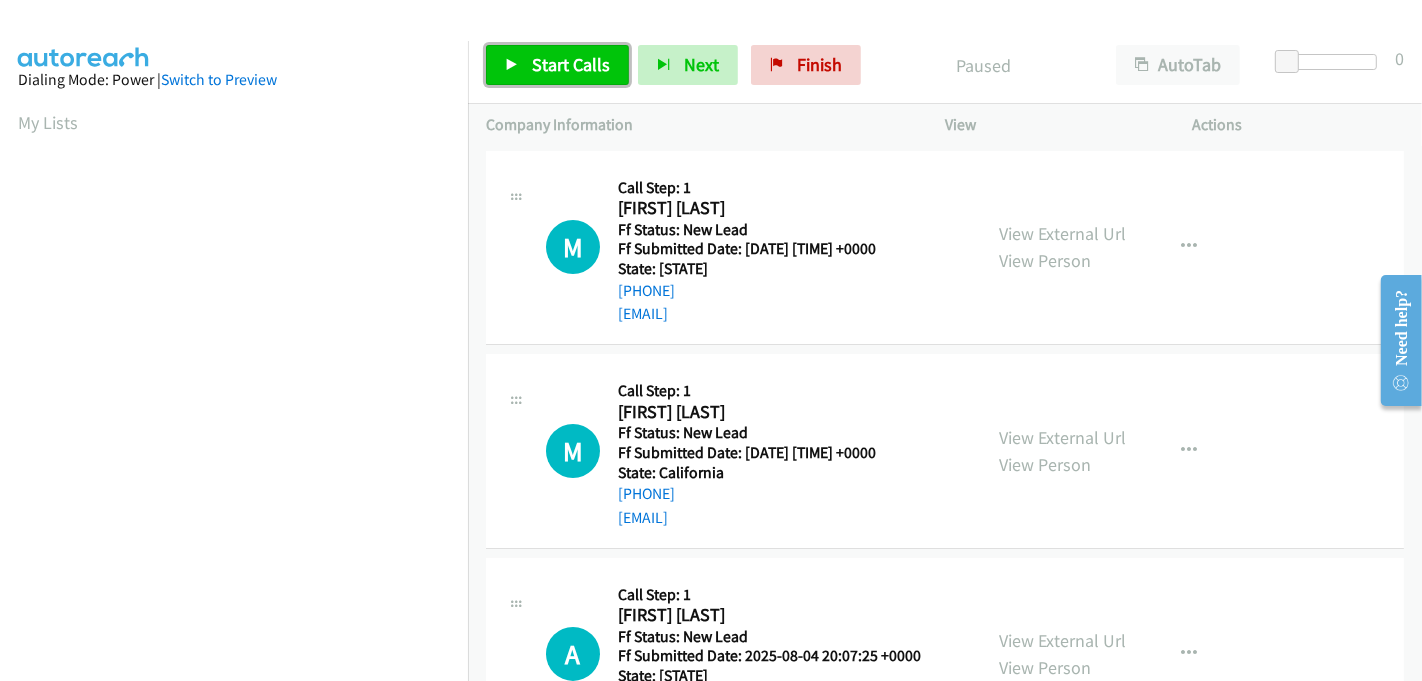 click on "Start Calls" at bounding box center (571, 64) 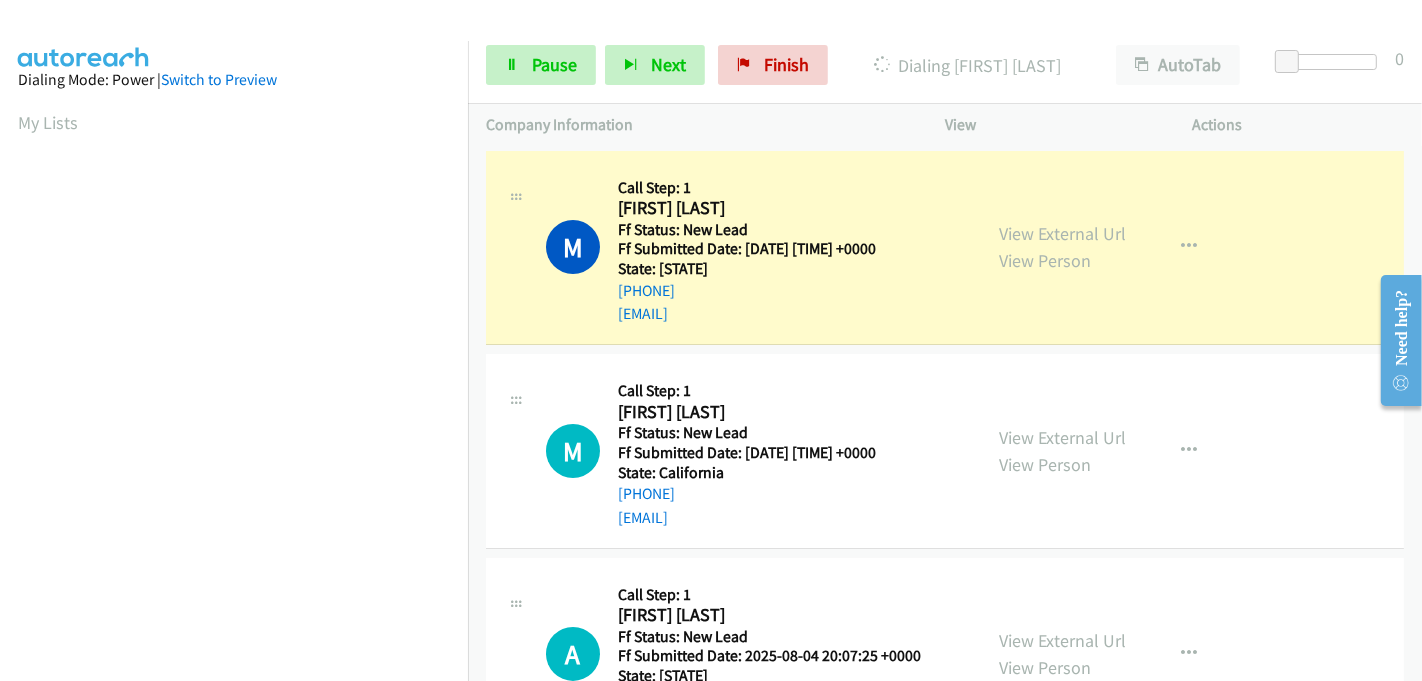 scroll, scrollTop: 442, scrollLeft: 0, axis: vertical 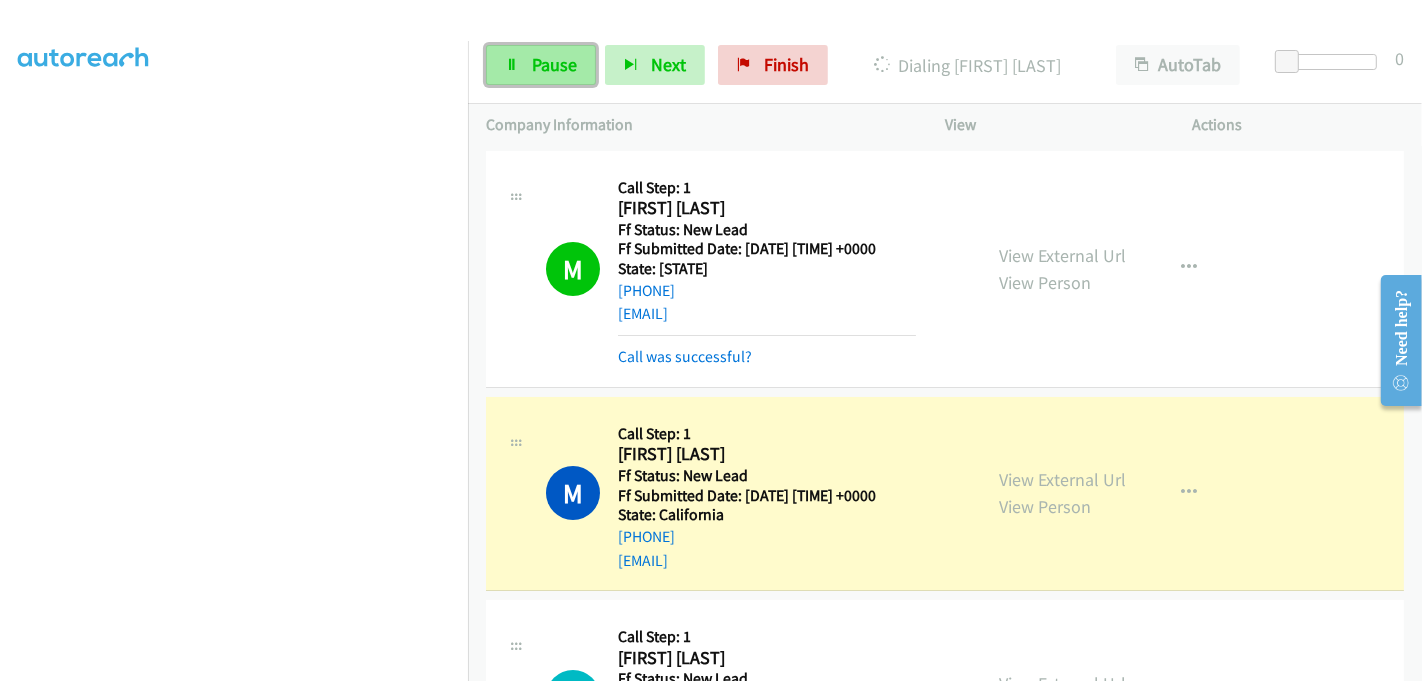 click on "Pause" at bounding box center (554, 64) 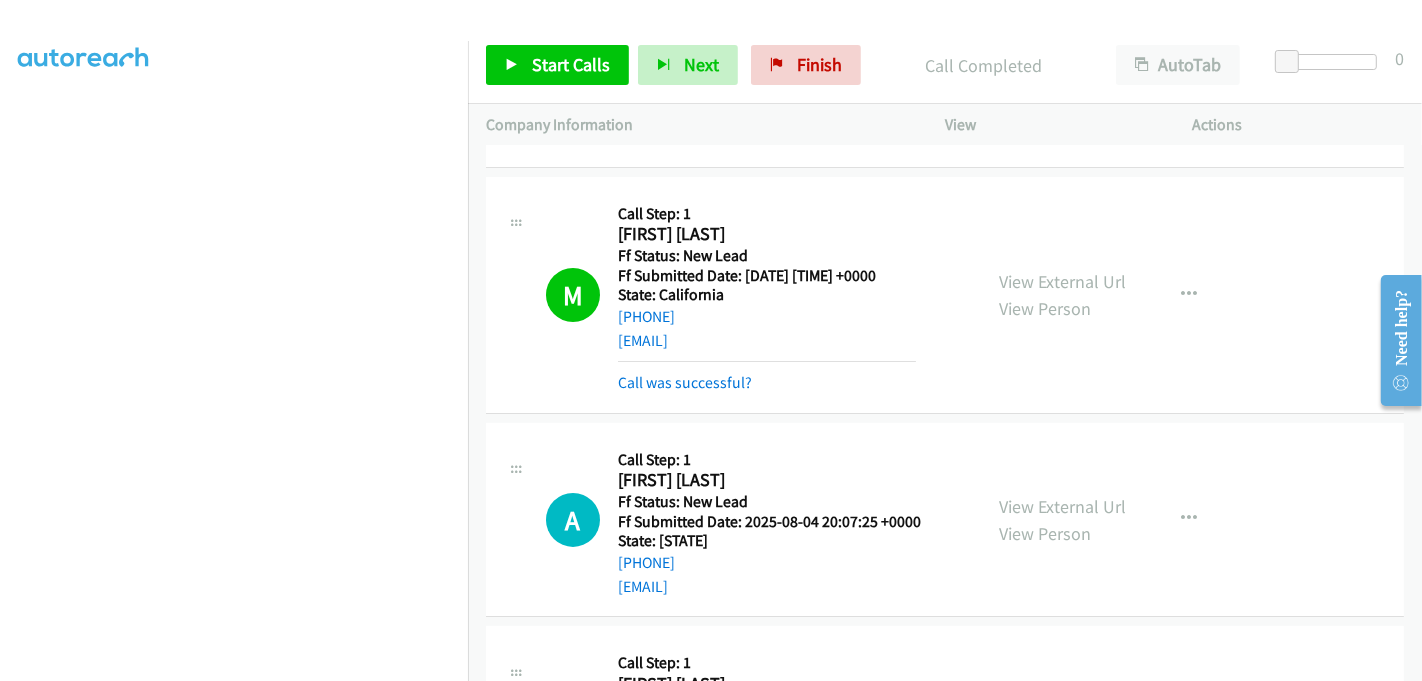 scroll, scrollTop: 222, scrollLeft: 0, axis: vertical 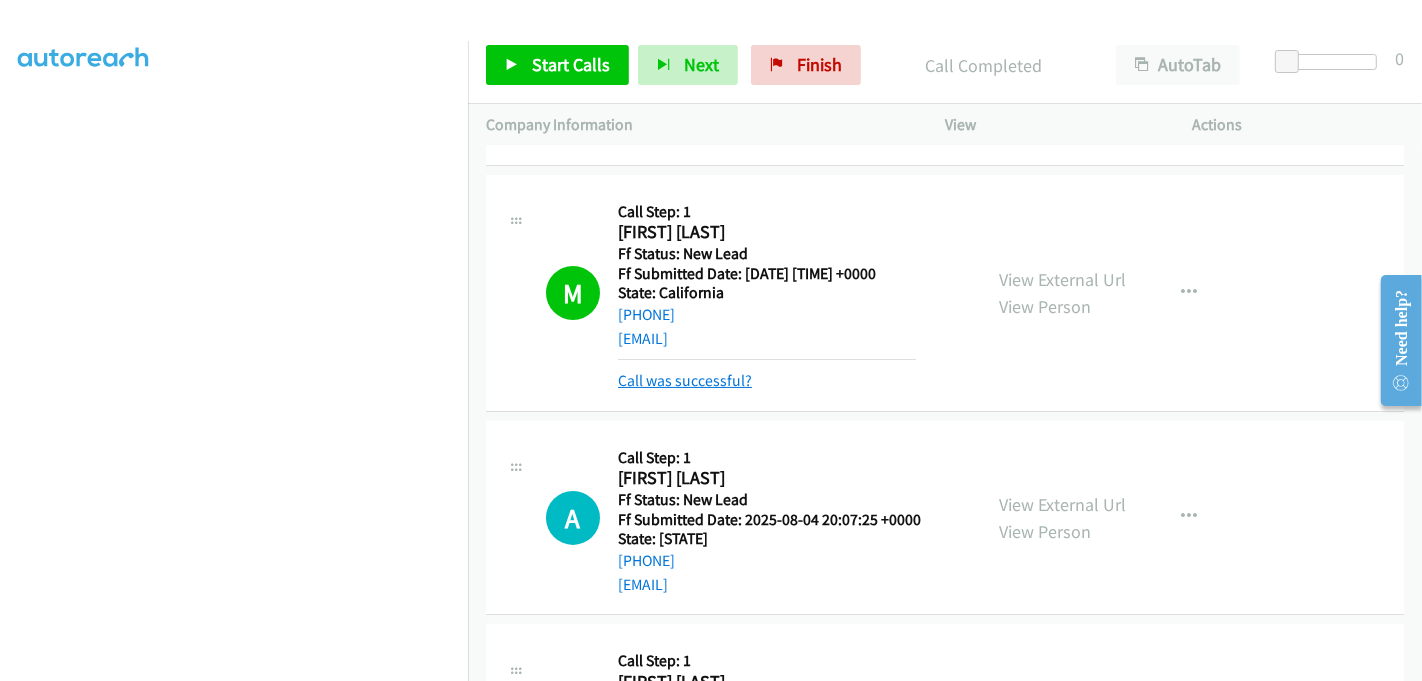 click on "Call was successful?" at bounding box center (685, 380) 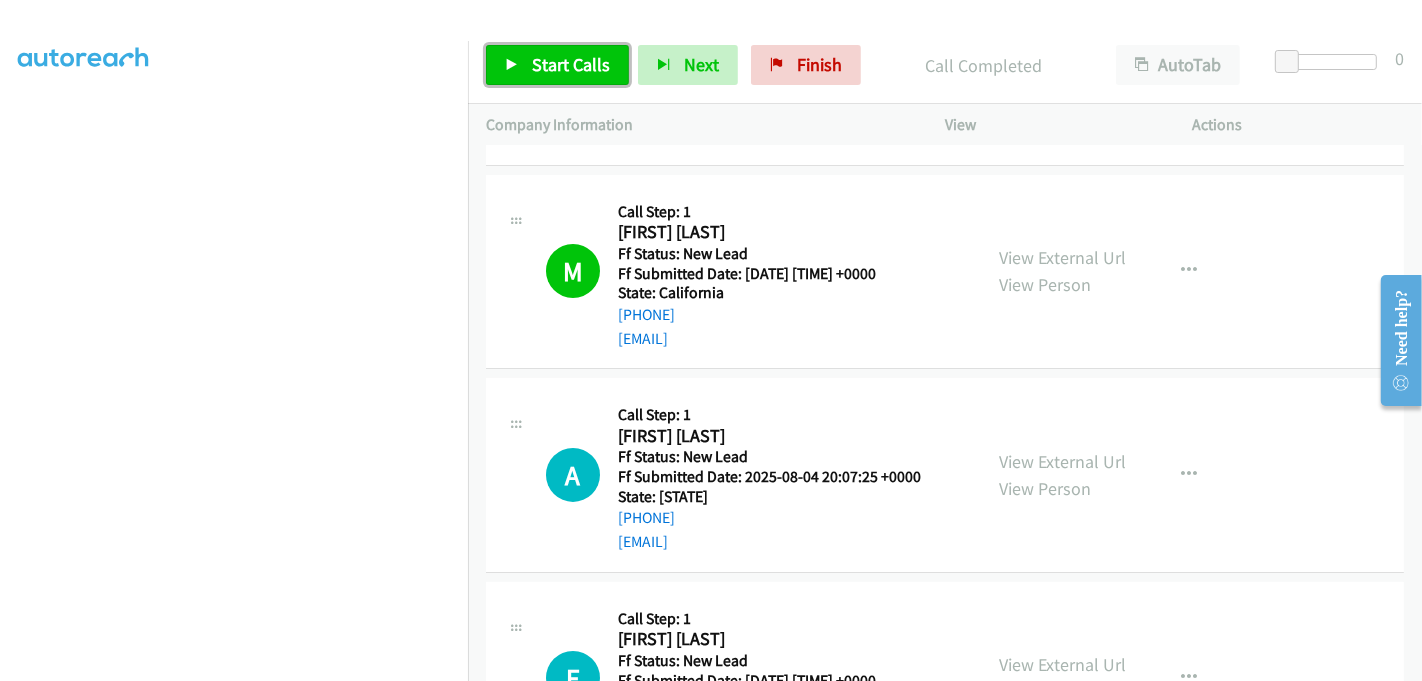 click on "Start Calls" at bounding box center [571, 64] 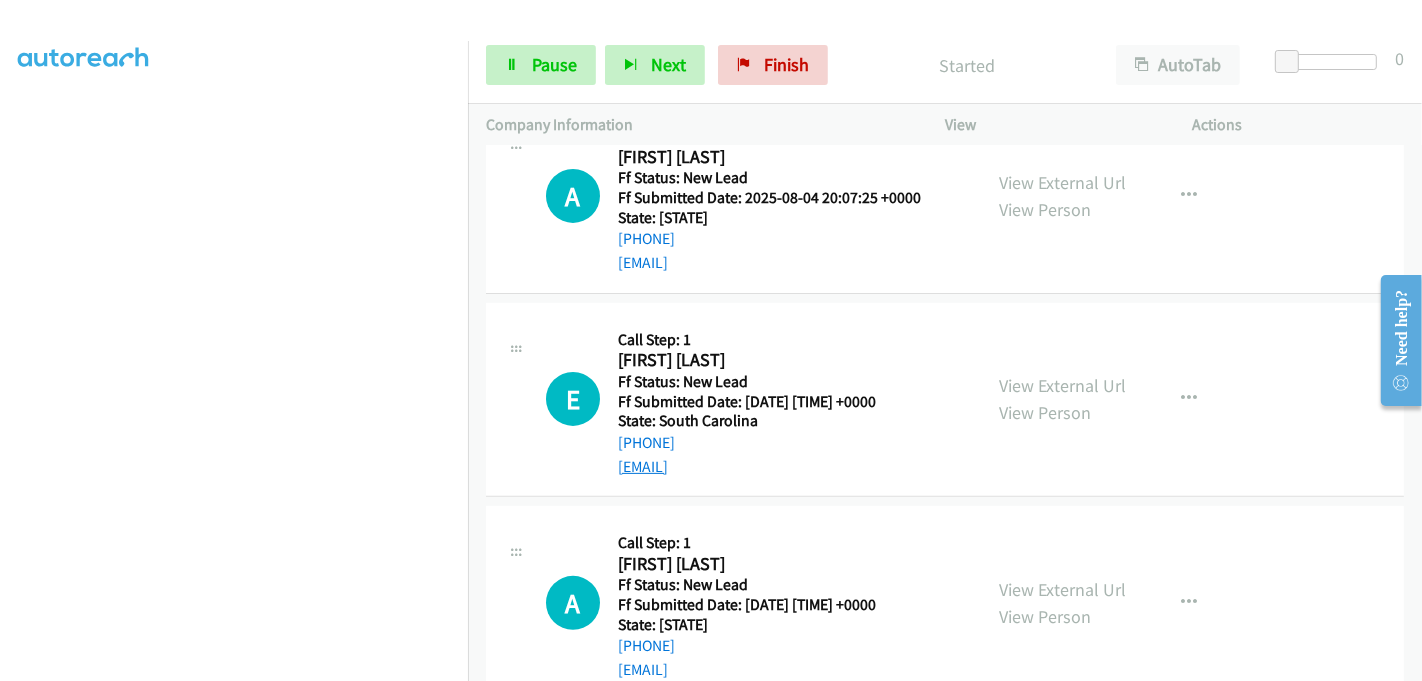 scroll, scrollTop: 549, scrollLeft: 0, axis: vertical 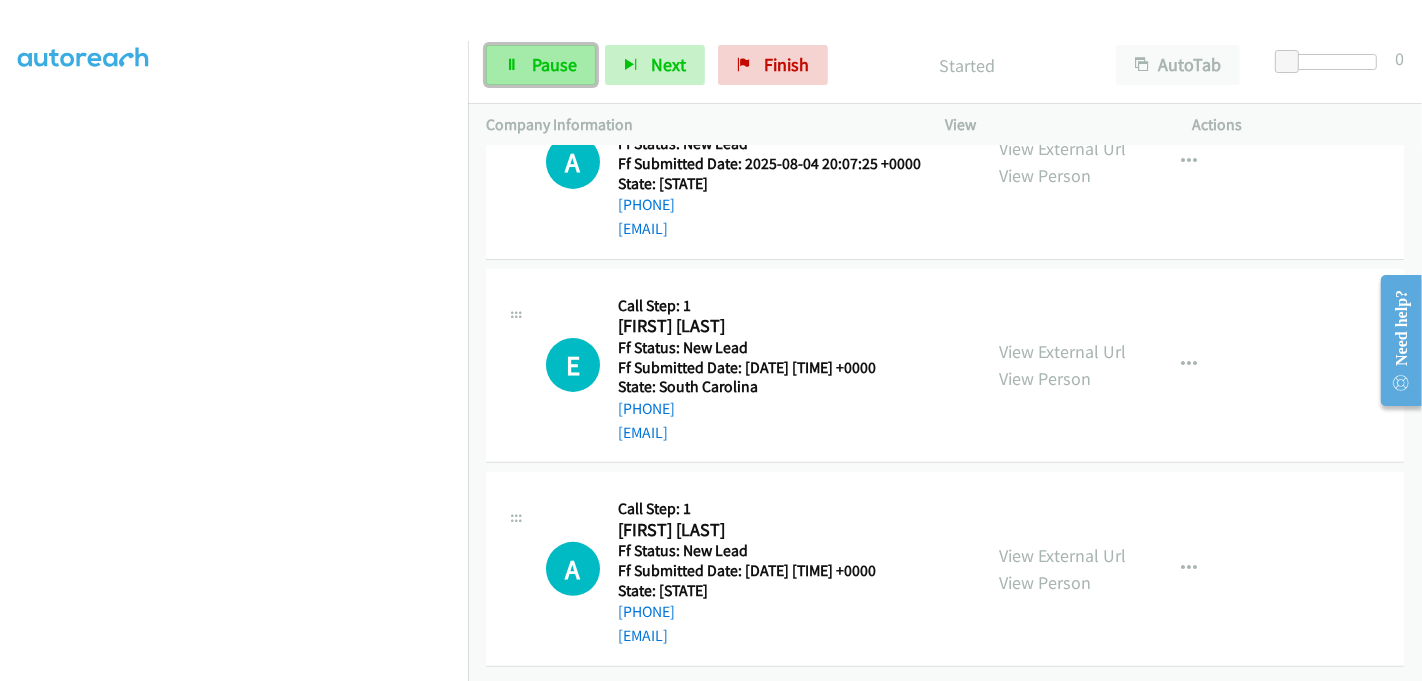 click on "Pause" at bounding box center [541, 65] 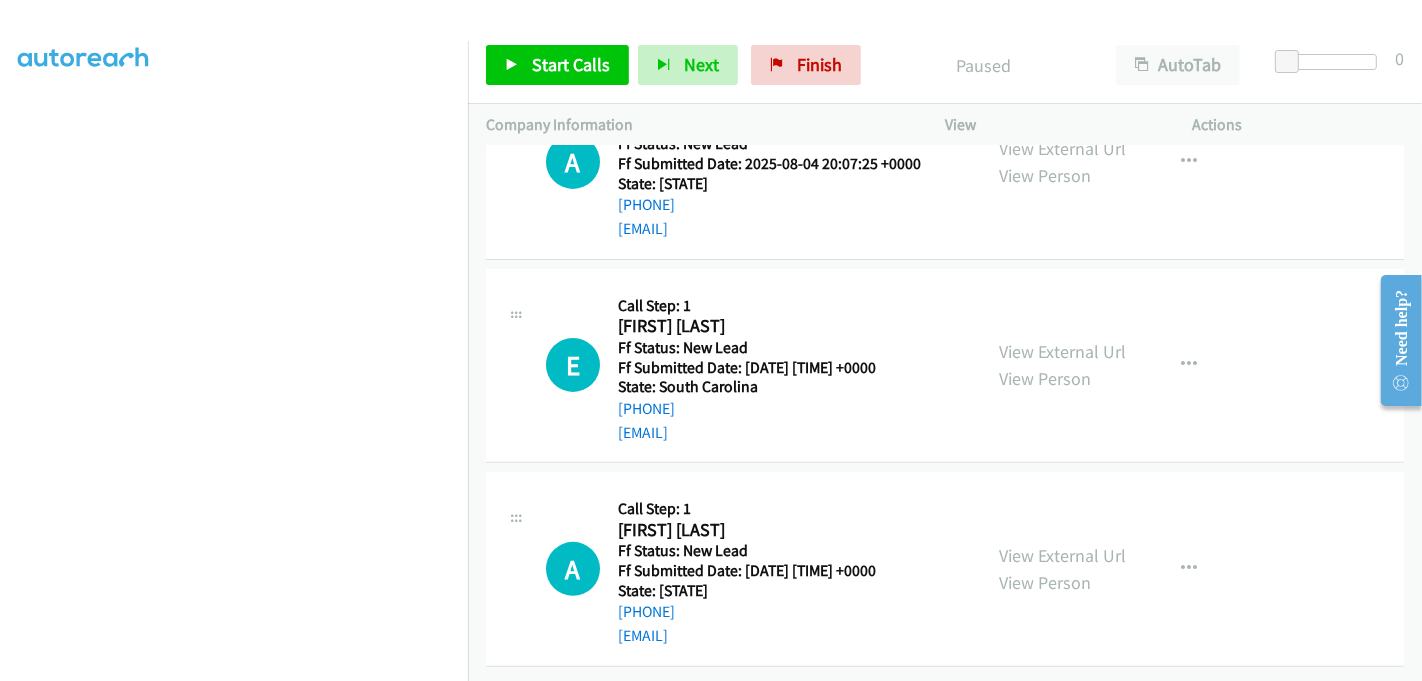 scroll, scrollTop: 216, scrollLeft: 0, axis: vertical 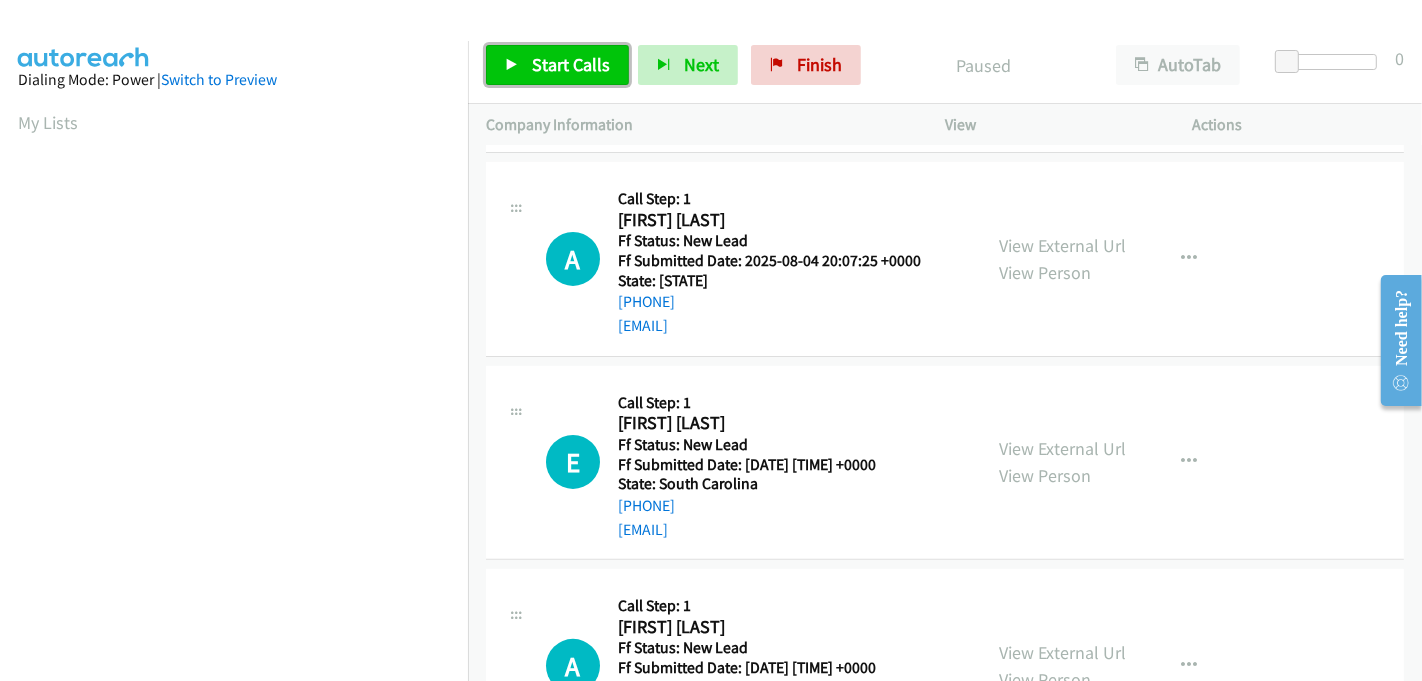 click on "Start Calls" at bounding box center (557, 65) 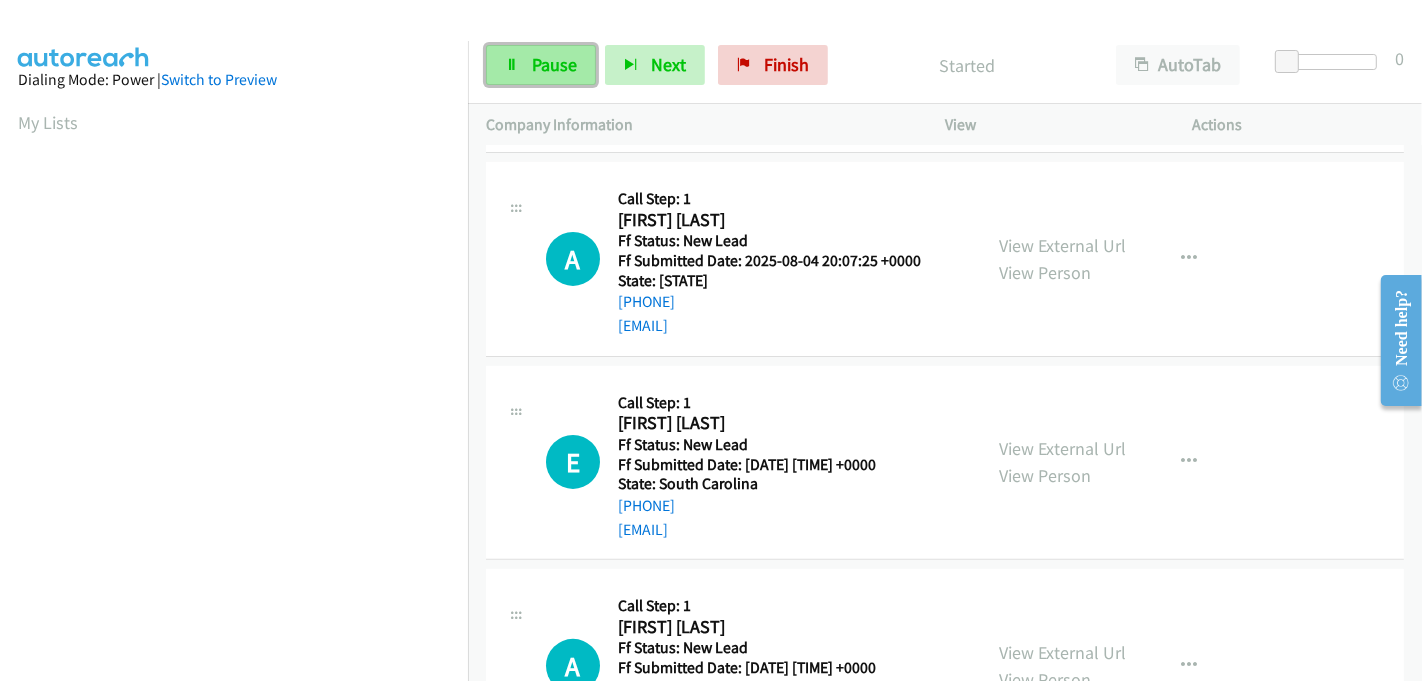 click on "Pause" at bounding box center (554, 64) 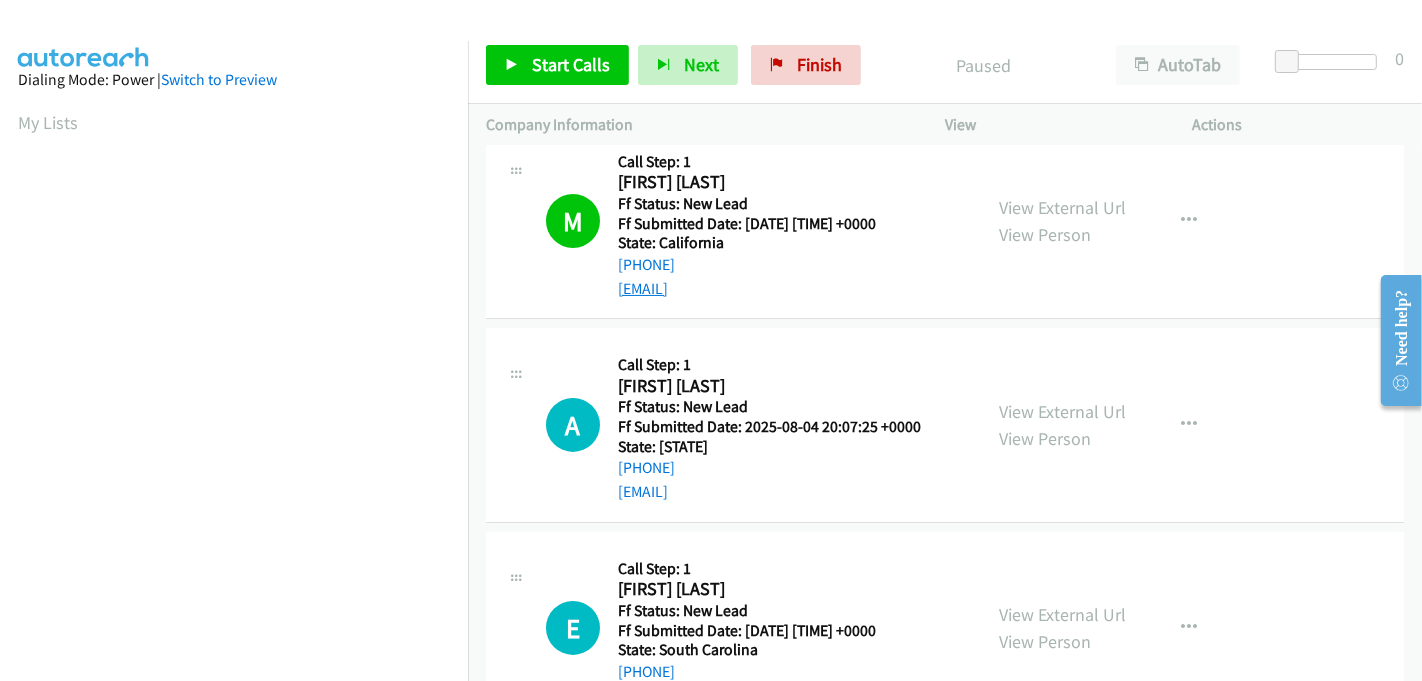 scroll, scrollTop: 327, scrollLeft: 0, axis: vertical 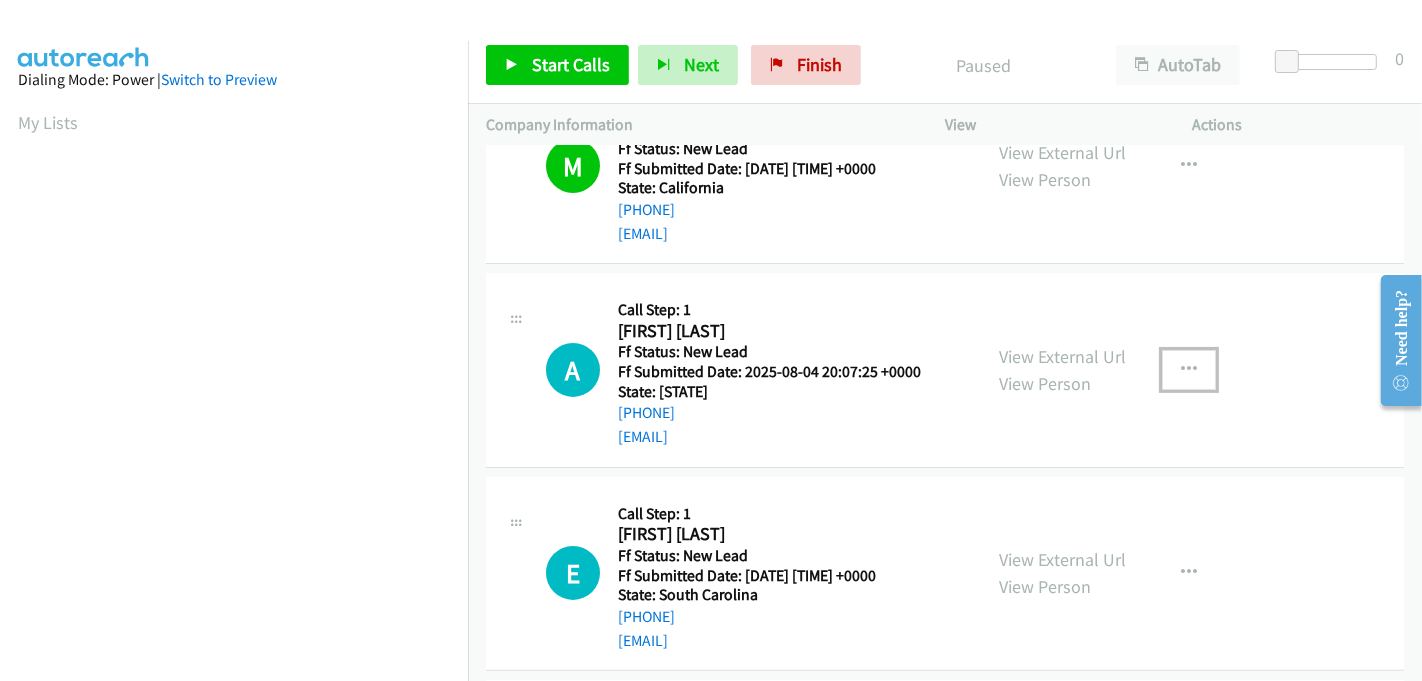 drag, startPoint x: 1180, startPoint y: 365, endPoint x: 1156, endPoint y: 364, distance: 24.020824 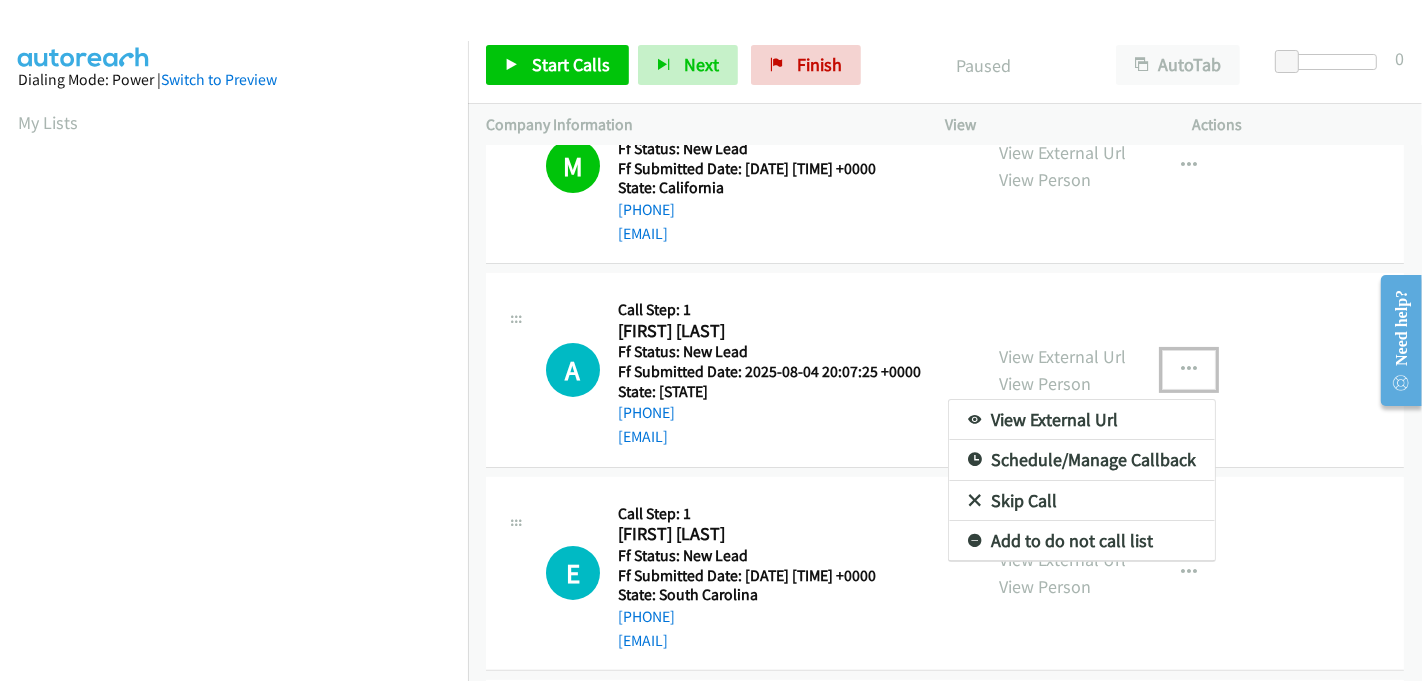 click on "Skip Call" at bounding box center (1082, 501) 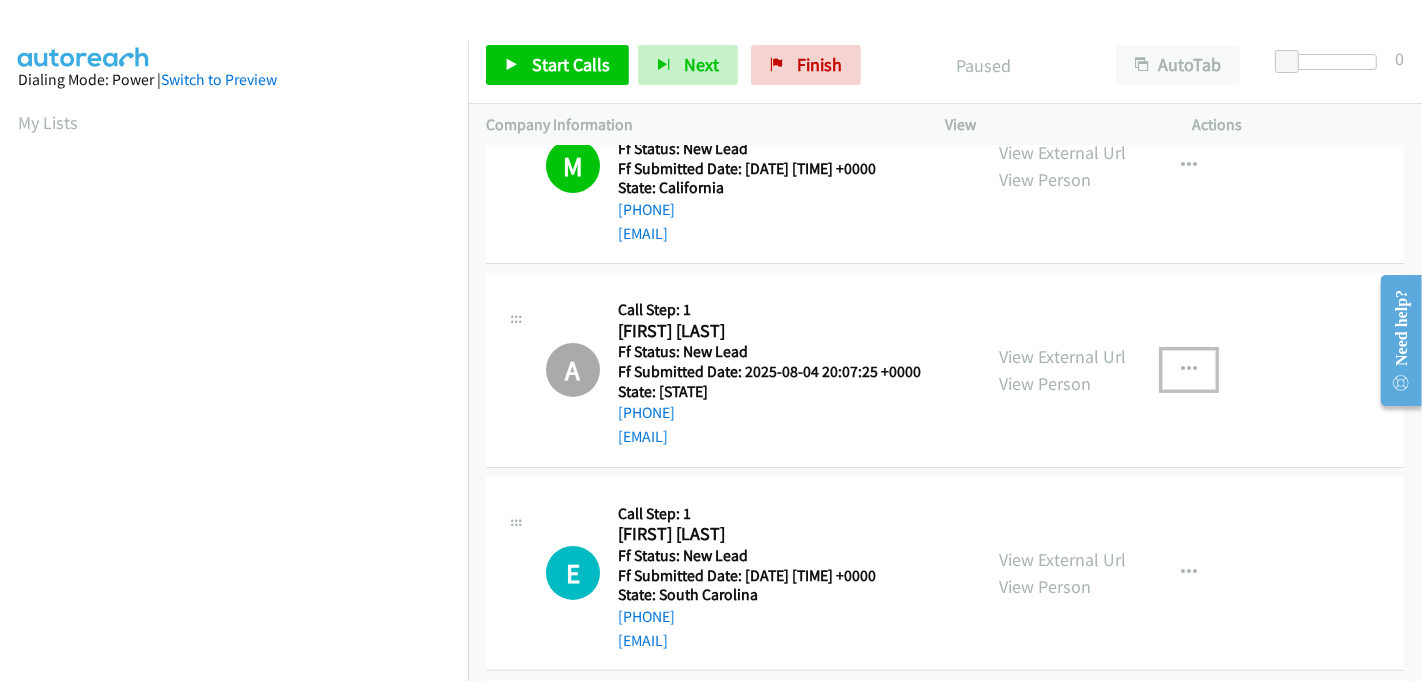 scroll, scrollTop: 549, scrollLeft: 0, axis: vertical 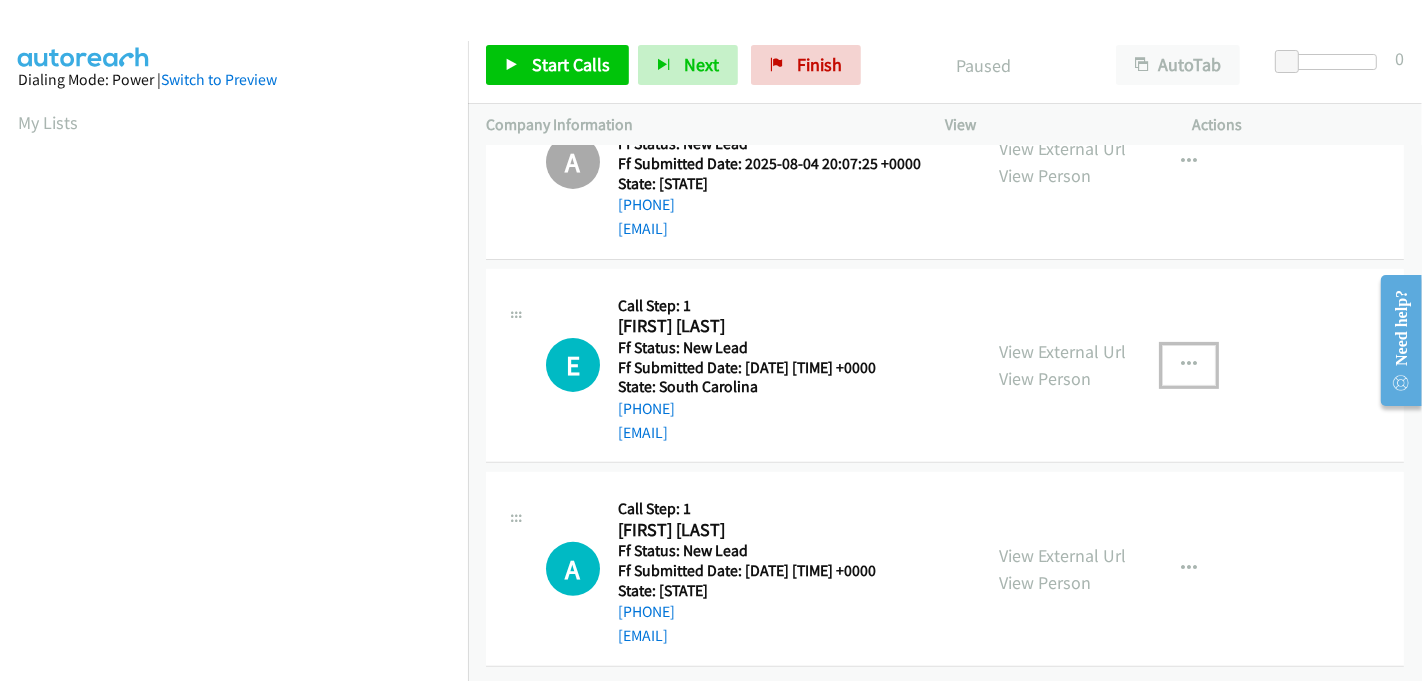 click at bounding box center (1189, 365) 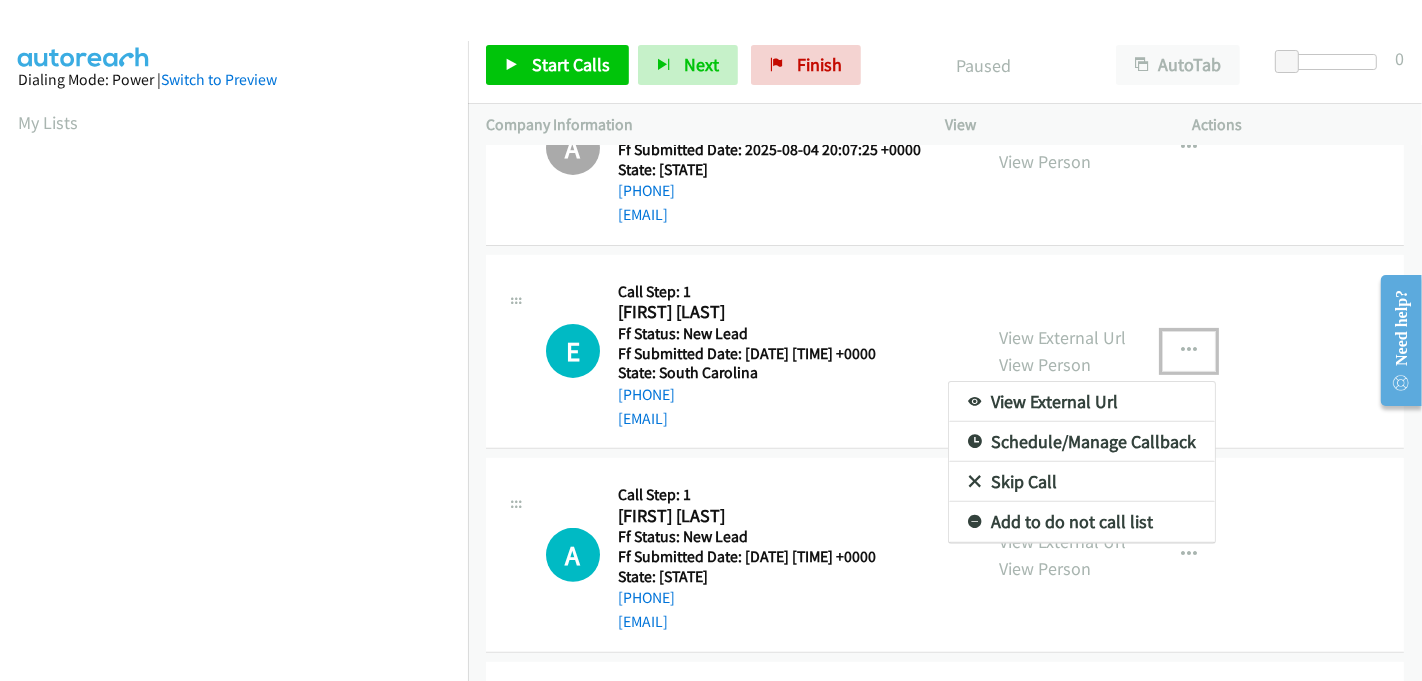 click at bounding box center (711, 340) 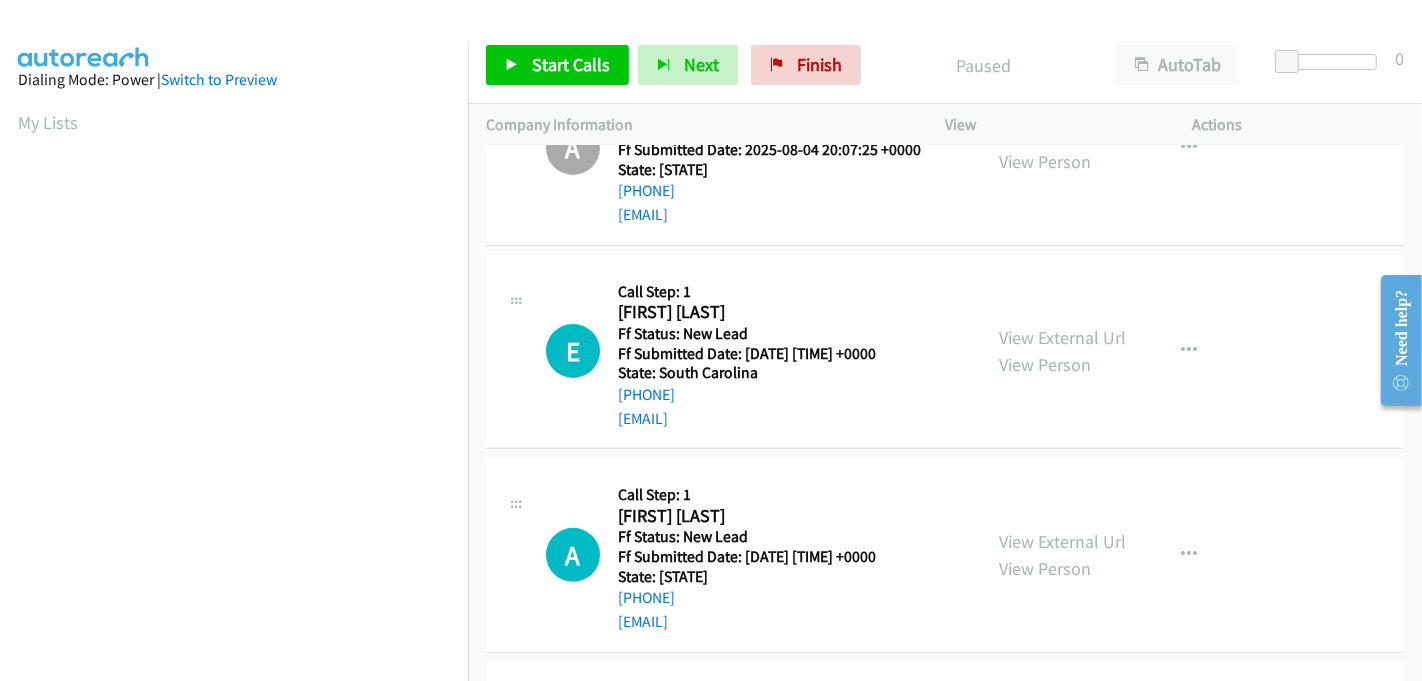 scroll, scrollTop: 442, scrollLeft: 0, axis: vertical 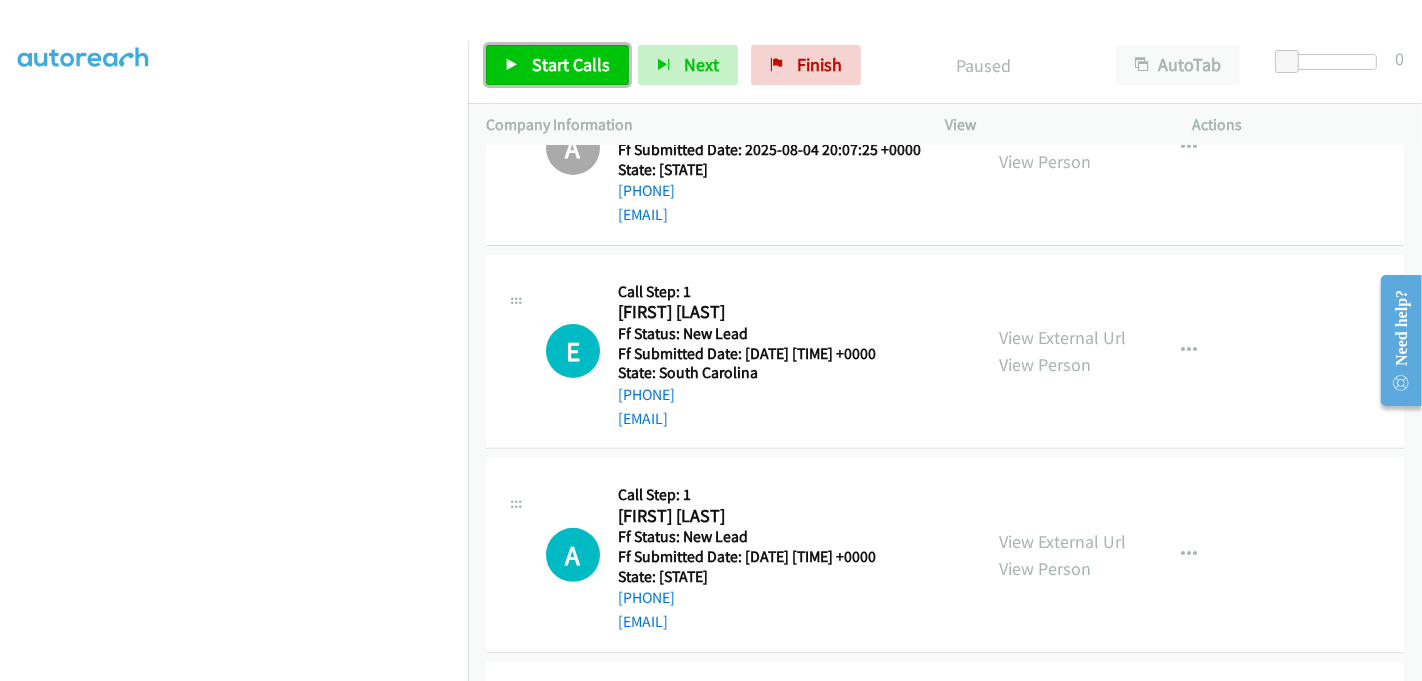 click on "Start Calls" at bounding box center (571, 64) 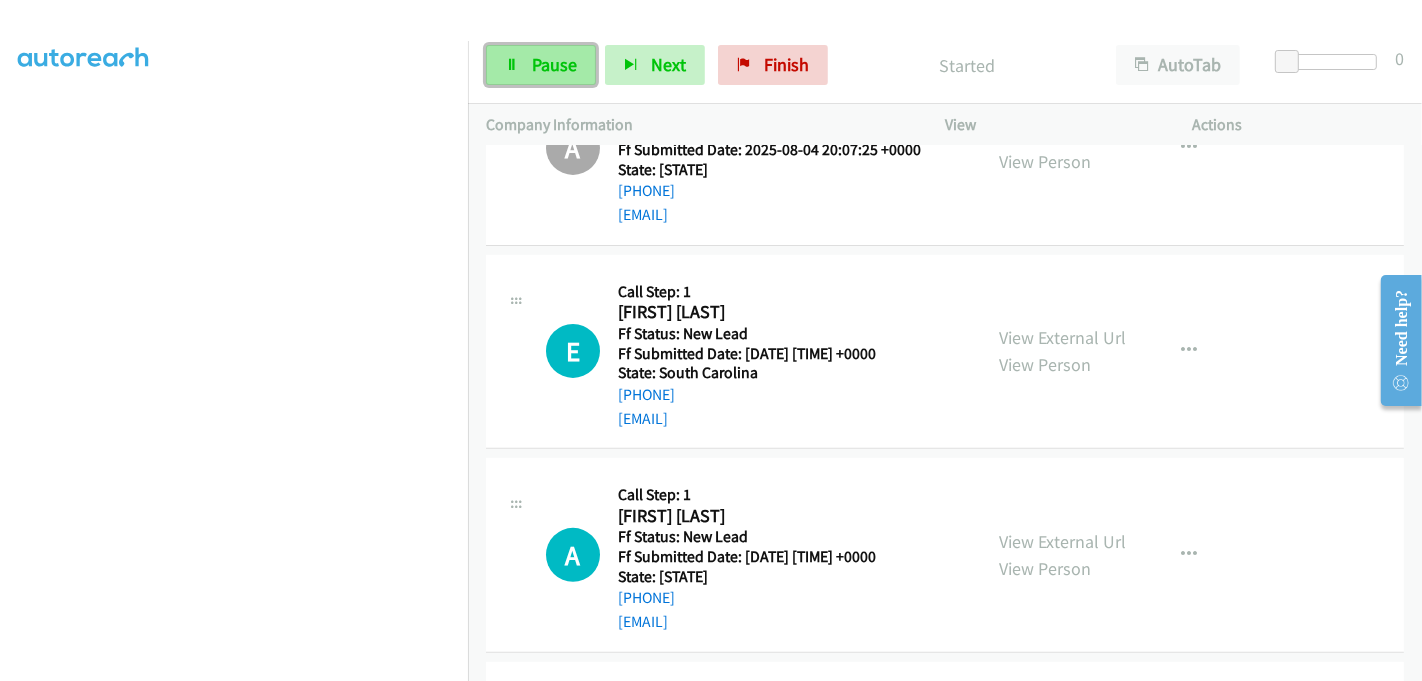 click on "Pause" at bounding box center (554, 64) 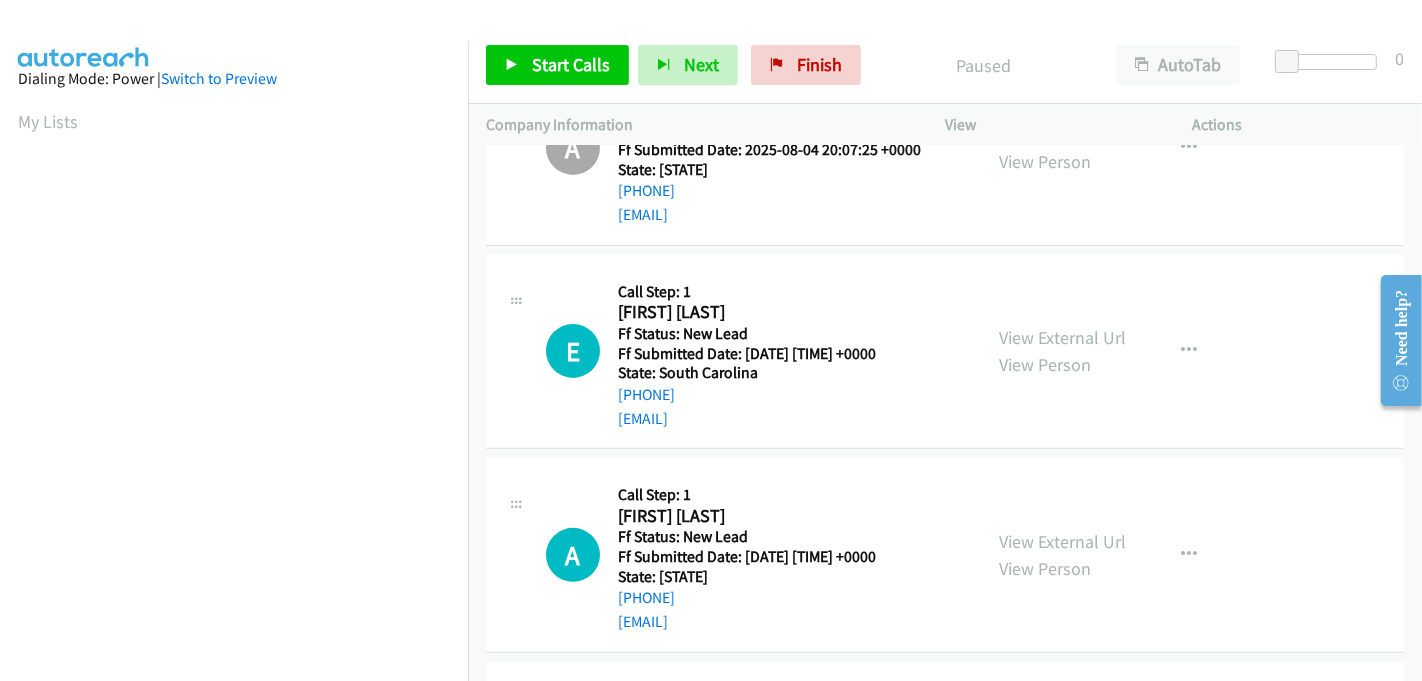 scroll, scrollTop: 0, scrollLeft: 0, axis: both 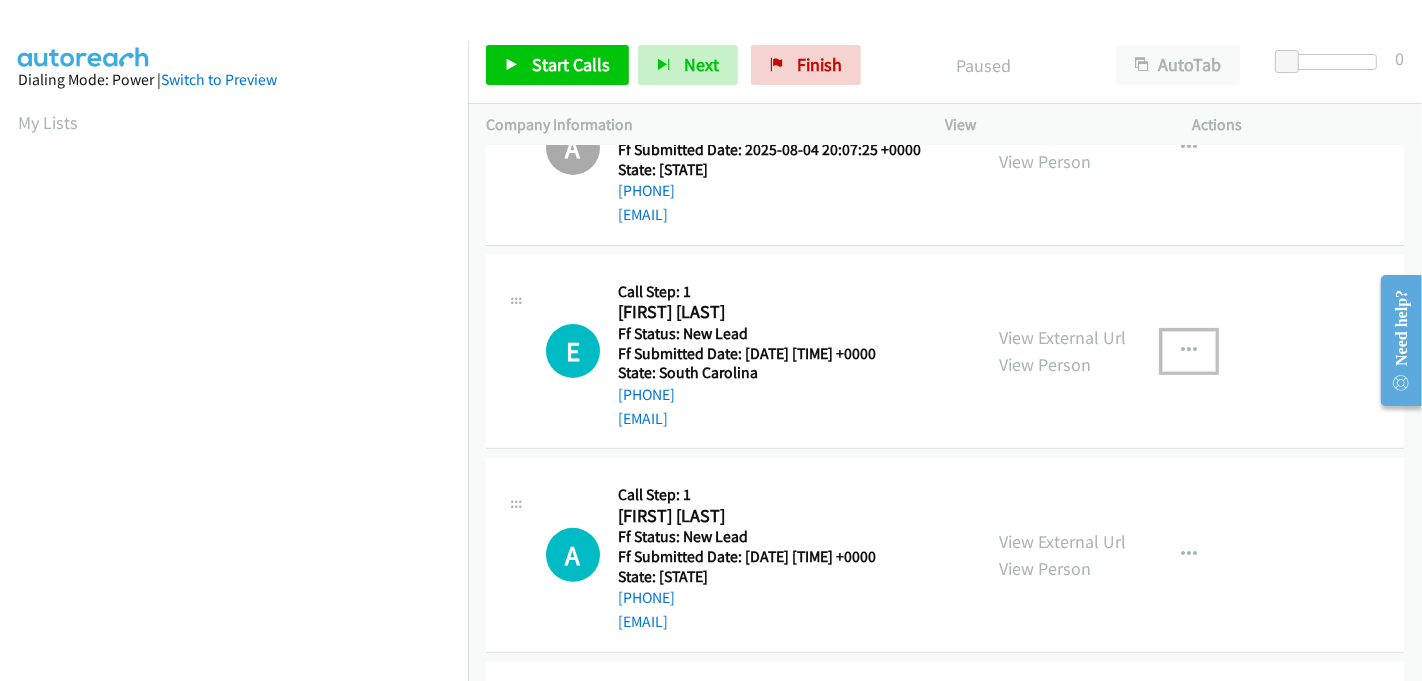 click at bounding box center (1189, 351) 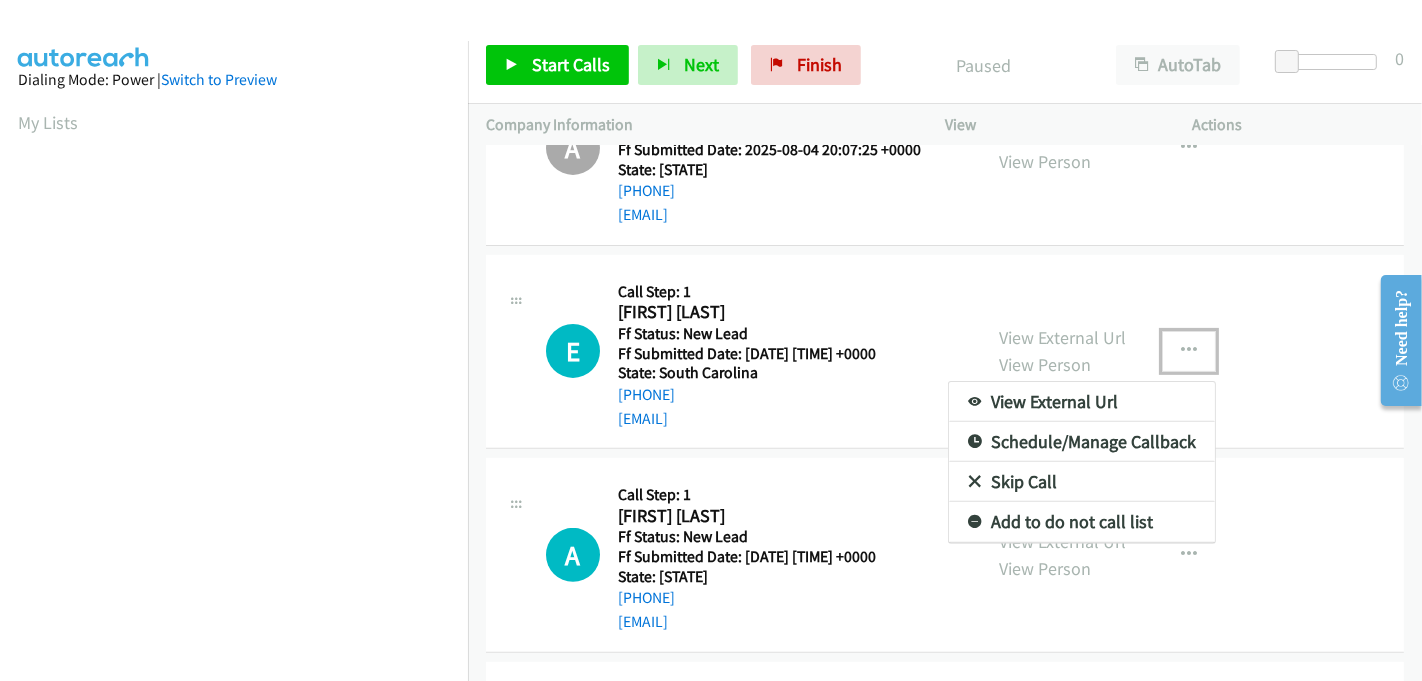 click on "Skip Call" at bounding box center [1082, 482] 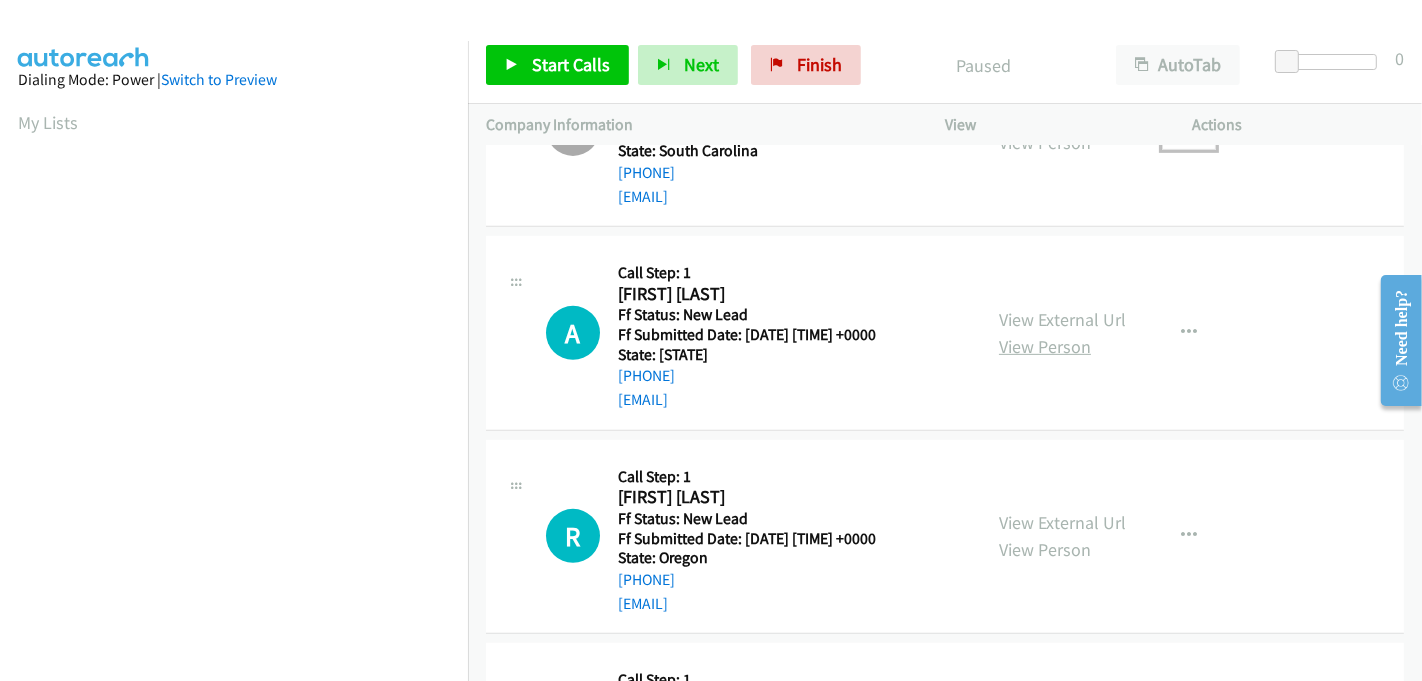 scroll, scrollTop: 771, scrollLeft: 0, axis: vertical 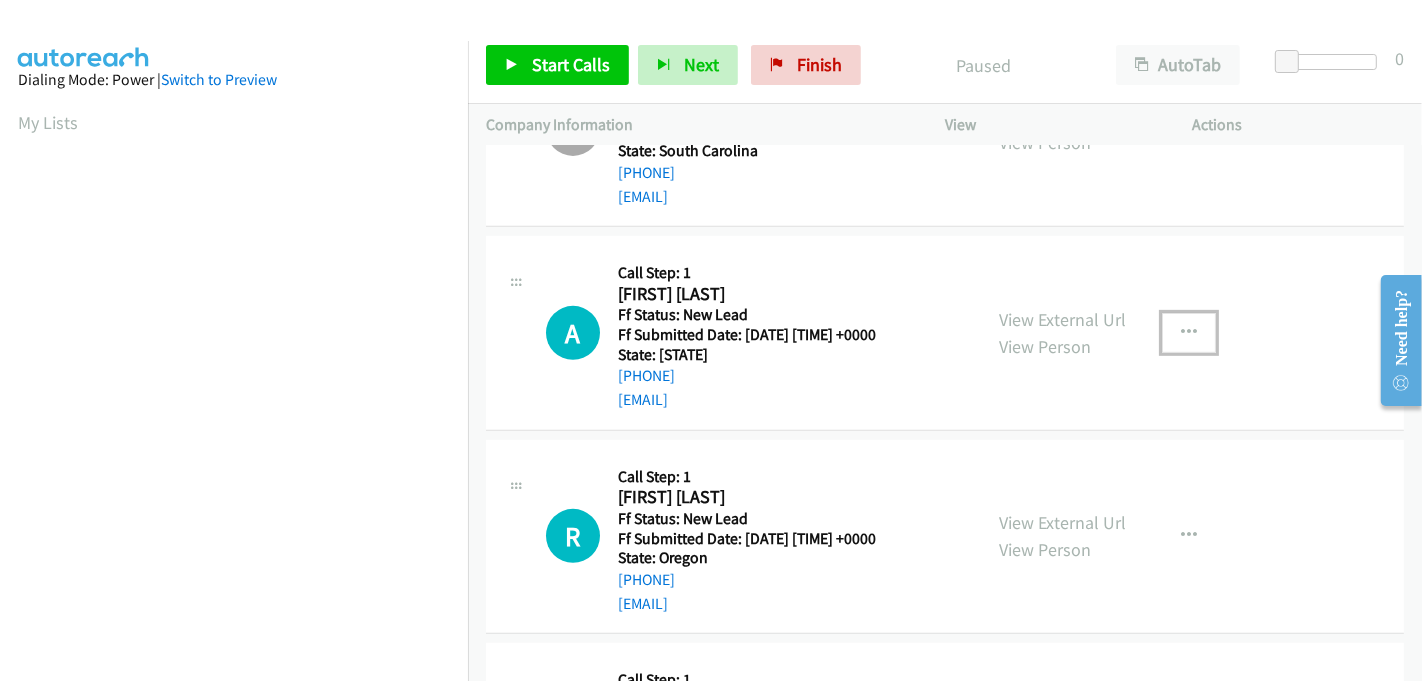 click at bounding box center [1189, 333] 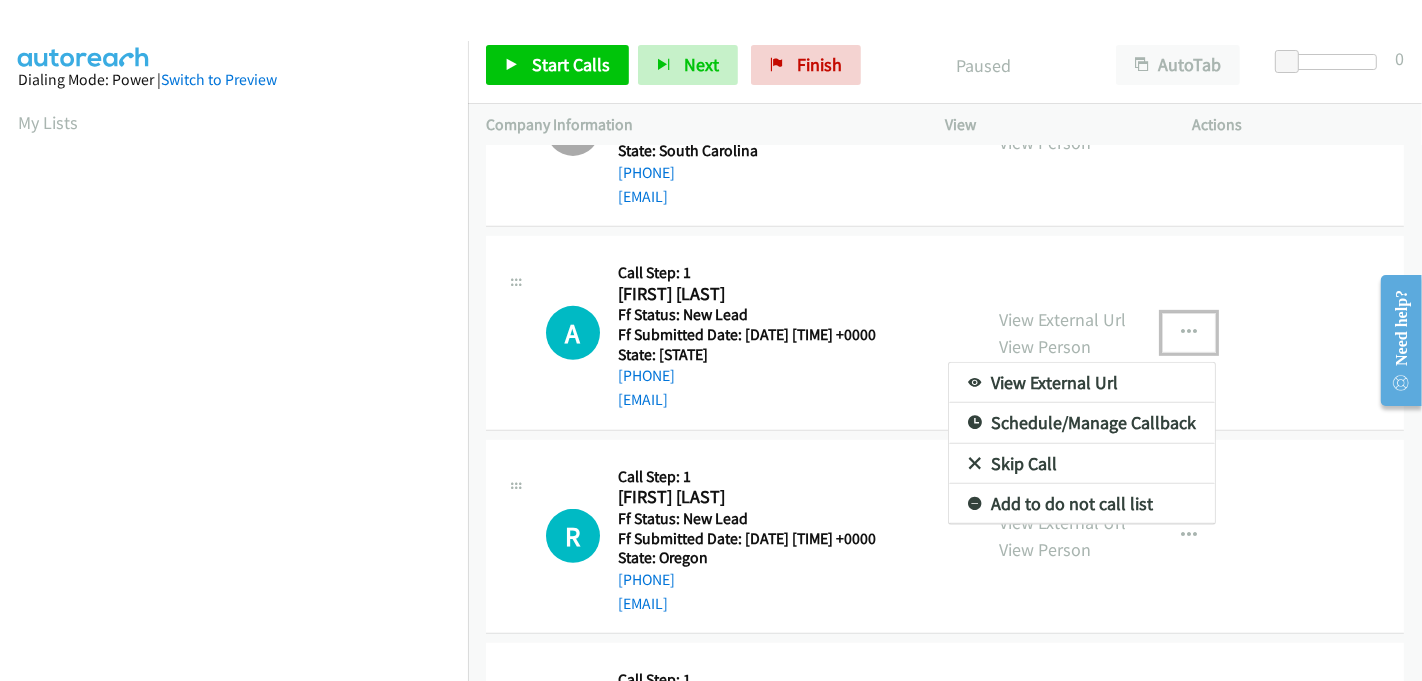 click on "Skip Call" at bounding box center [1082, 464] 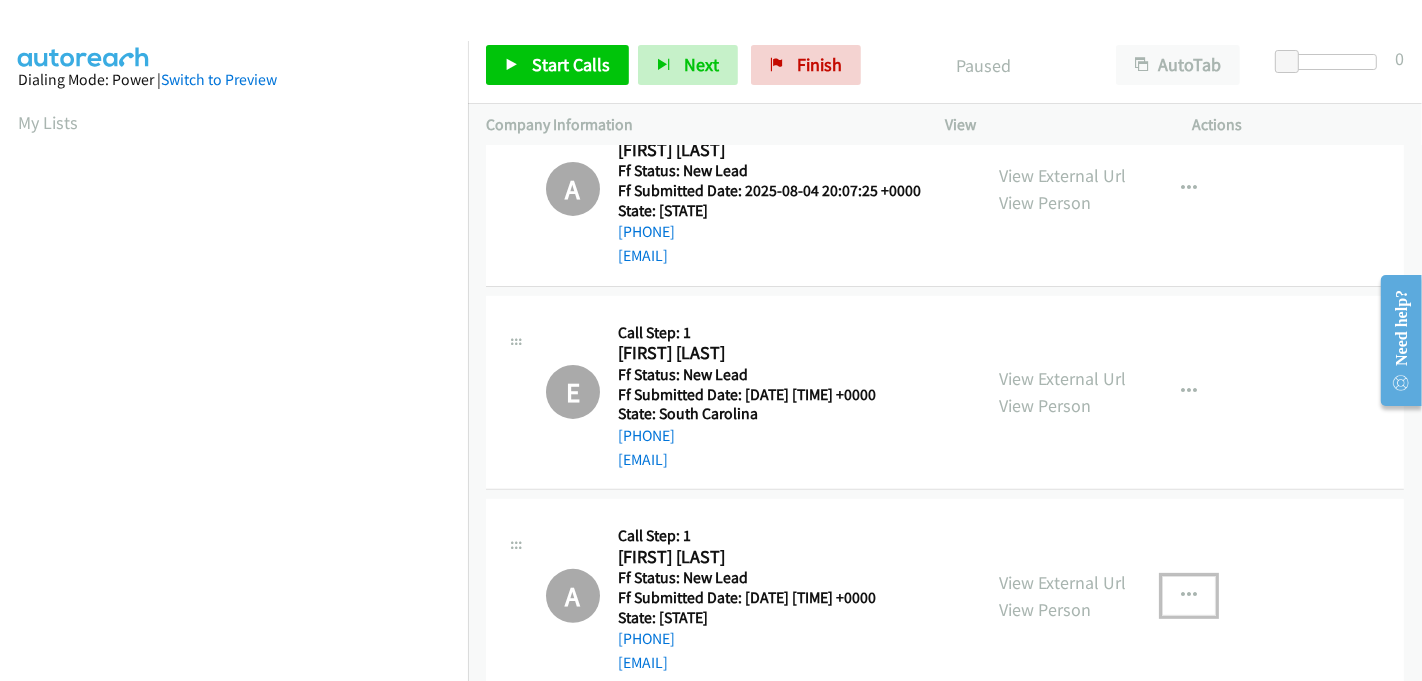 scroll, scrollTop: 666, scrollLeft: 0, axis: vertical 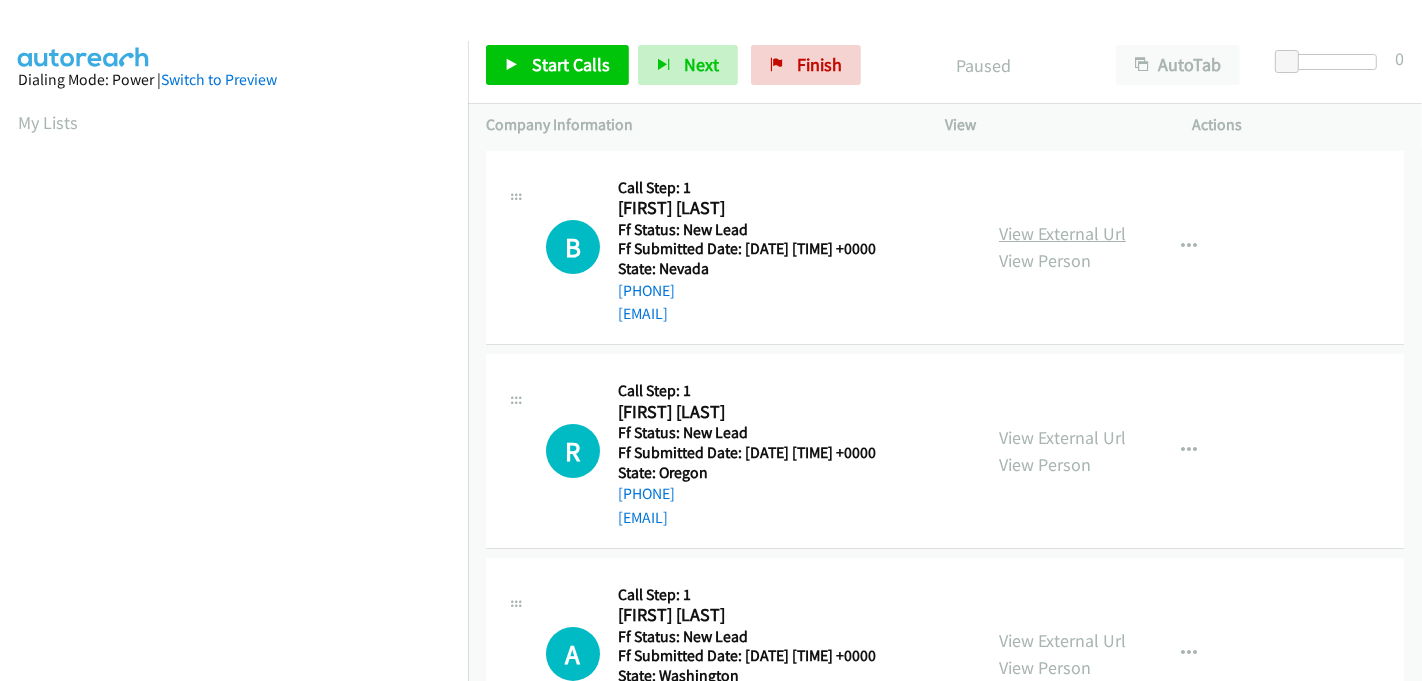 click on "View External Url" at bounding box center [1062, 233] 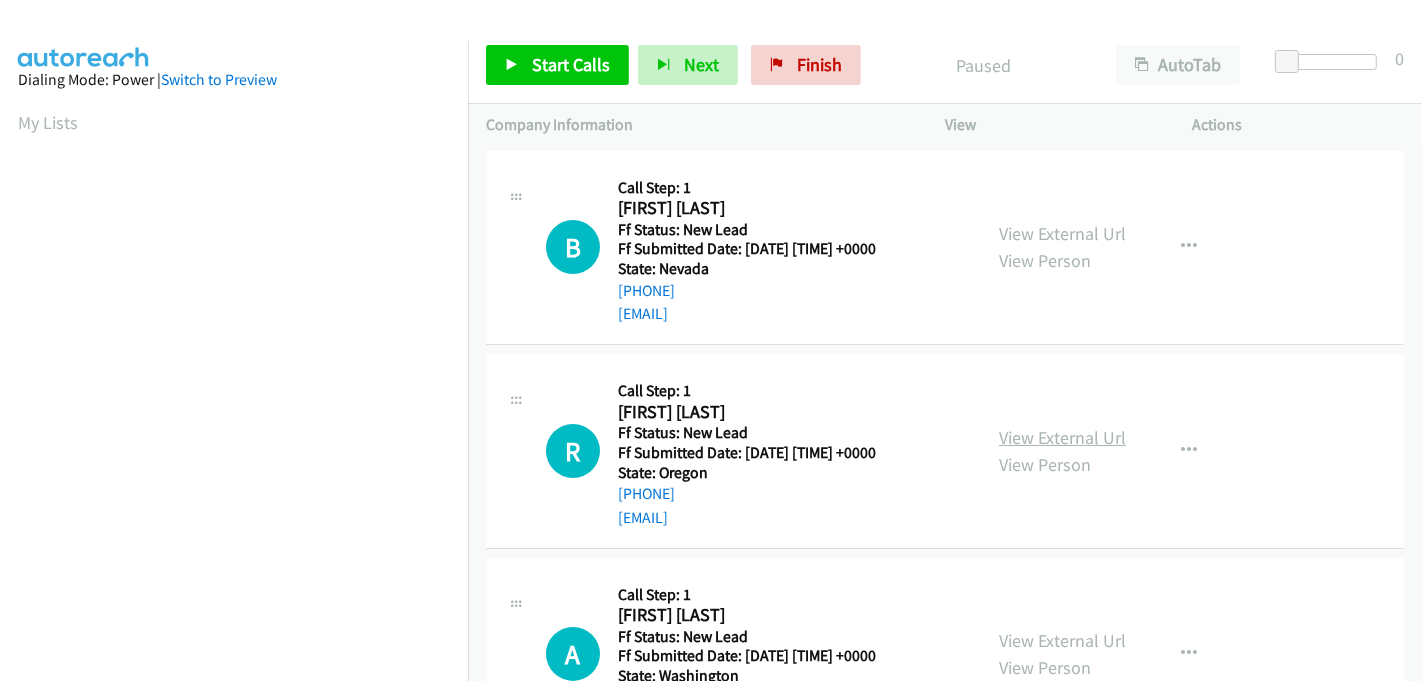 click on "View External Url" at bounding box center (1062, 437) 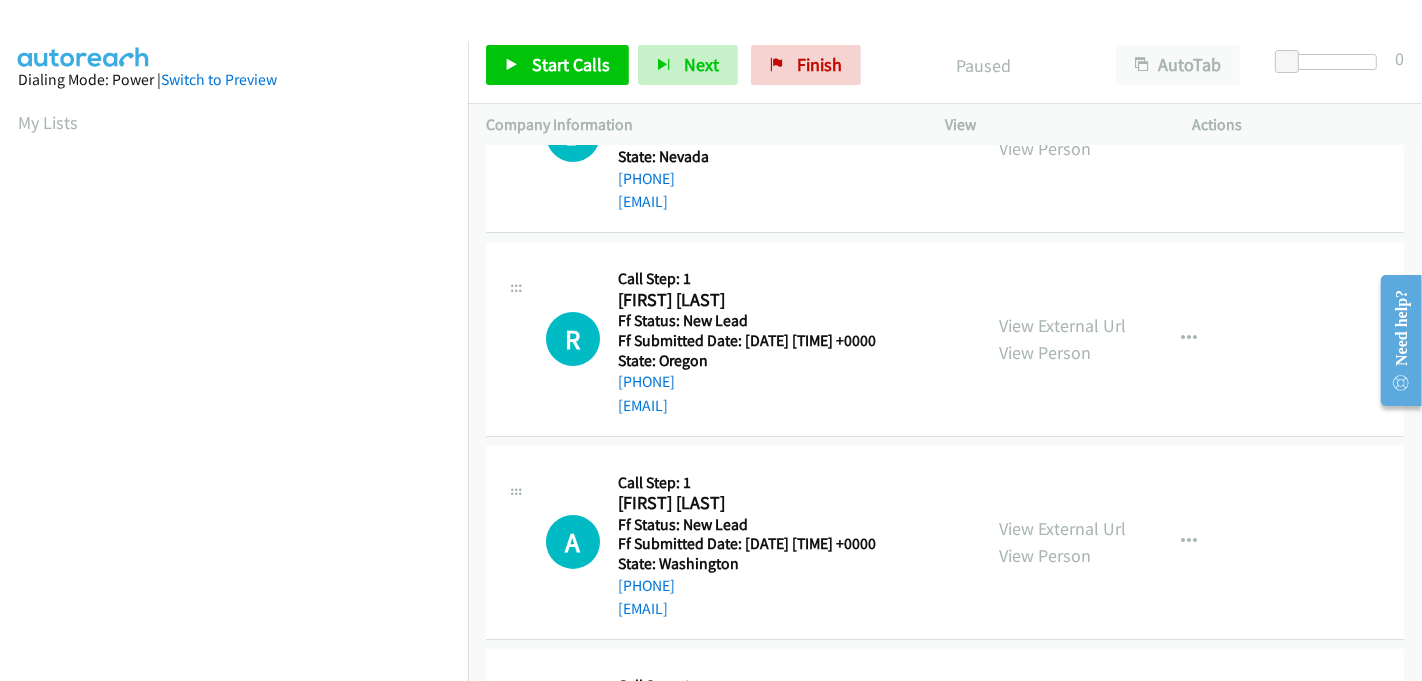 scroll, scrollTop: 222, scrollLeft: 0, axis: vertical 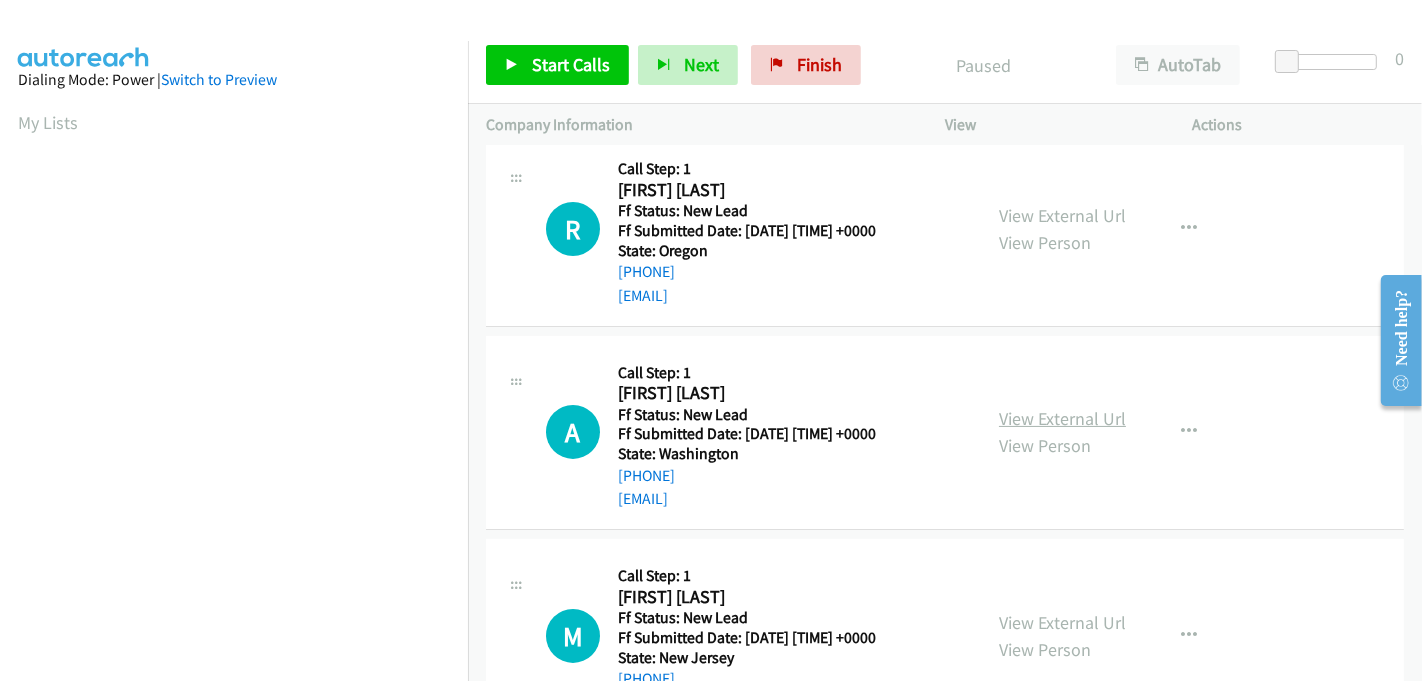 click on "View External Url" at bounding box center [1062, 418] 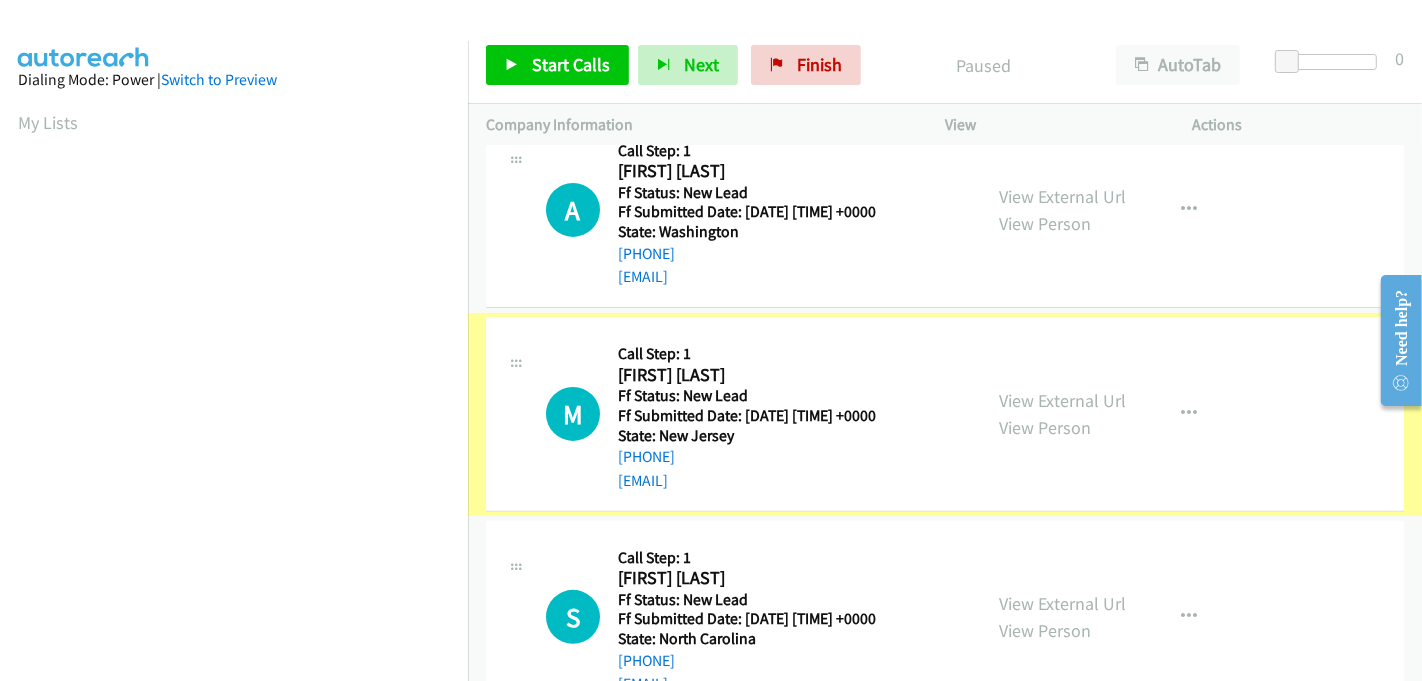 scroll, scrollTop: 444, scrollLeft: 0, axis: vertical 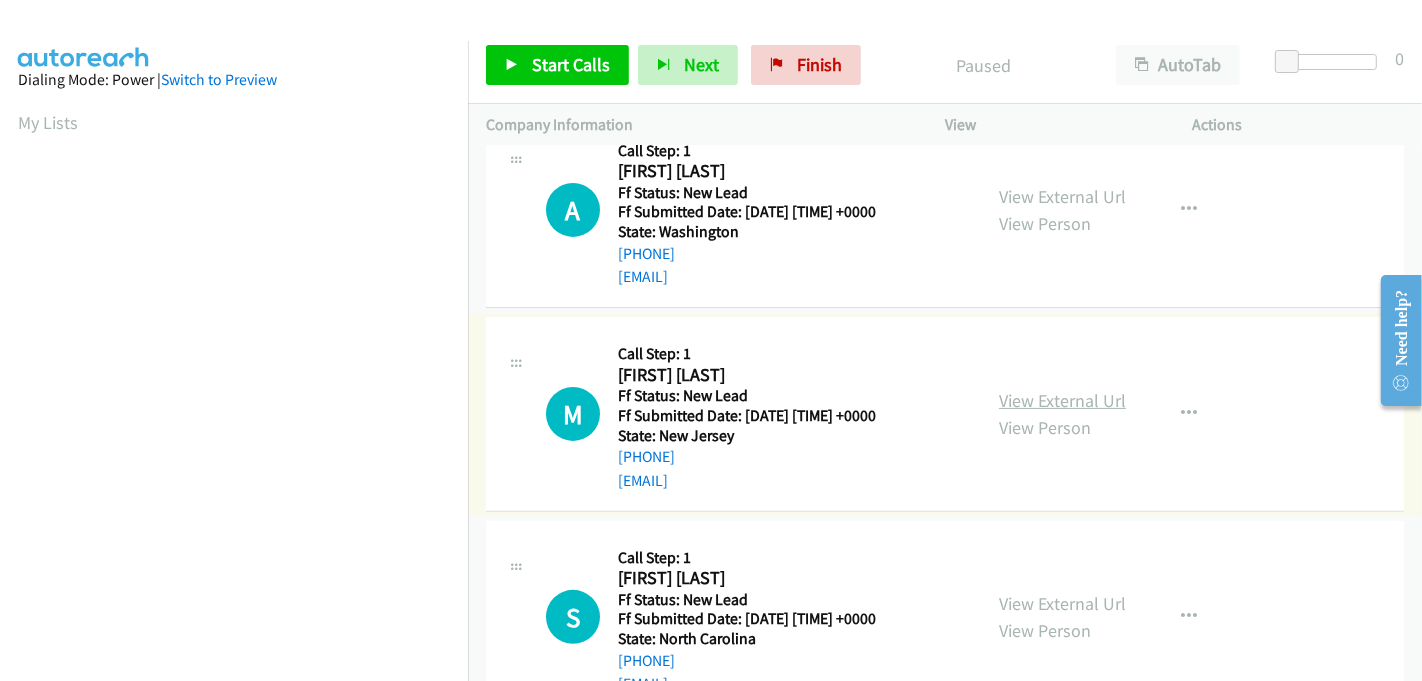 click on "View External Url" at bounding box center [1062, 400] 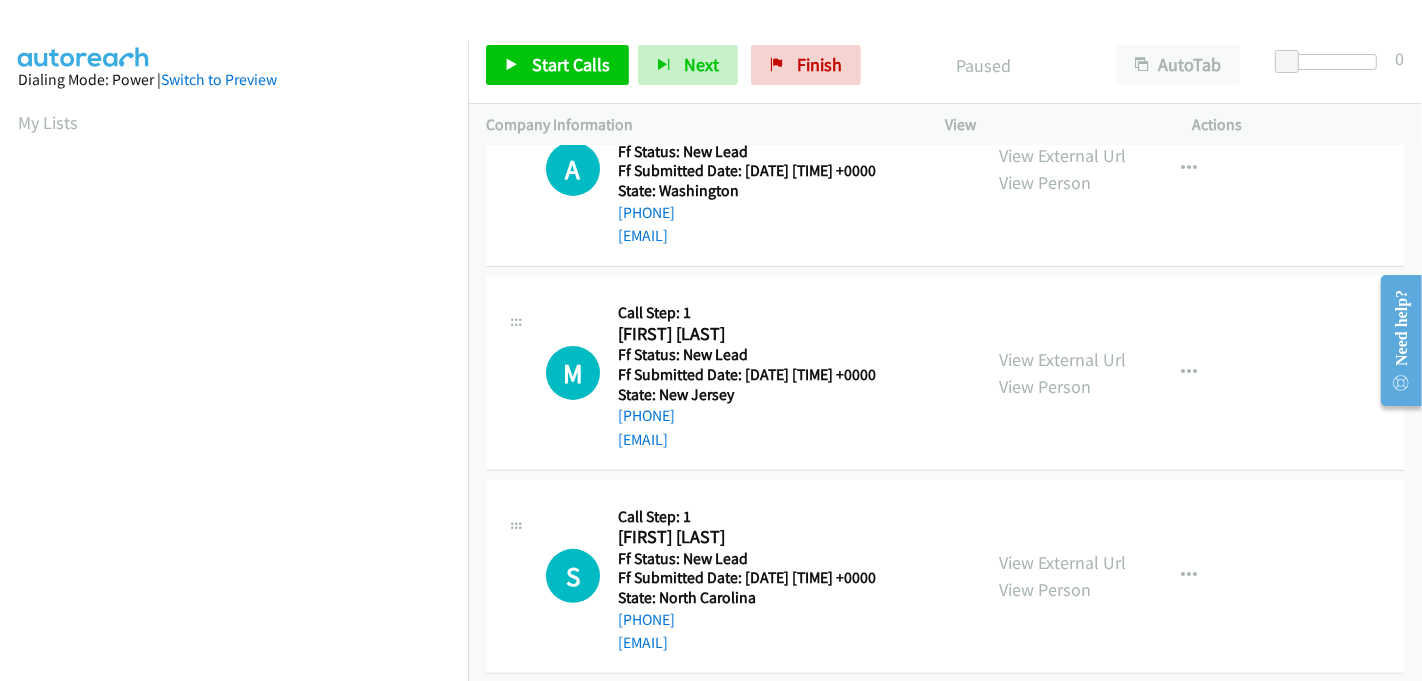 scroll, scrollTop: 507, scrollLeft: 0, axis: vertical 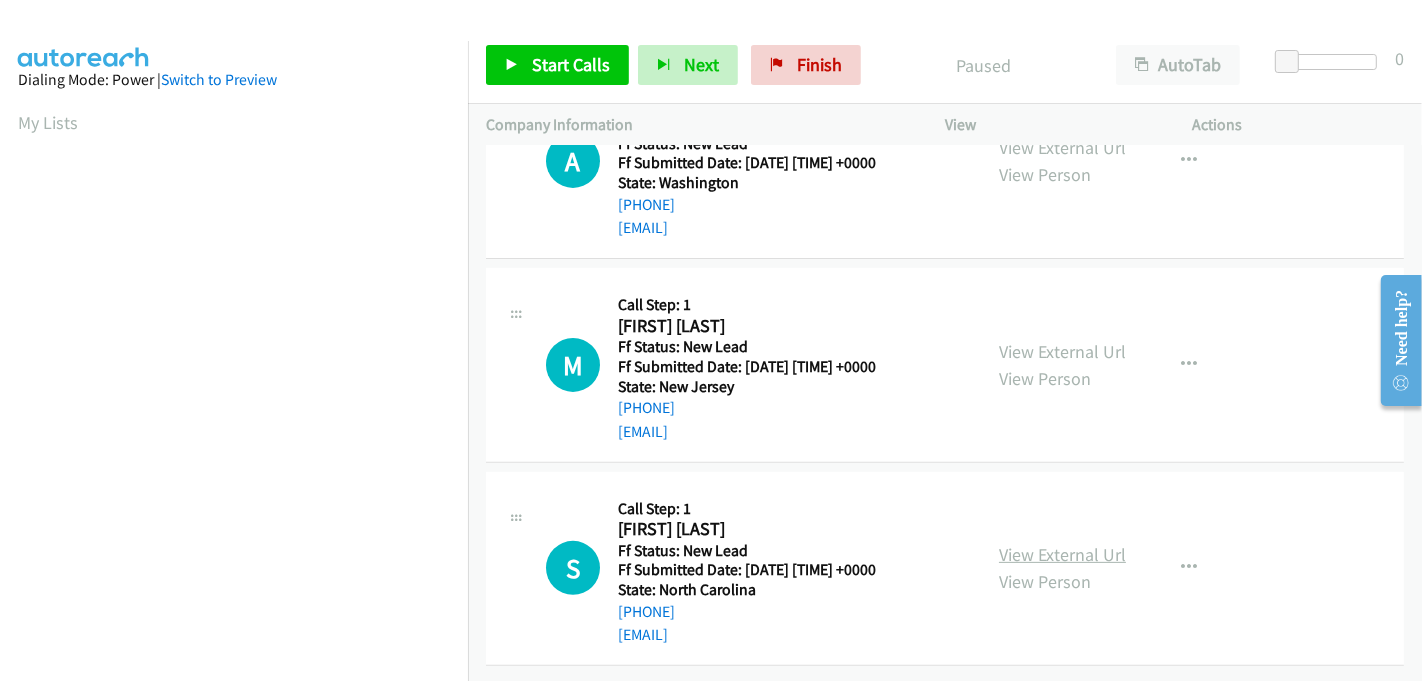 click on "View External Url" at bounding box center [1062, 554] 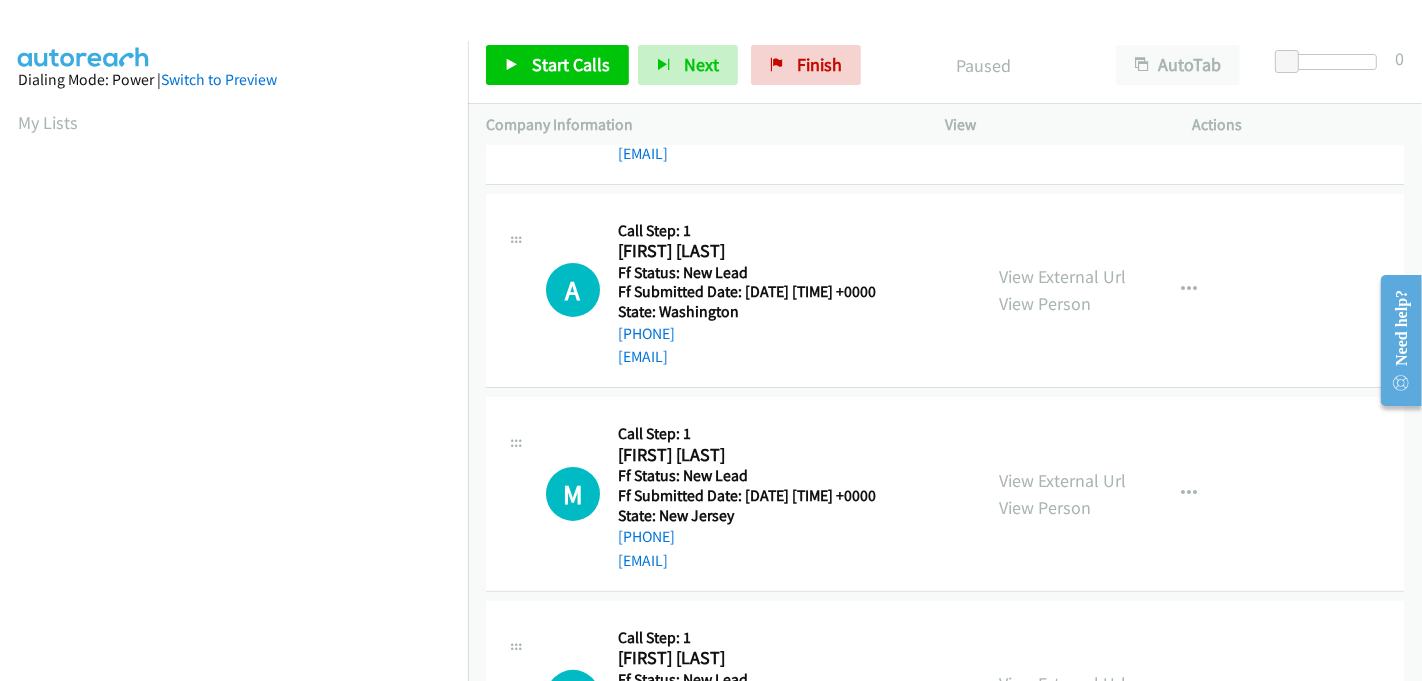 scroll, scrollTop: 285, scrollLeft: 0, axis: vertical 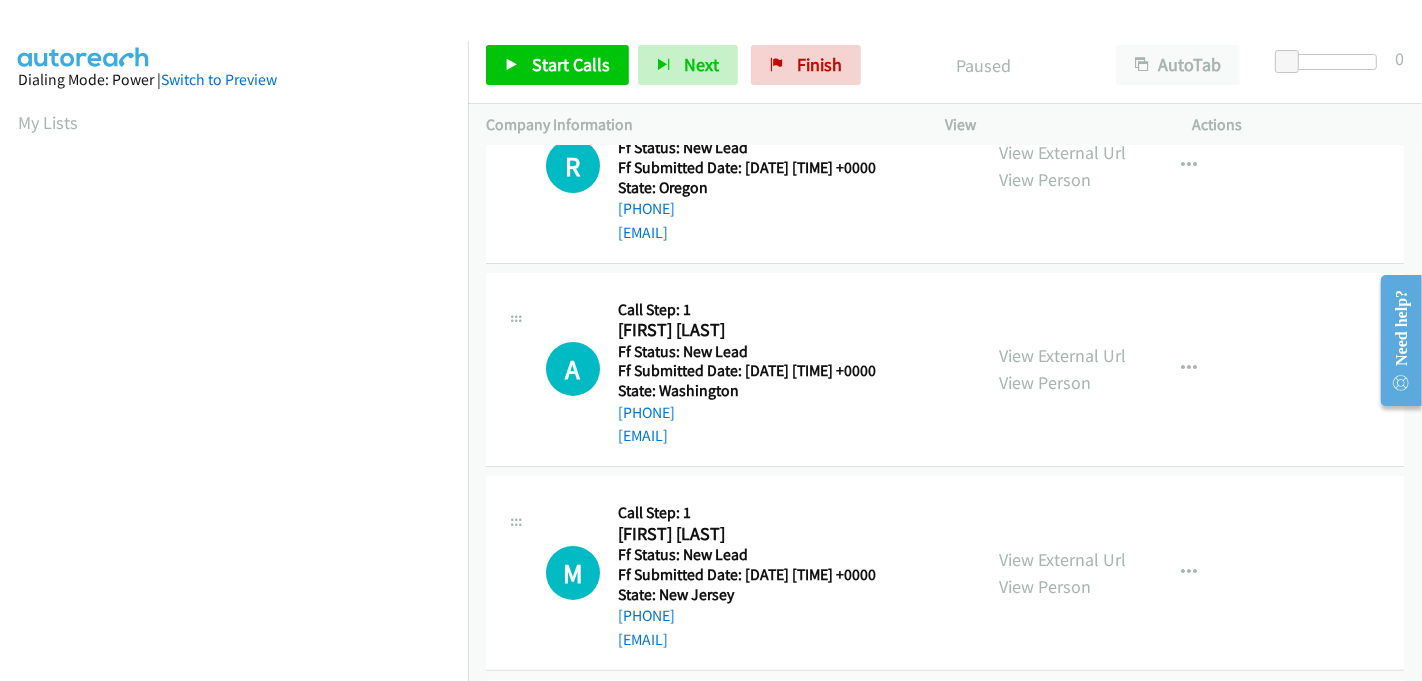 click on "A
Callback Scheduled
Call Step: 1
Aubrey Olson
America/Los_Angeles
Ff Status: New Lead
Ff Submitted Date: 2025-08-04 20:40:28 +0000
State: Washington
+1 808-385-4421
aubreyrolson@gmail.com
Call was successful?
View External Url
View Person
View External Url
Email
Schedule/Manage Callback
Skip Call
Add to do not call list" at bounding box center [945, 370] 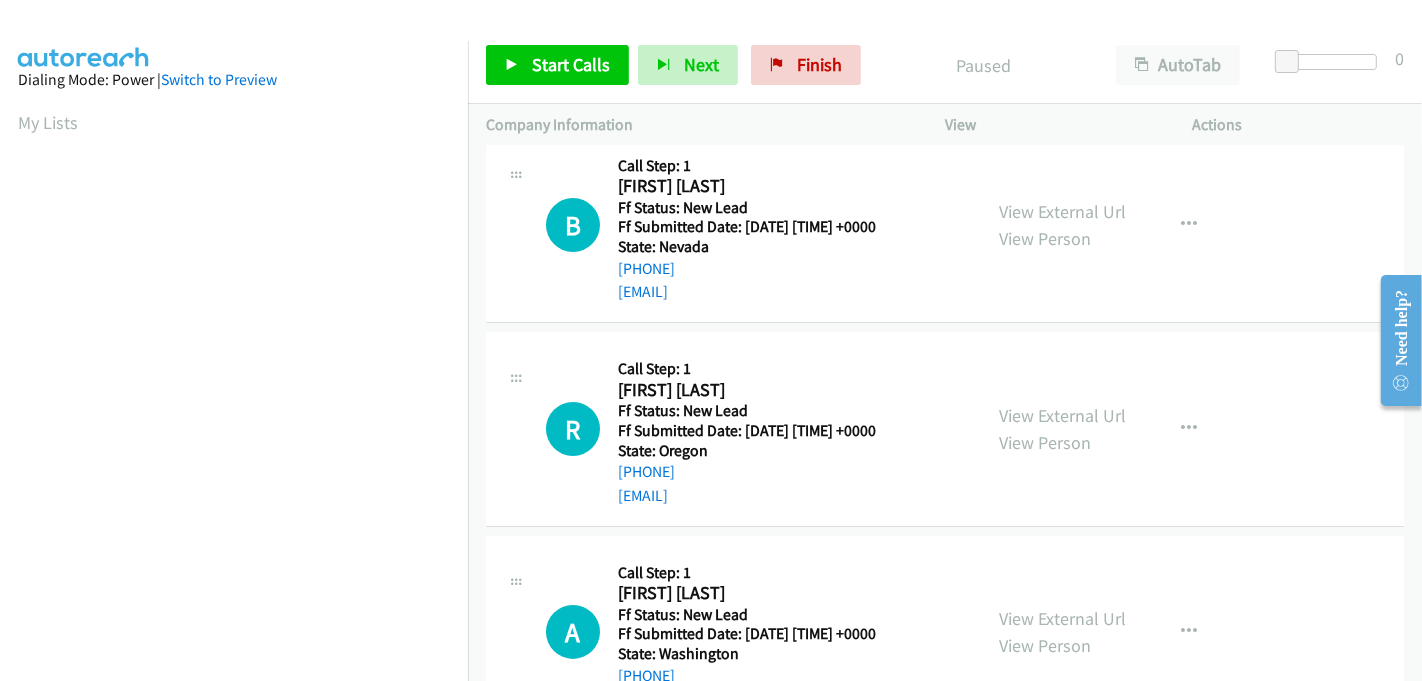 scroll, scrollTop: 0, scrollLeft: 0, axis: both 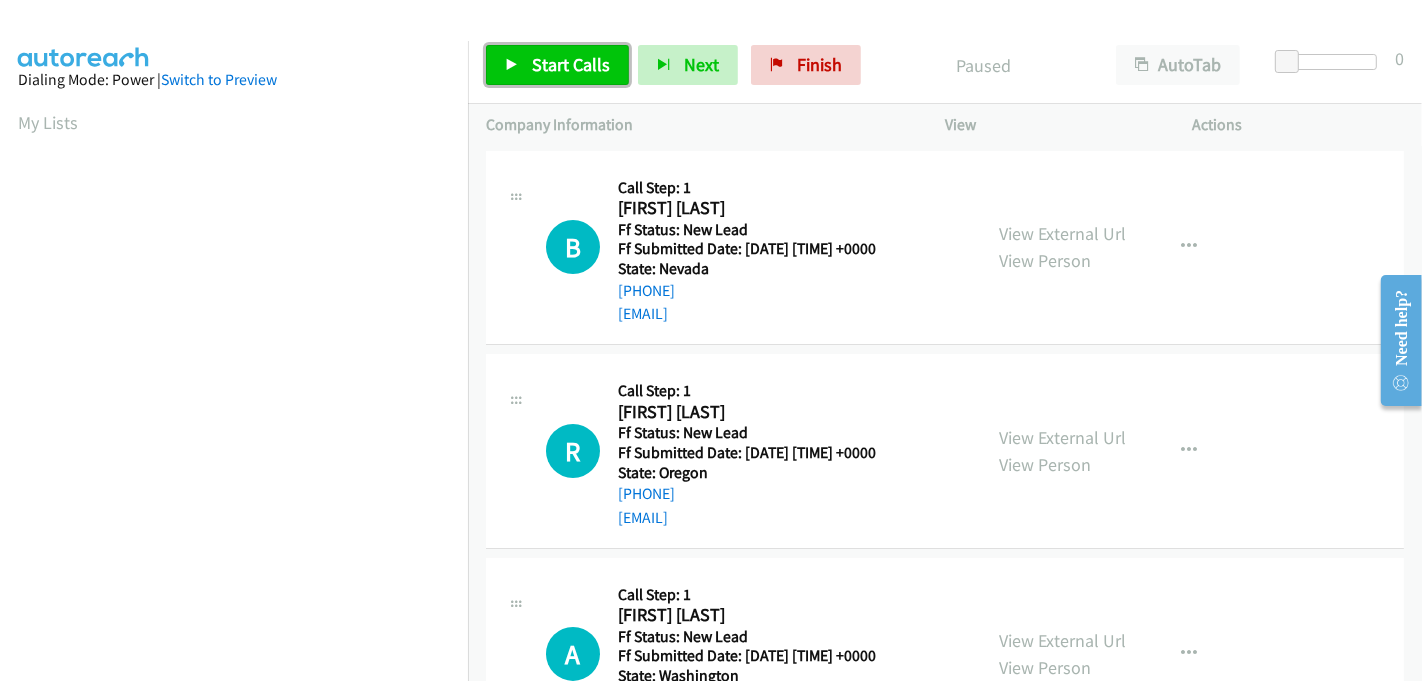 click on "Start Calls" at bounding box center (571, 64) 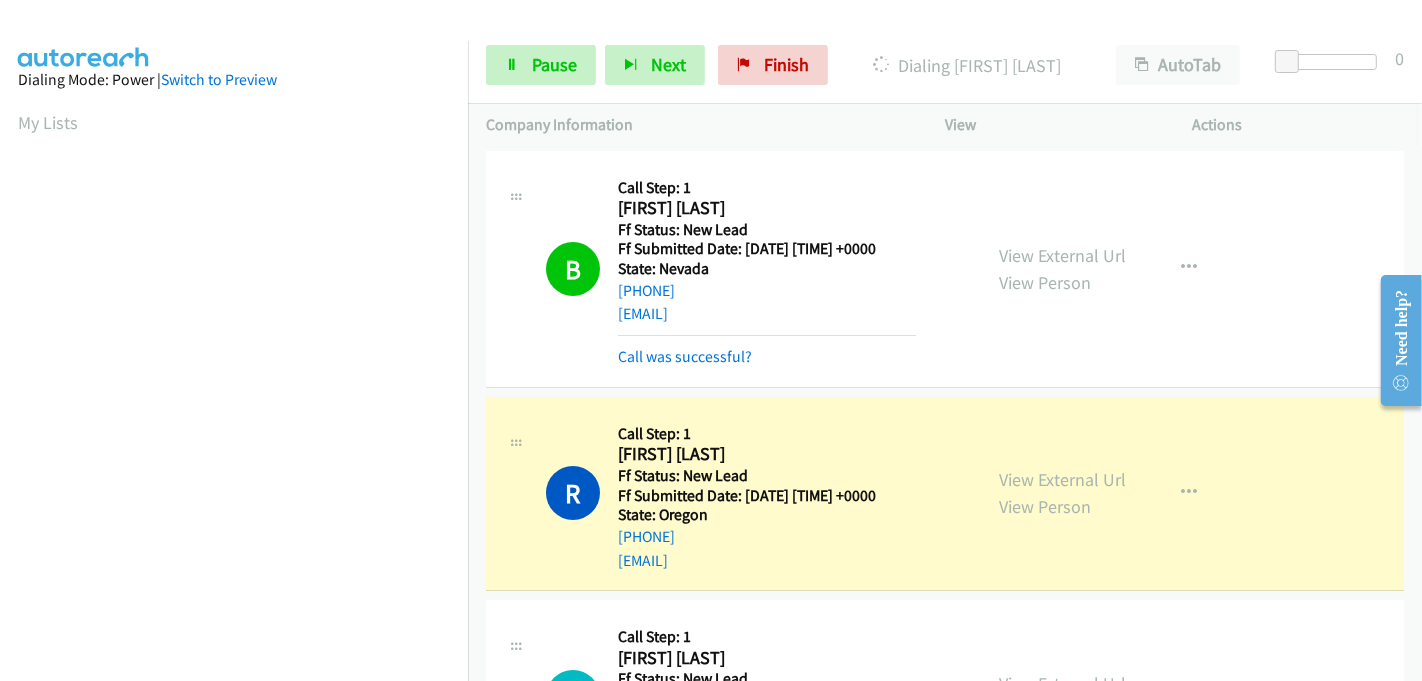 scroll, scrollTop: 442, scrollLeft: 0, axis: vertical 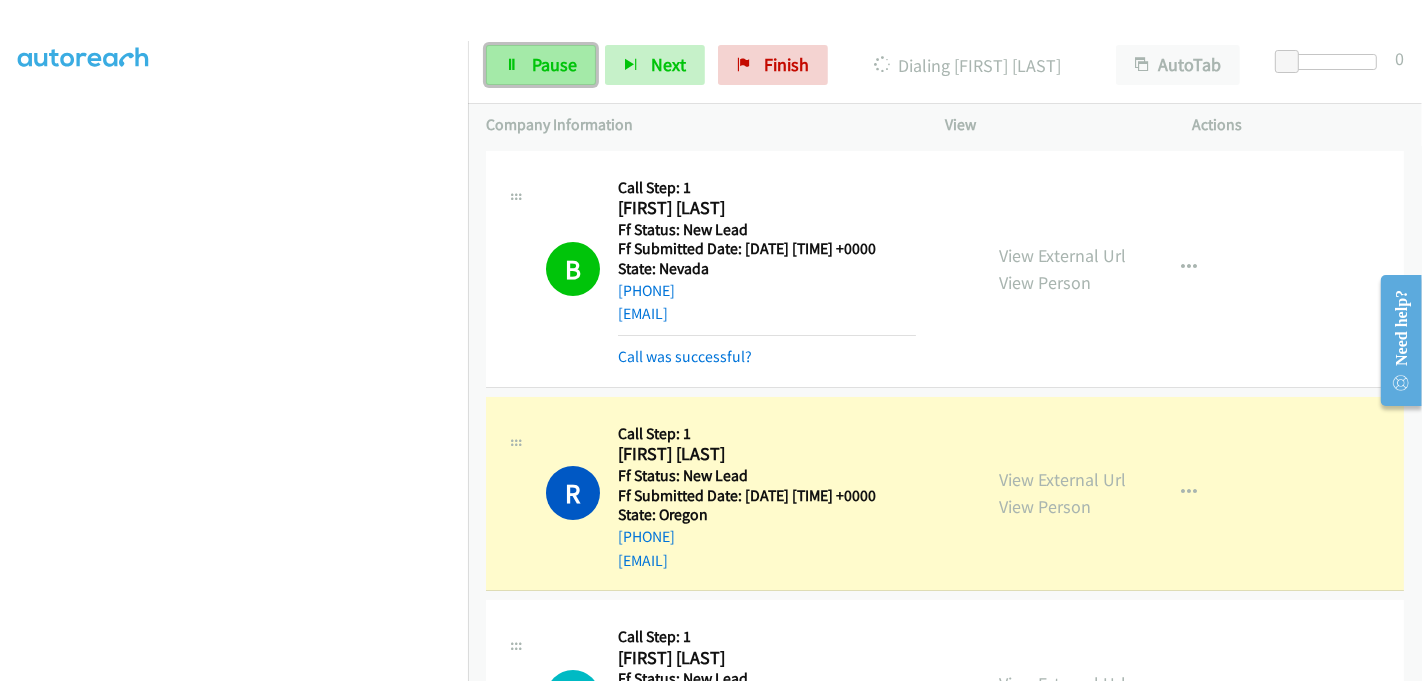 click at bounding box center (512, 66) 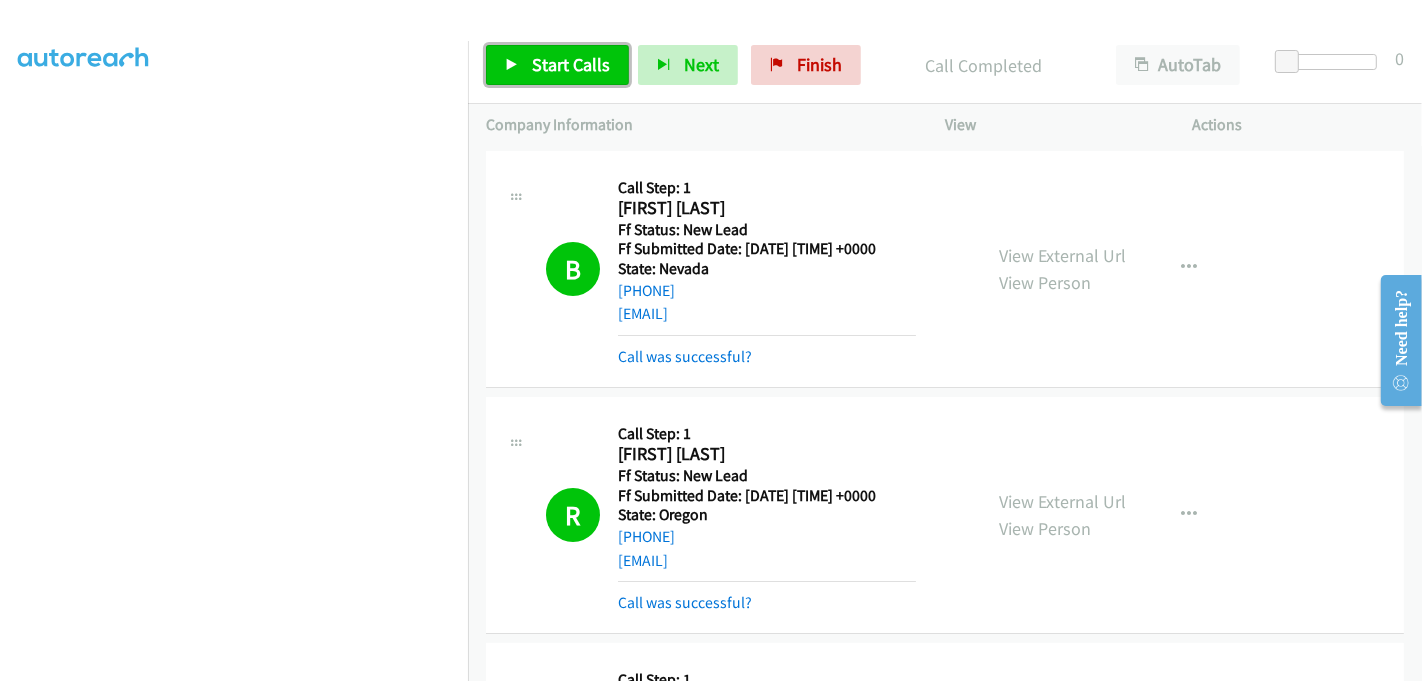 click on "Start Calls" at bounding box center (557, 65) 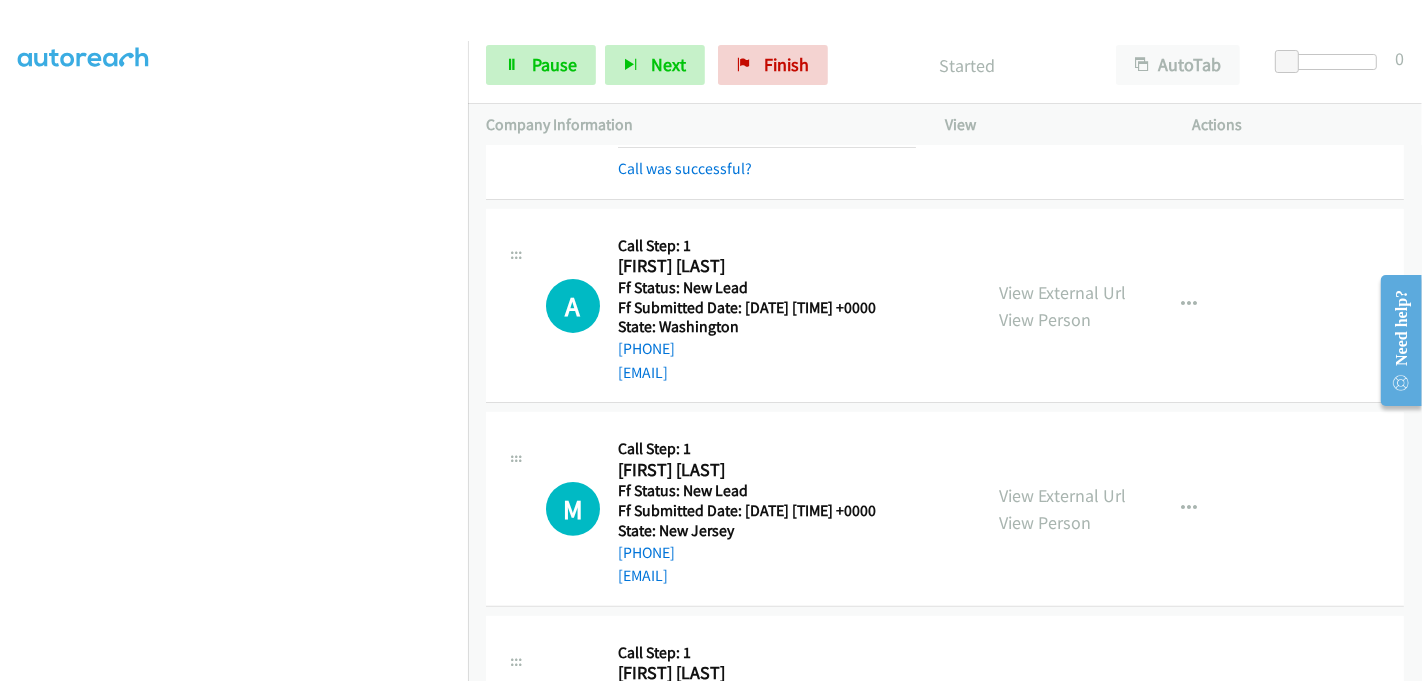 scroll, scrollTop: 444, scrollLeft: 0, axis: vertical 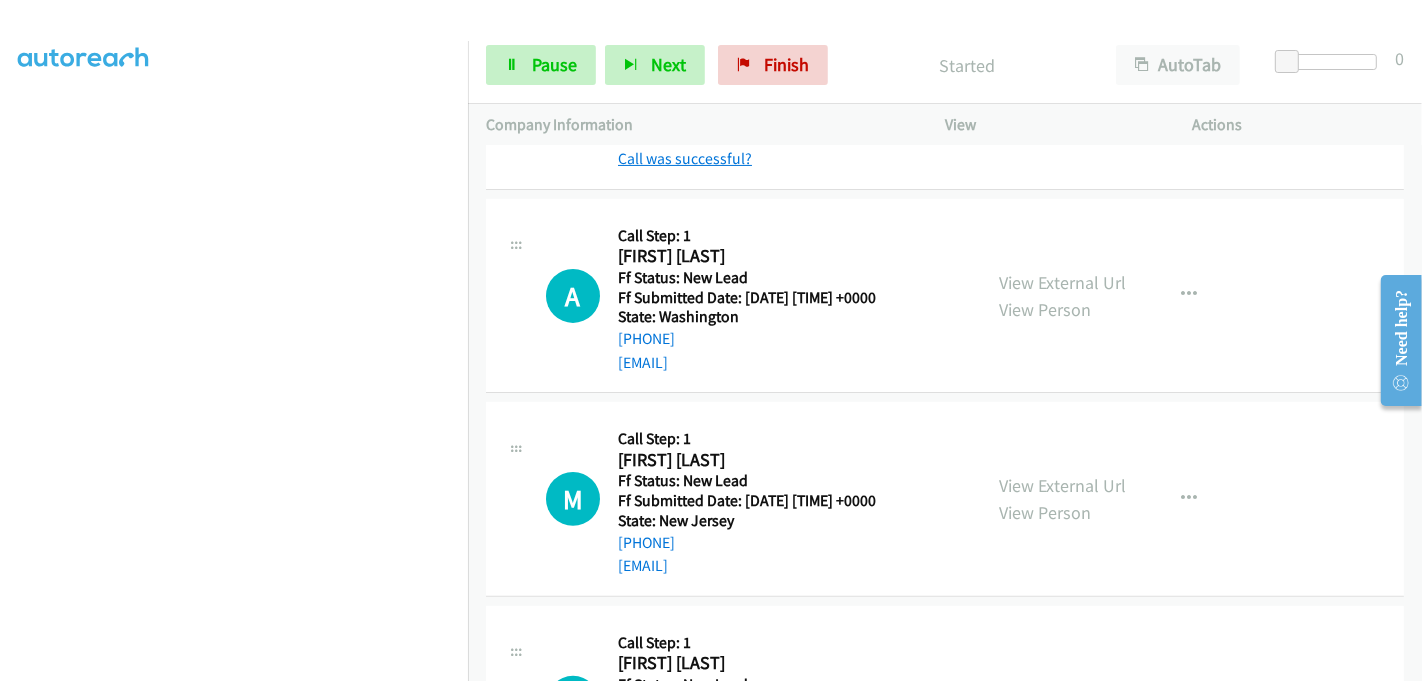 click on "Call was successful?" at bounding box center (685, 158) 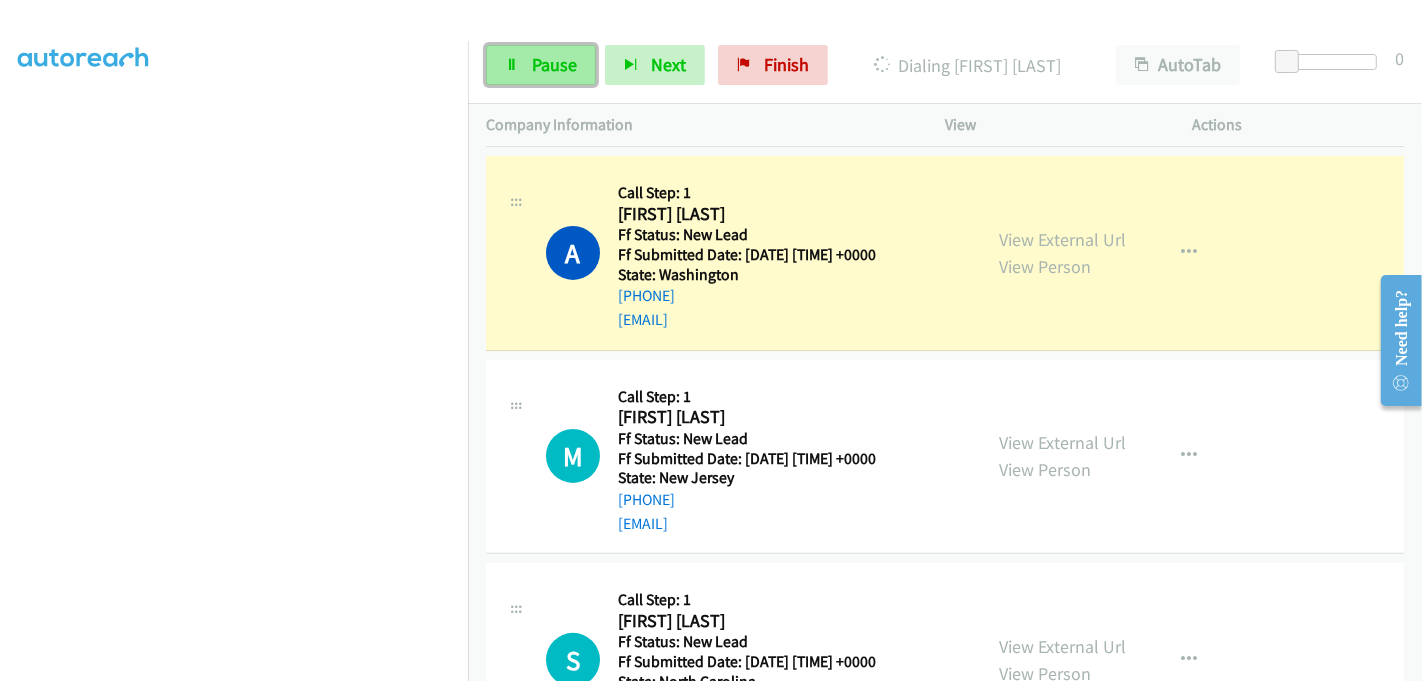 click on "Pause" at bounding box center [541, 65] 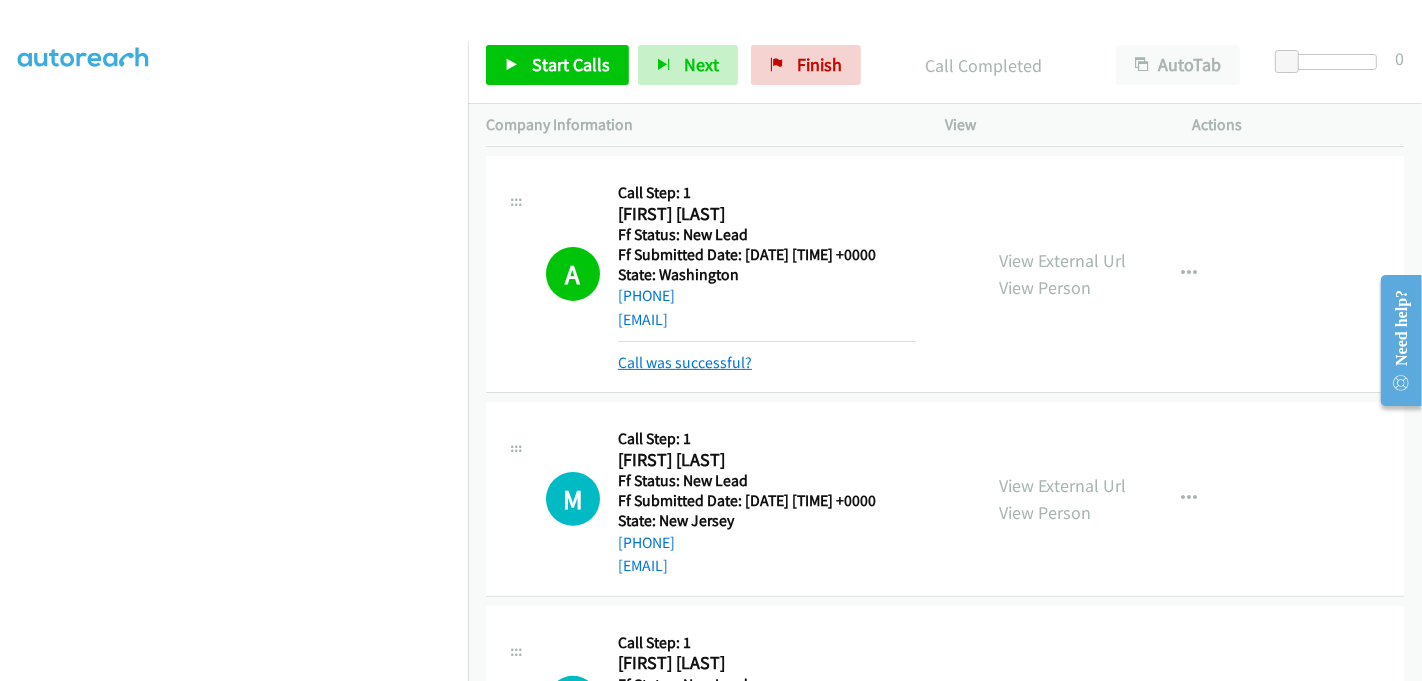 click on "Call was successful?" at bounding box center [685, 362] 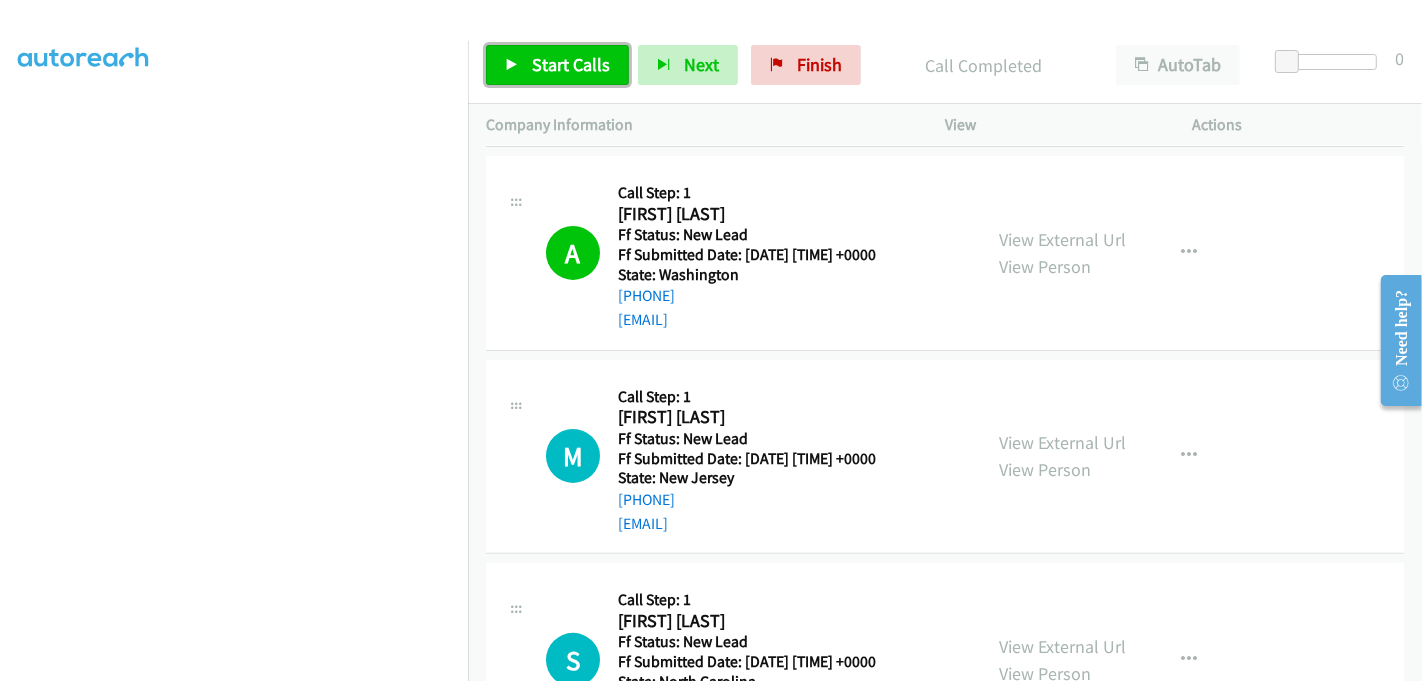 click on "Start Calls" at bounding box center (557, 65) 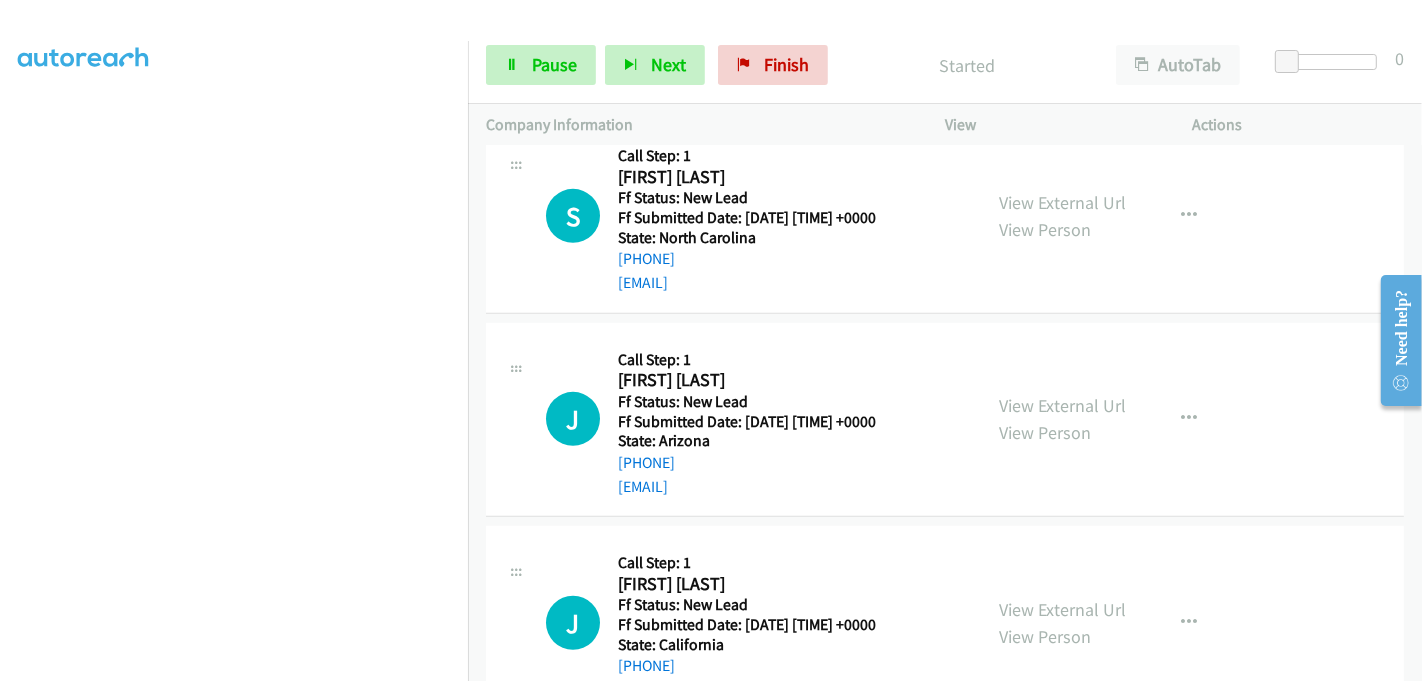 scroll, scrollTop: 666, scrollLeft: 0, axis: vertical 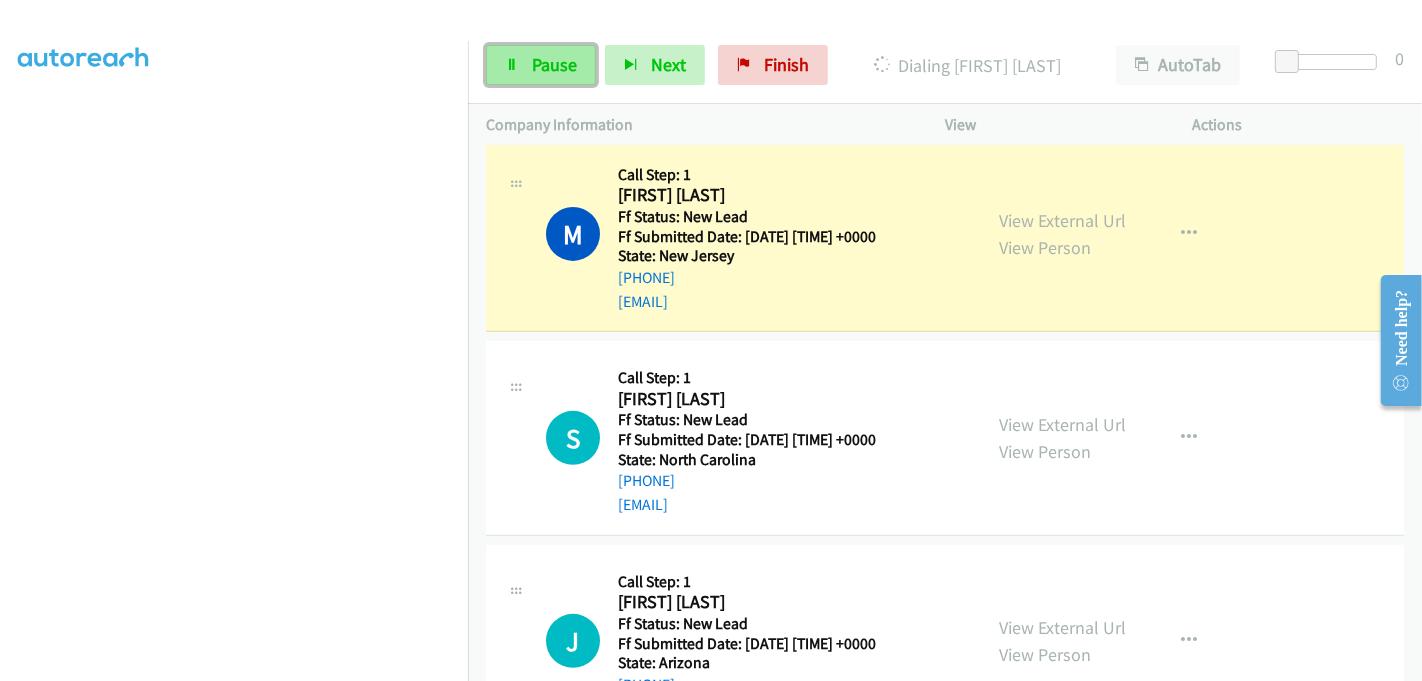 click on "Pause" at bounding box center [554, 64] 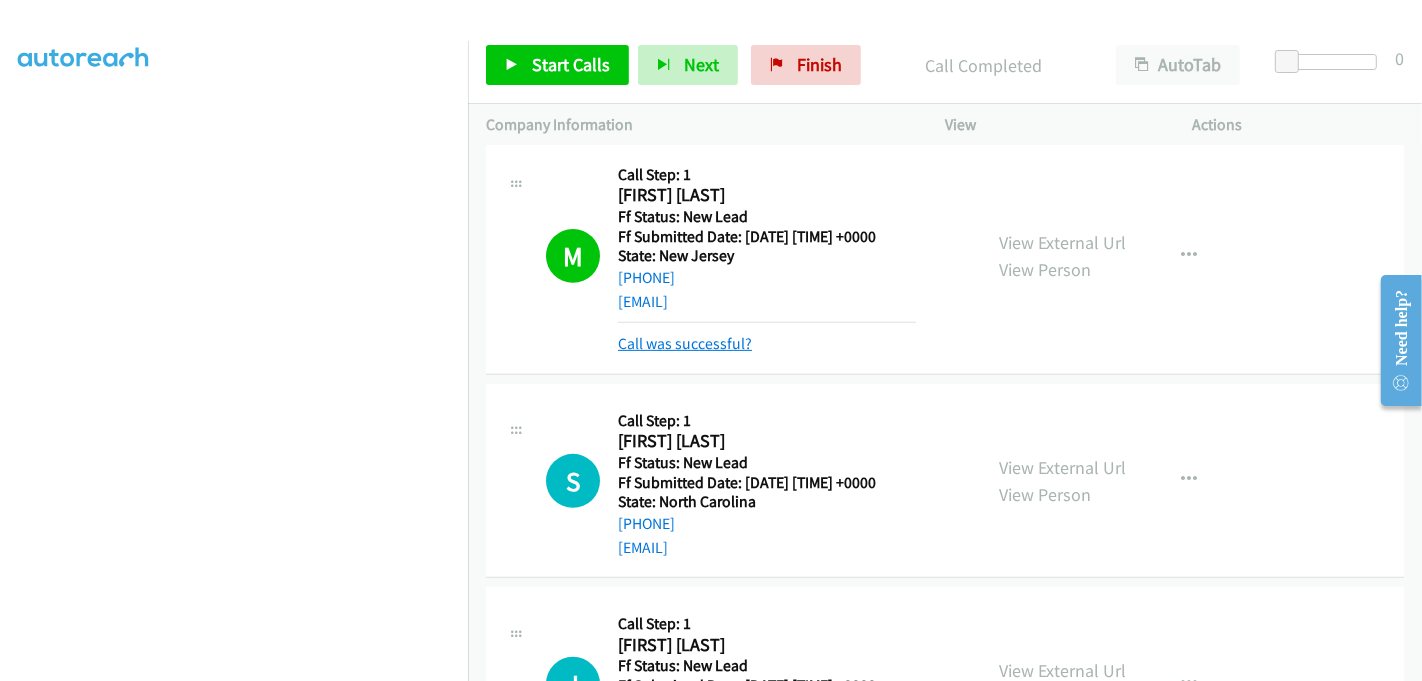 click on "Call was successful?" at bounding box center [685, 343] 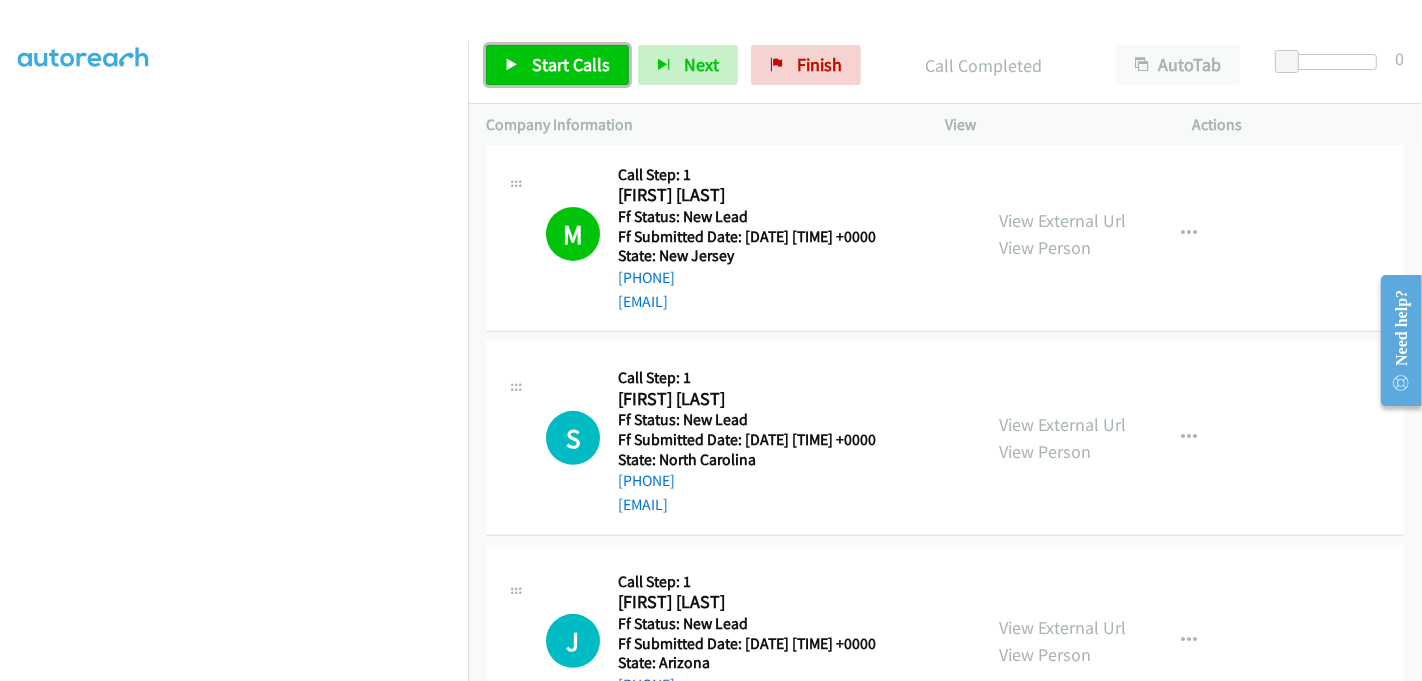 click on "Start Calls" at bounding box center (571, 64) 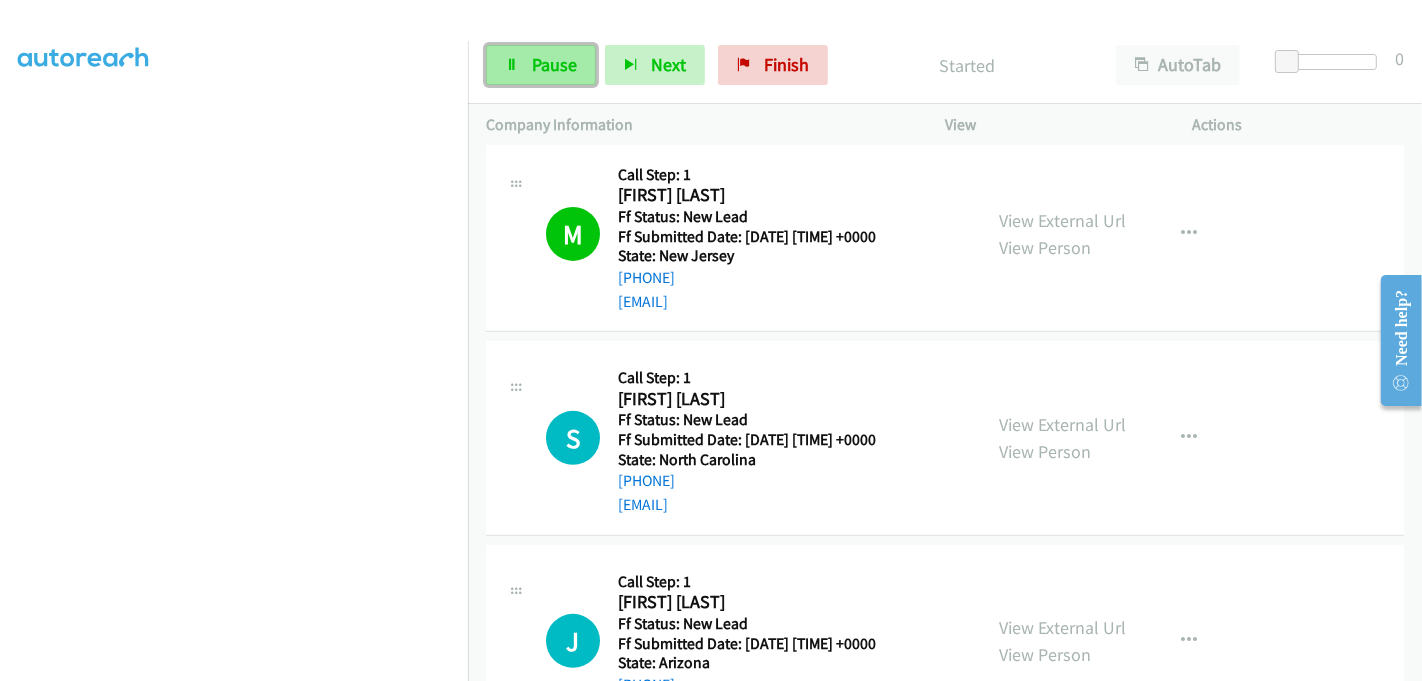 click on "Pause" at bounding box center [554, 64] 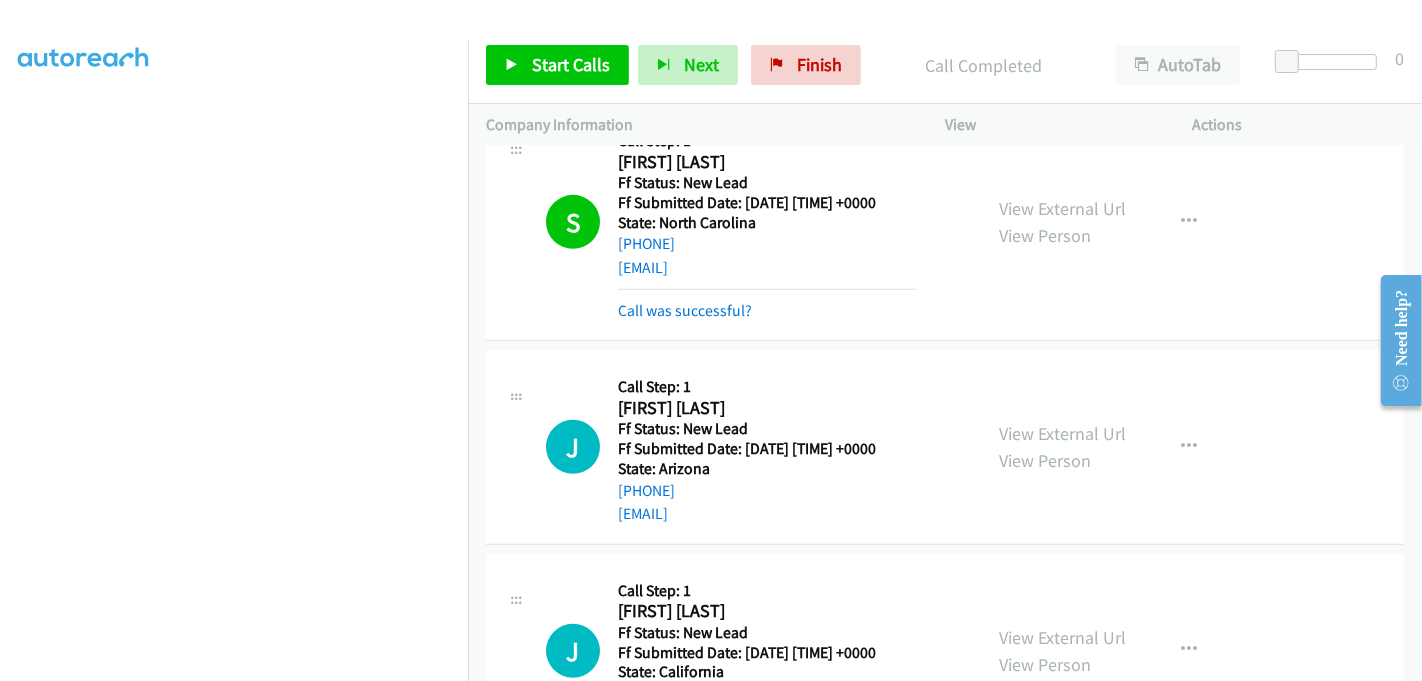 scroll, scrollTop: 1000, scrollLeft: 0, axis: vertical 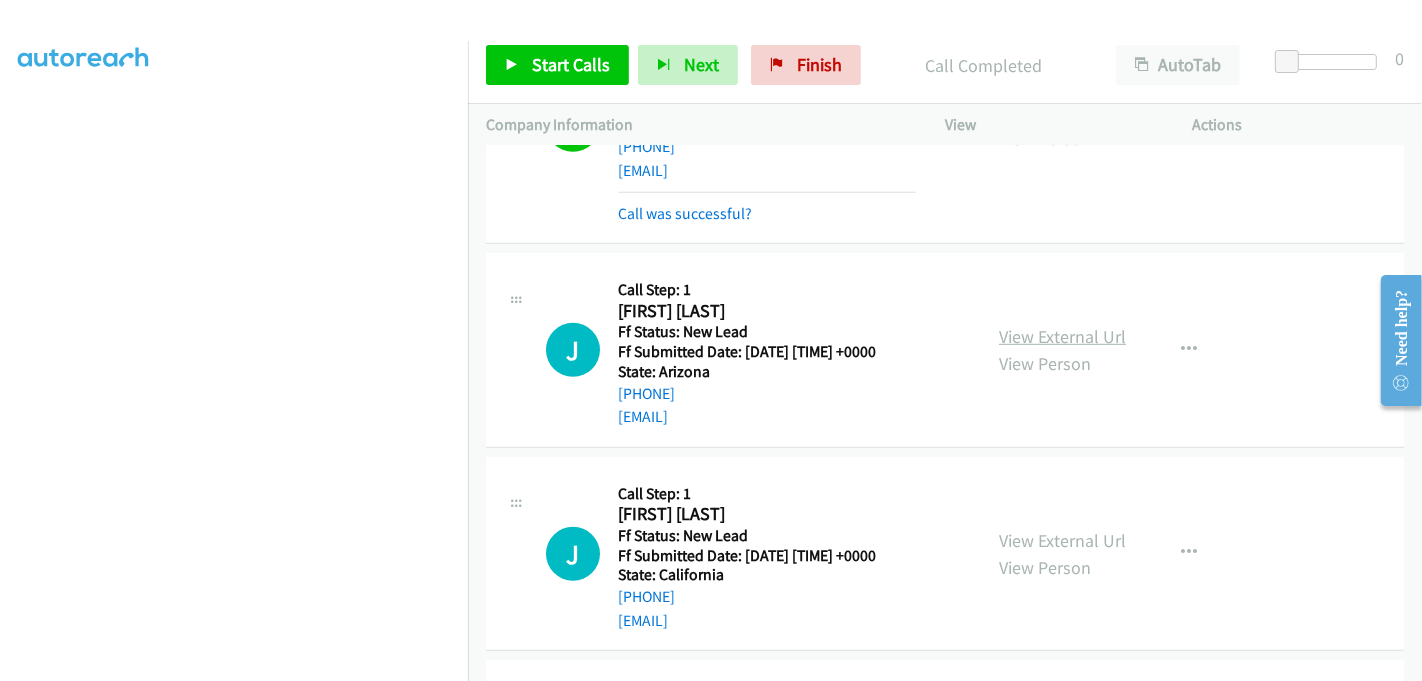 click on "View External Url" at bounding box center (1062, 336) 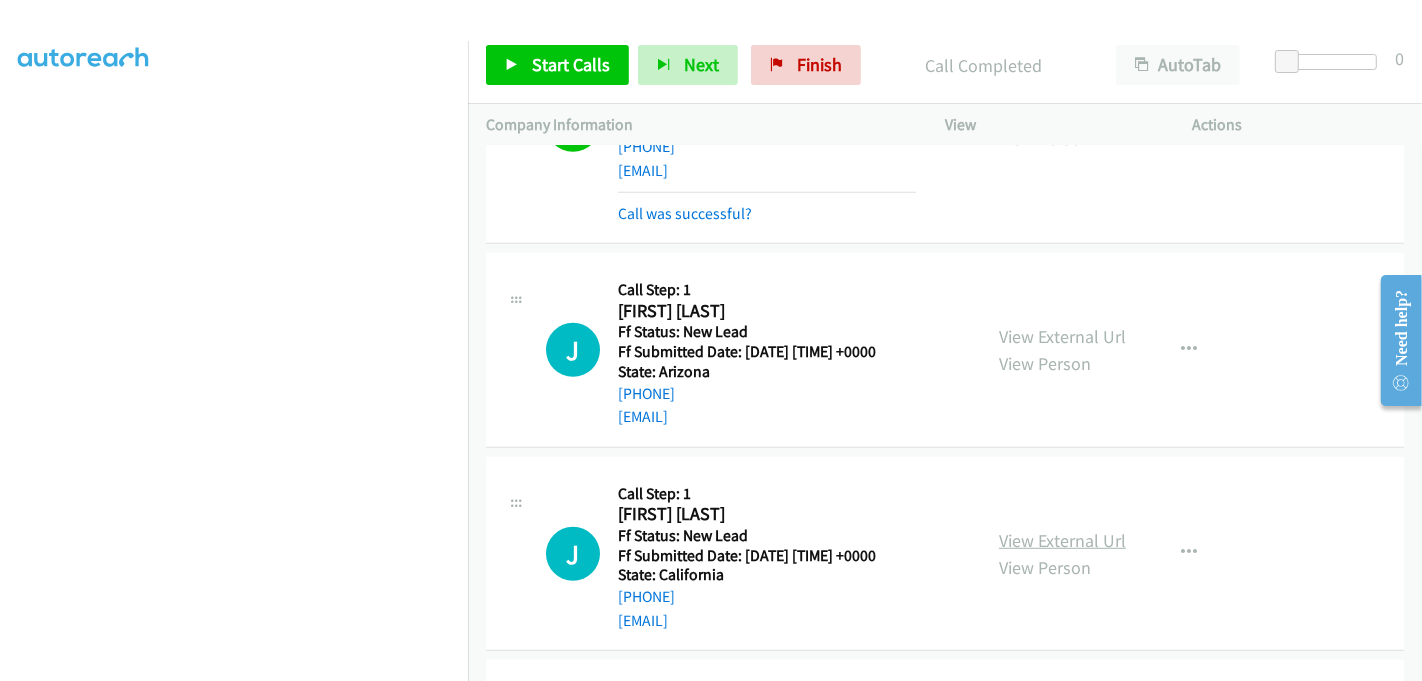 click on "View External Url" at bounding box center [1062, 540] 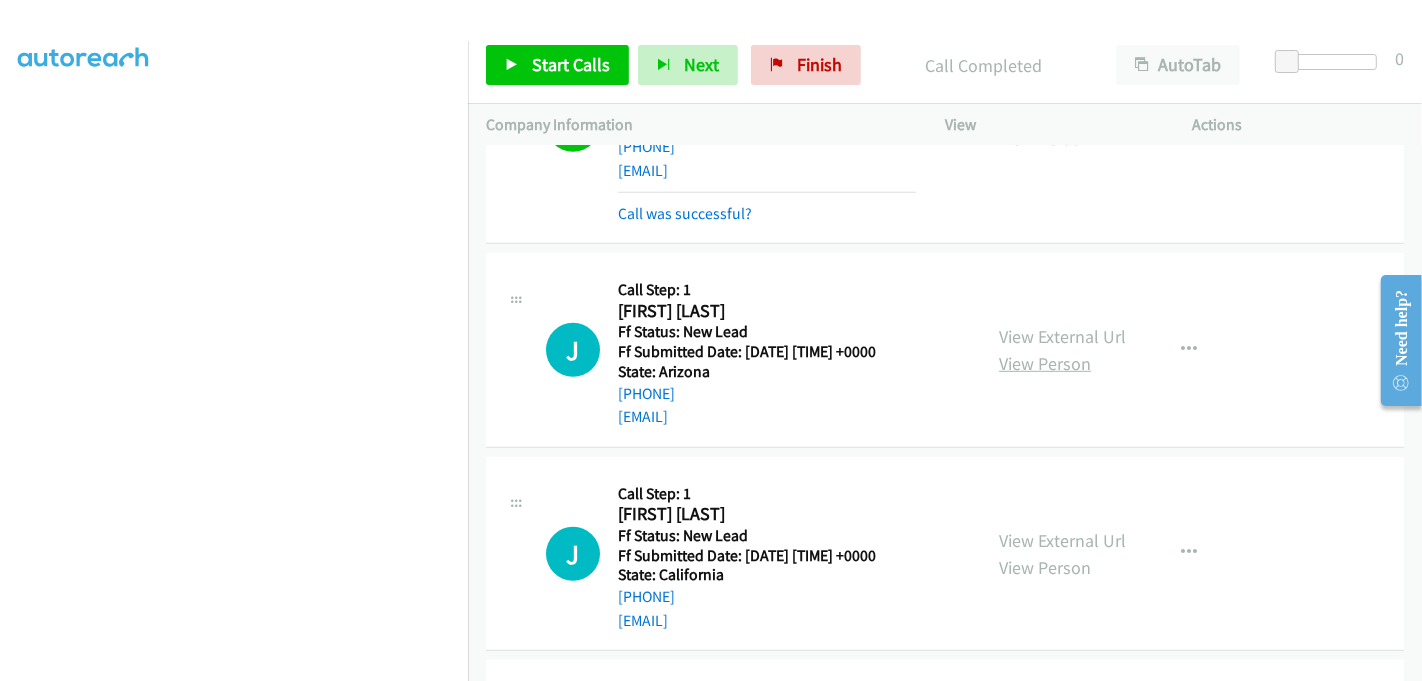 scroll, scrollTop: 1201, scrollLeft: 0, axis: vertical 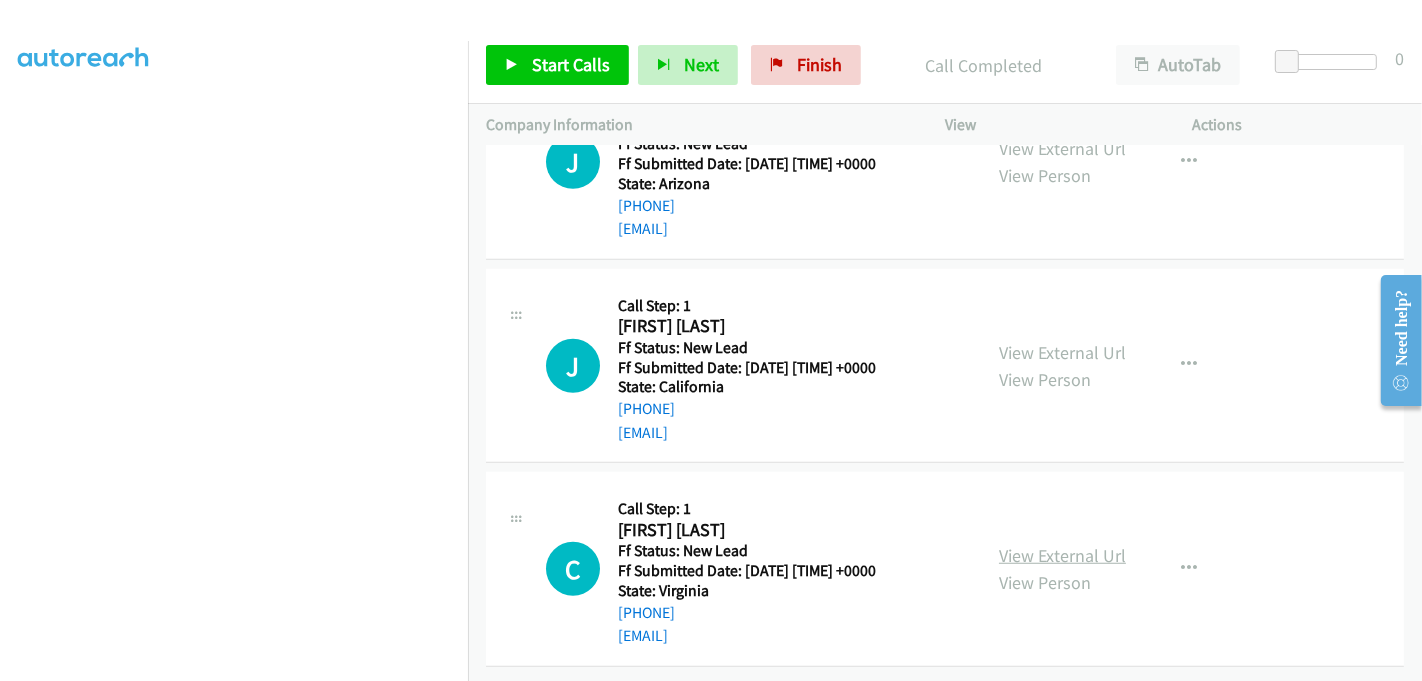 click on "View External Url" at bounding box center (1062, 555) 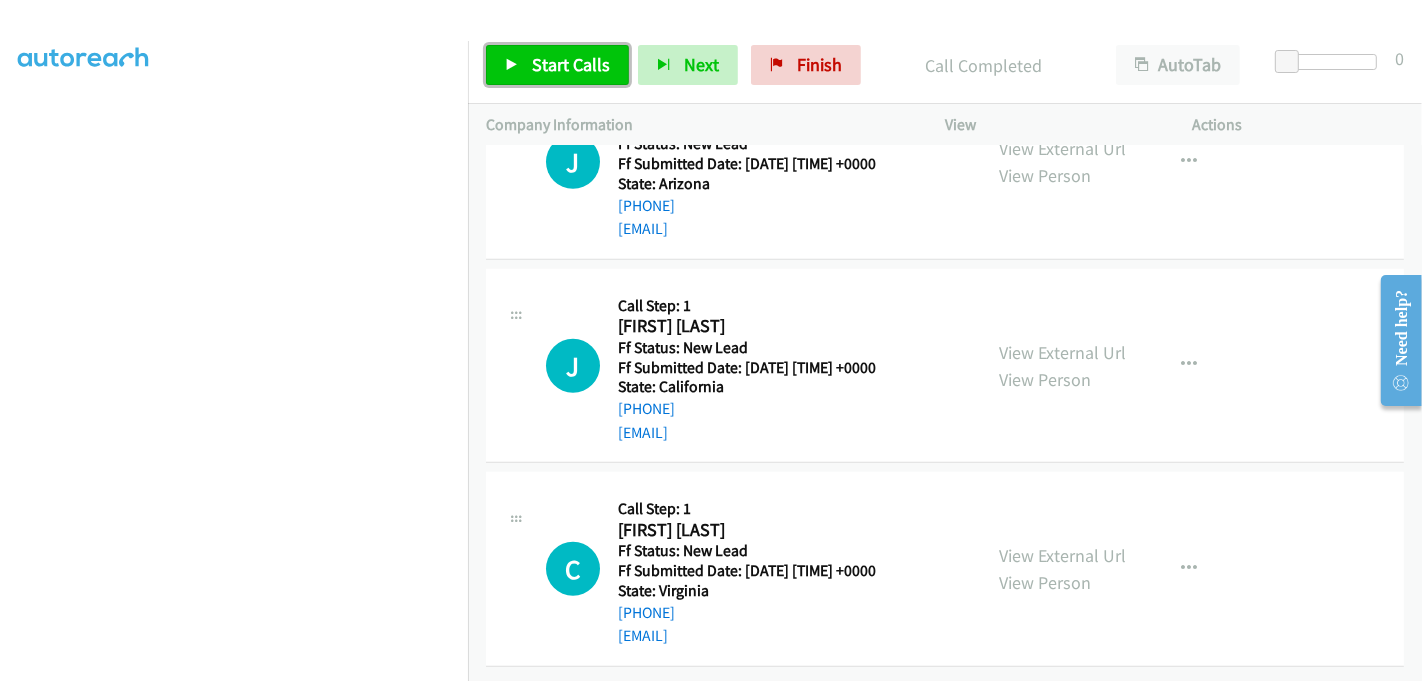click on "Start Calls" at bounding box center [557, 65] 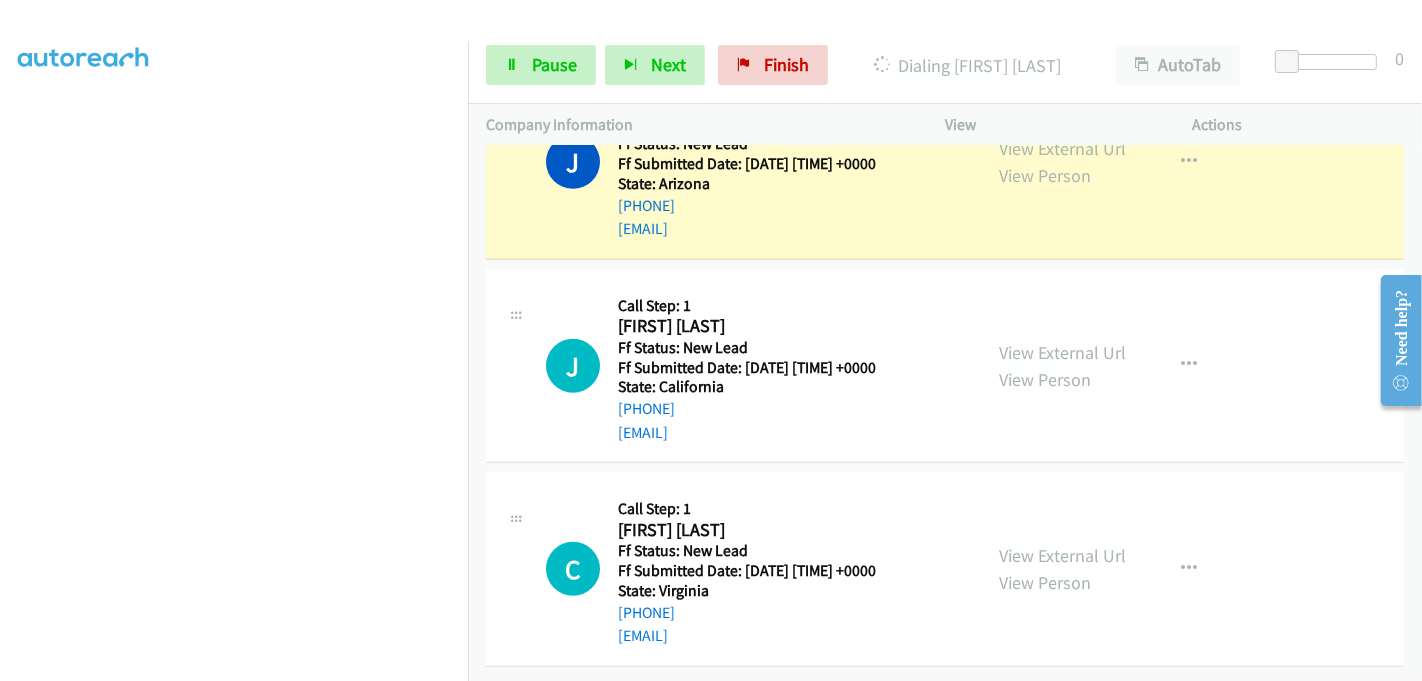 scroll, scrollTop: 1222, scrollLeft: 0, axis: vertical 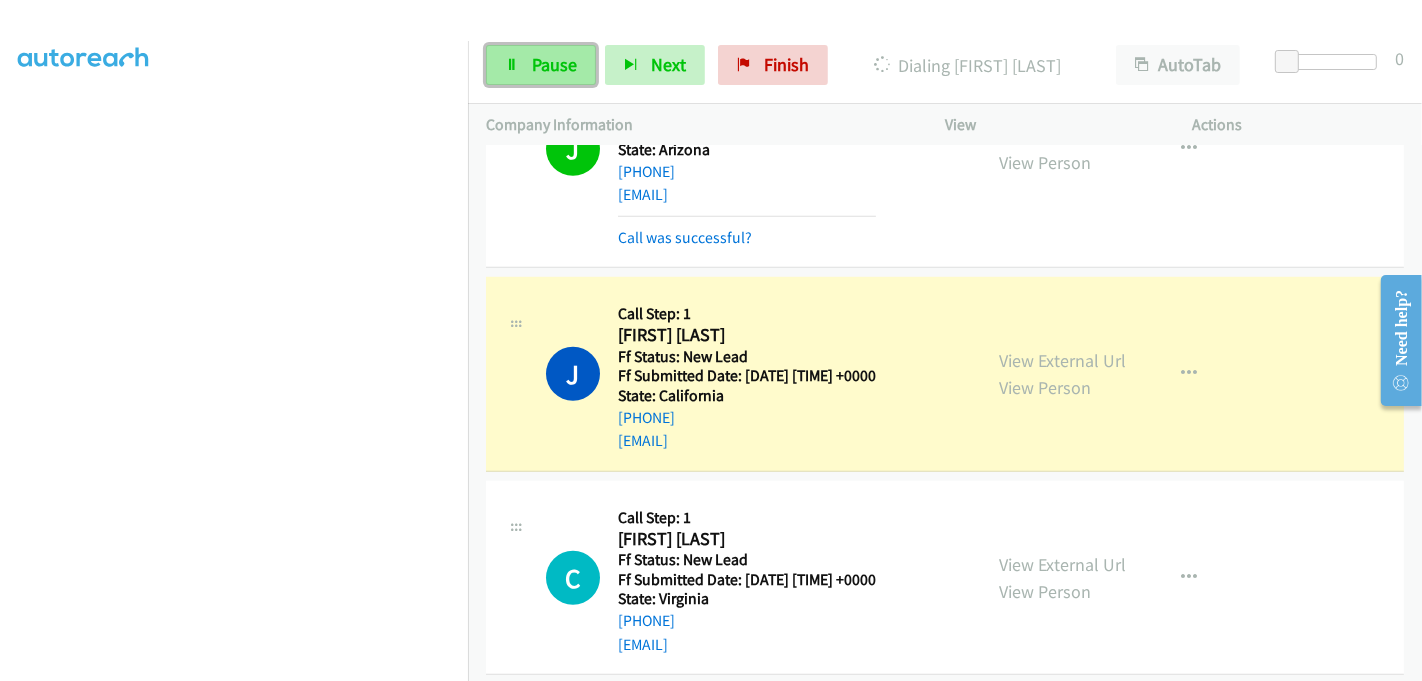 click on "Pause" at bounding box center [554, 64] 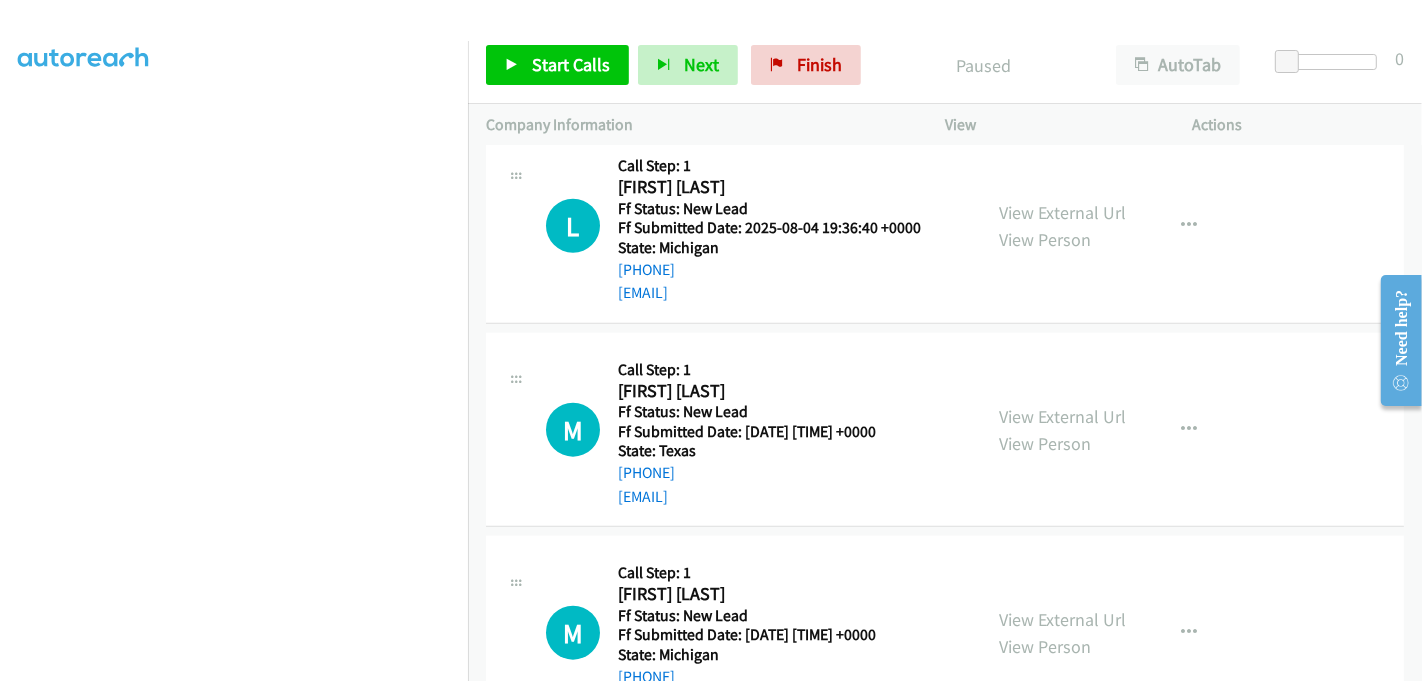 scroll, scrollTop: 1853, scrollLeft: 0, axis: vertical 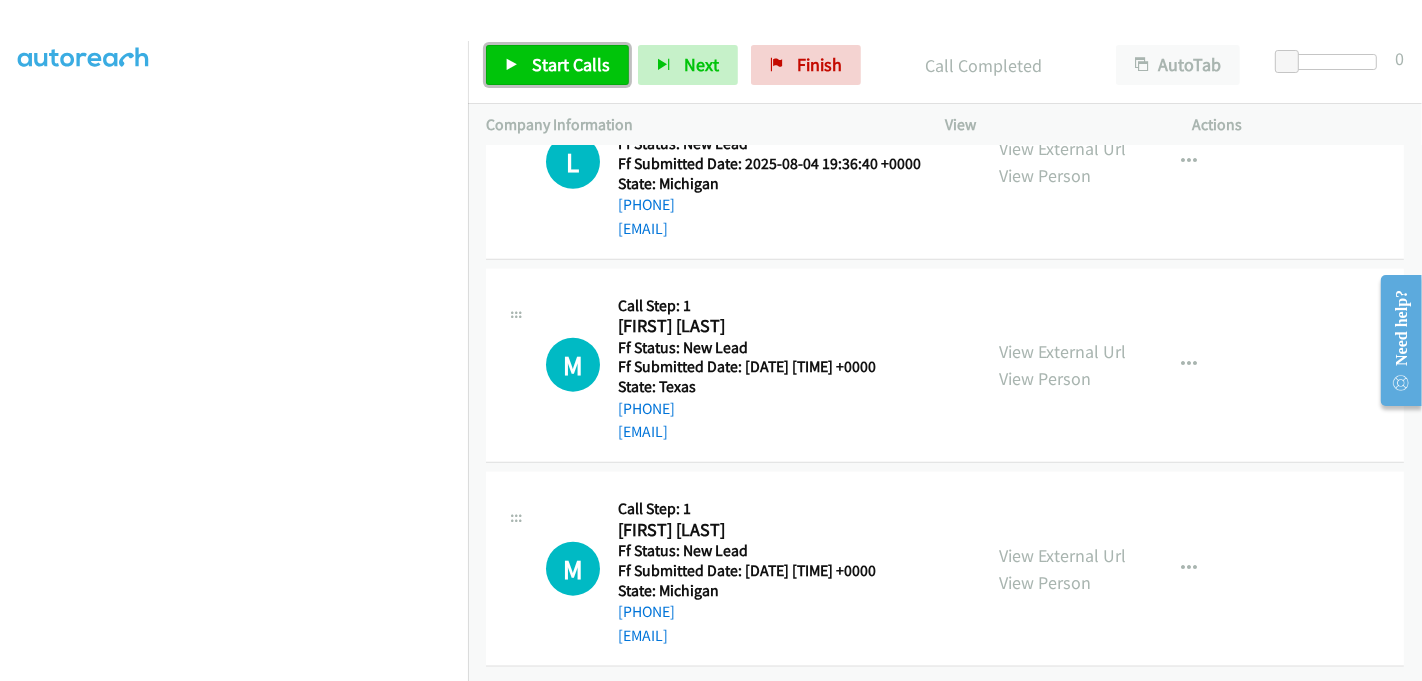 click on "Start Calls" at bounding box center (571, 64) 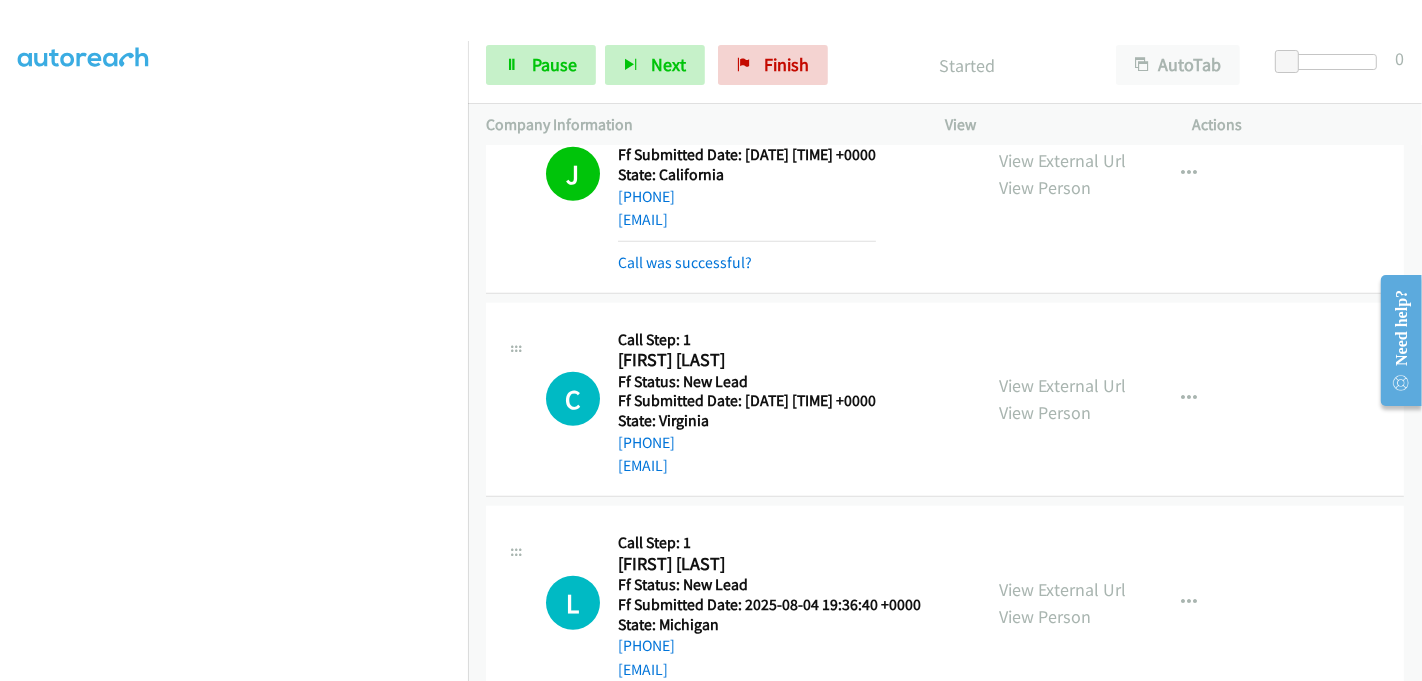 scroll, scrollTop: 1340, scrollLeft: 0, axis: vertical 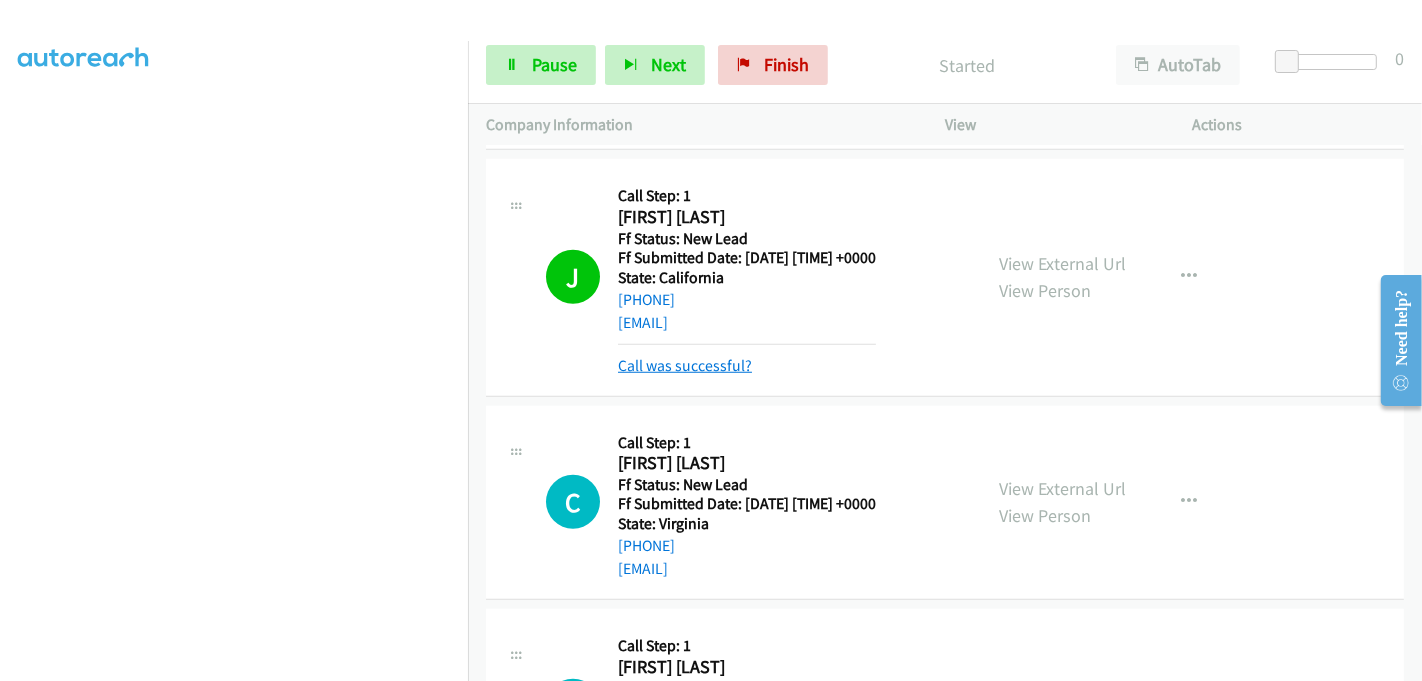 click on "Call was successful?" at bounding box center [685, 365] 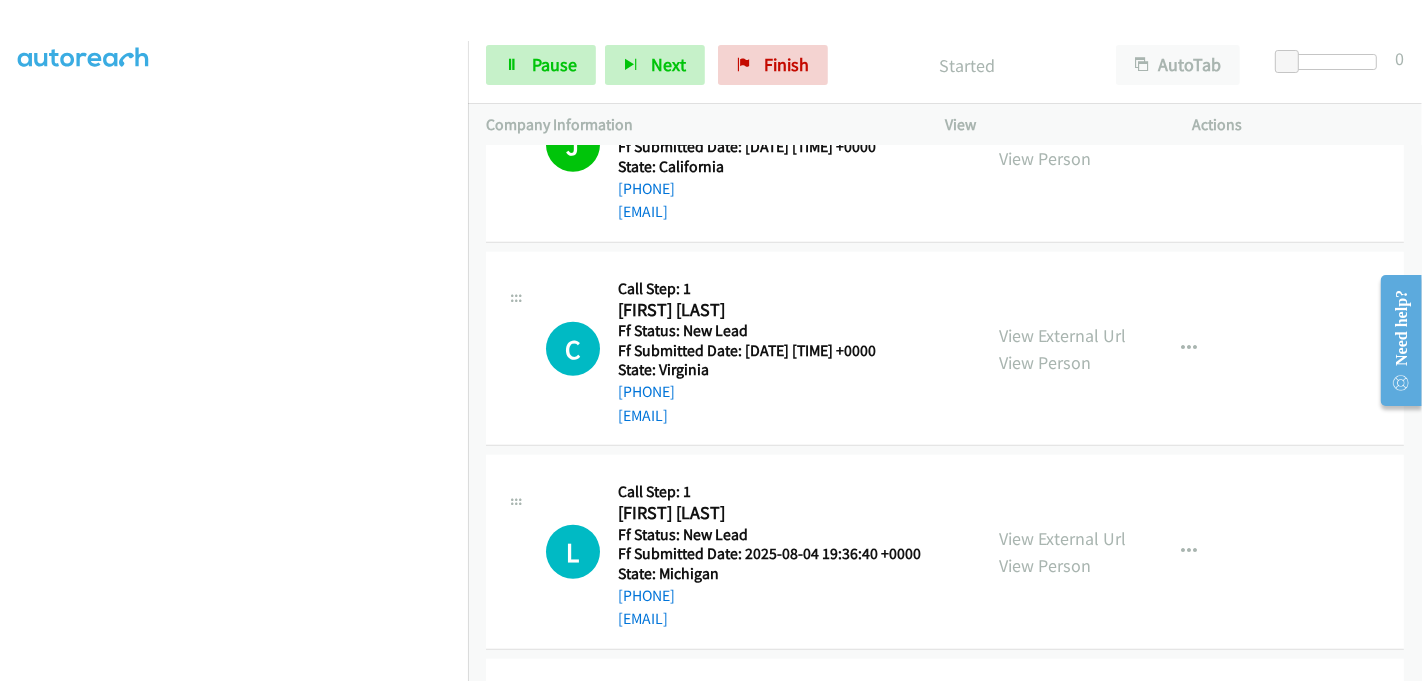 scroll, scrollTop: 1562, scrollLeft: 0, axis: vertical 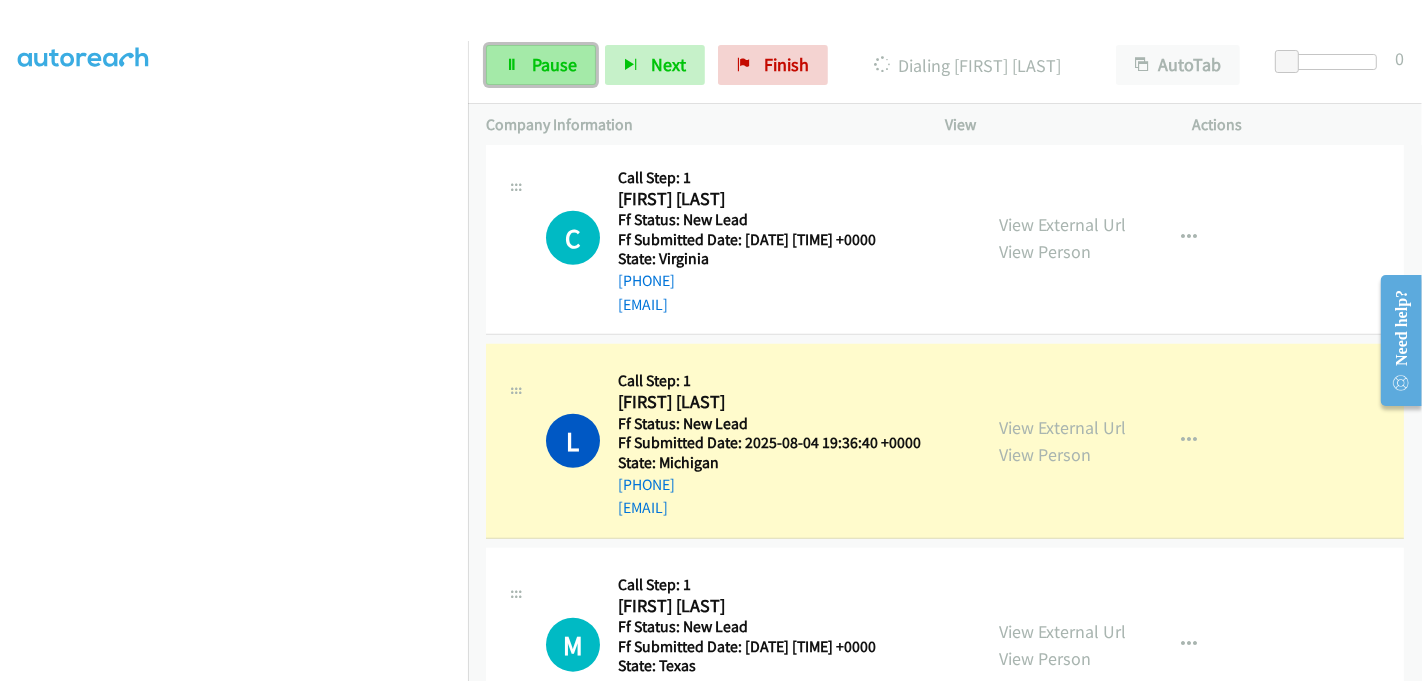 click on "Pause" at bounding box center (541, 65) 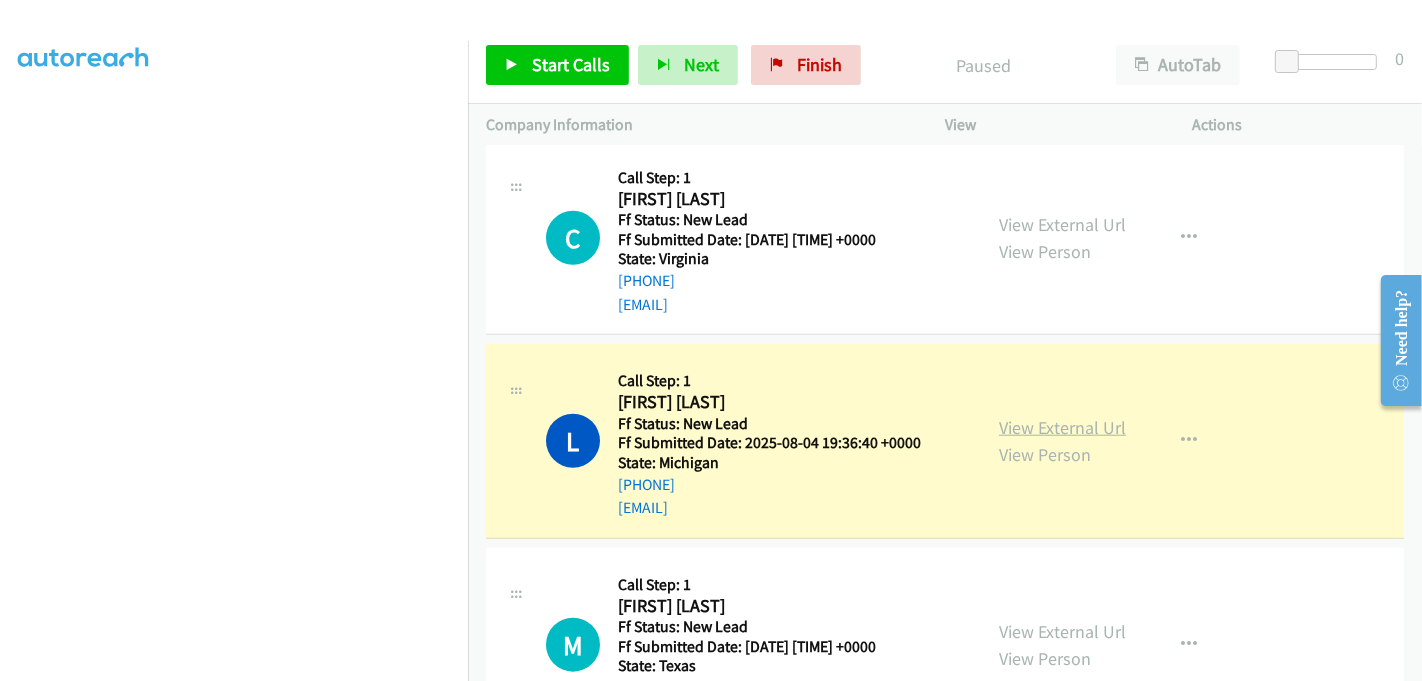 click on "View External Url" at bounding box center (1062, 427) 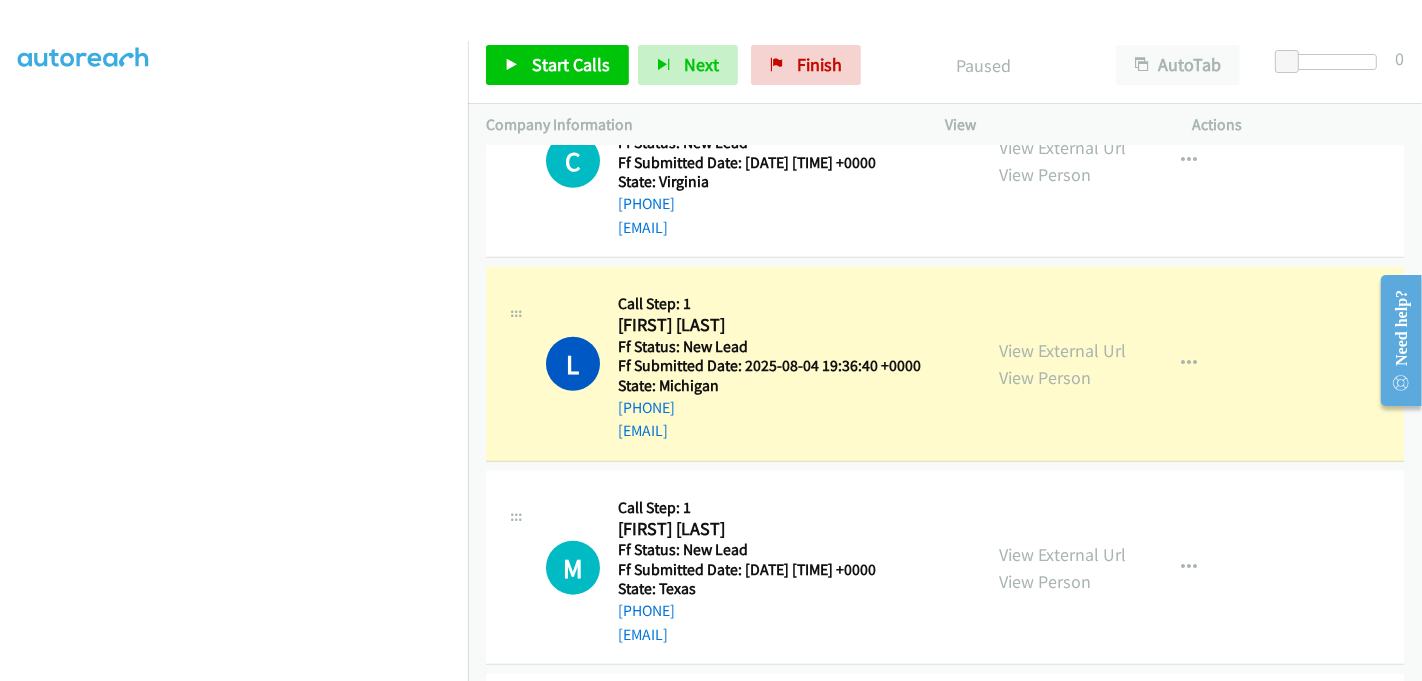 scroll, scrollTop: 1520, scrollLeft: 0, axis: vertical 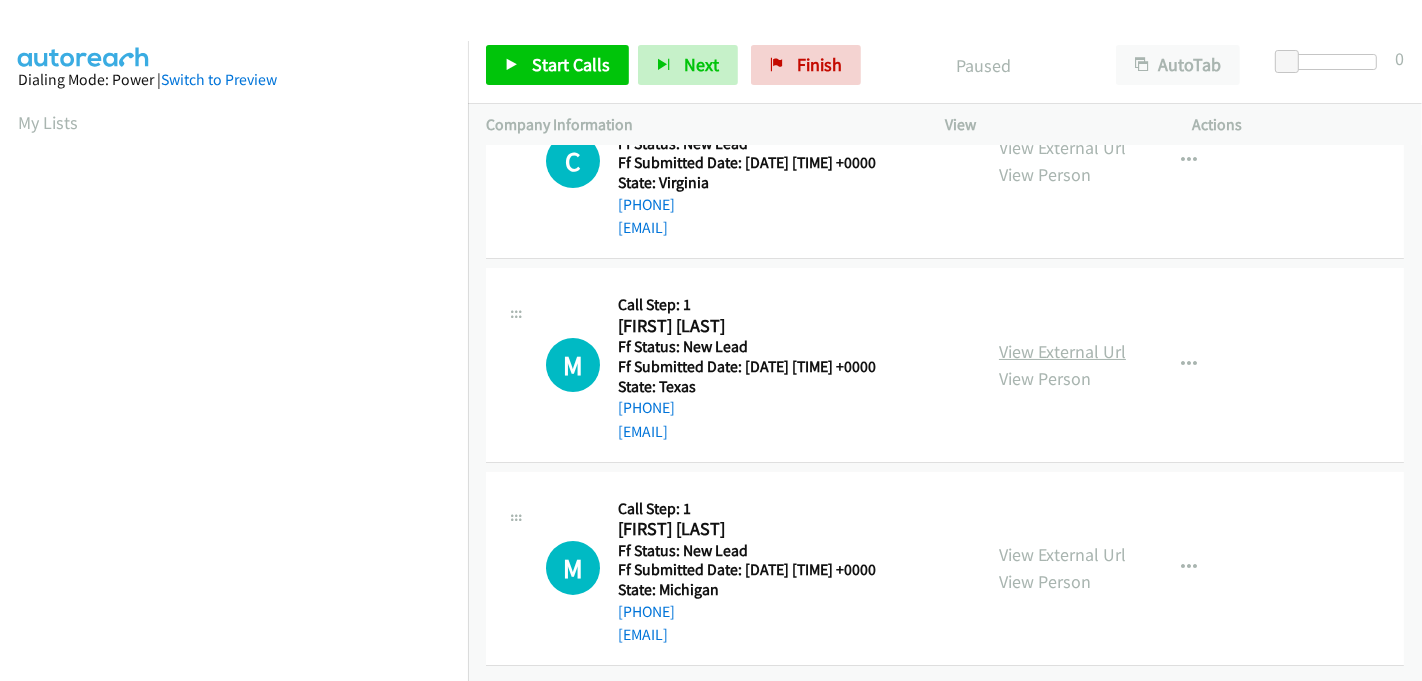 click on "View External Url" at bounding box center (1062, 351) 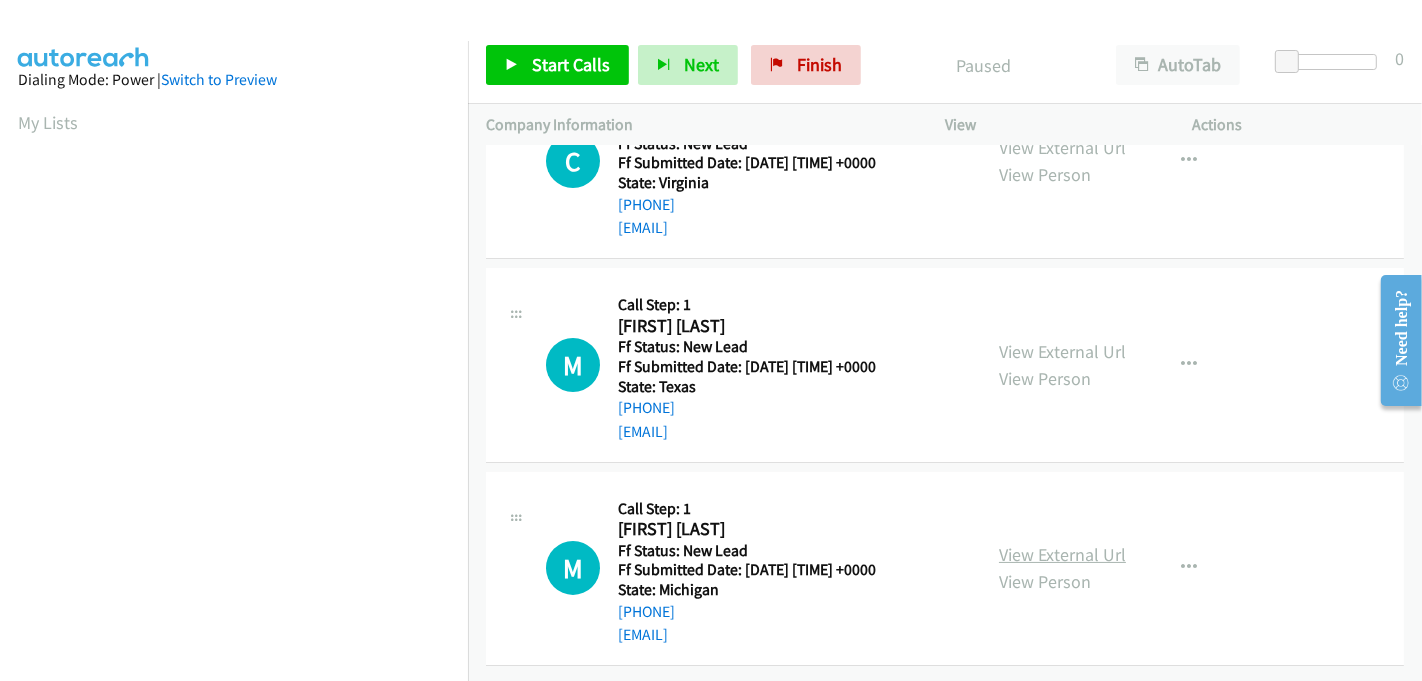 click on "View External Url" at bounding box center [1062, 554] 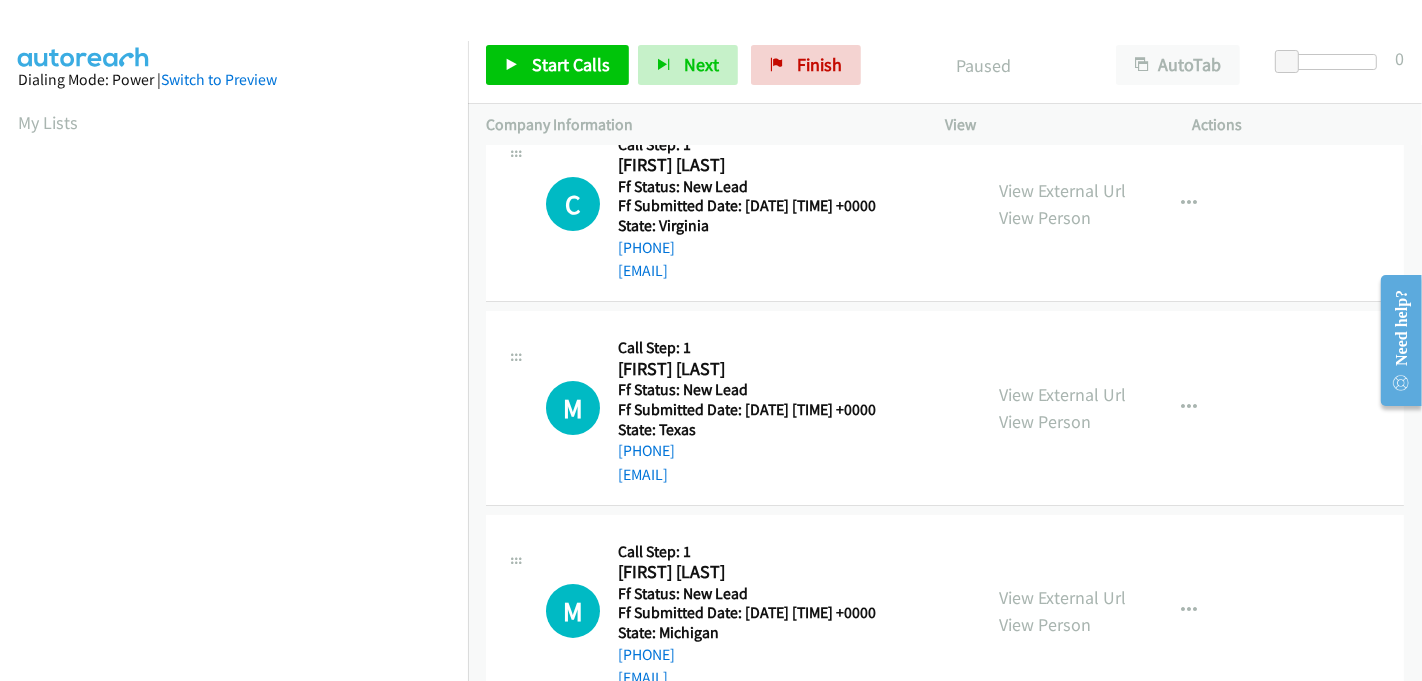 scroll, scrollTop: 0, scrollLeft: 0, axis: both 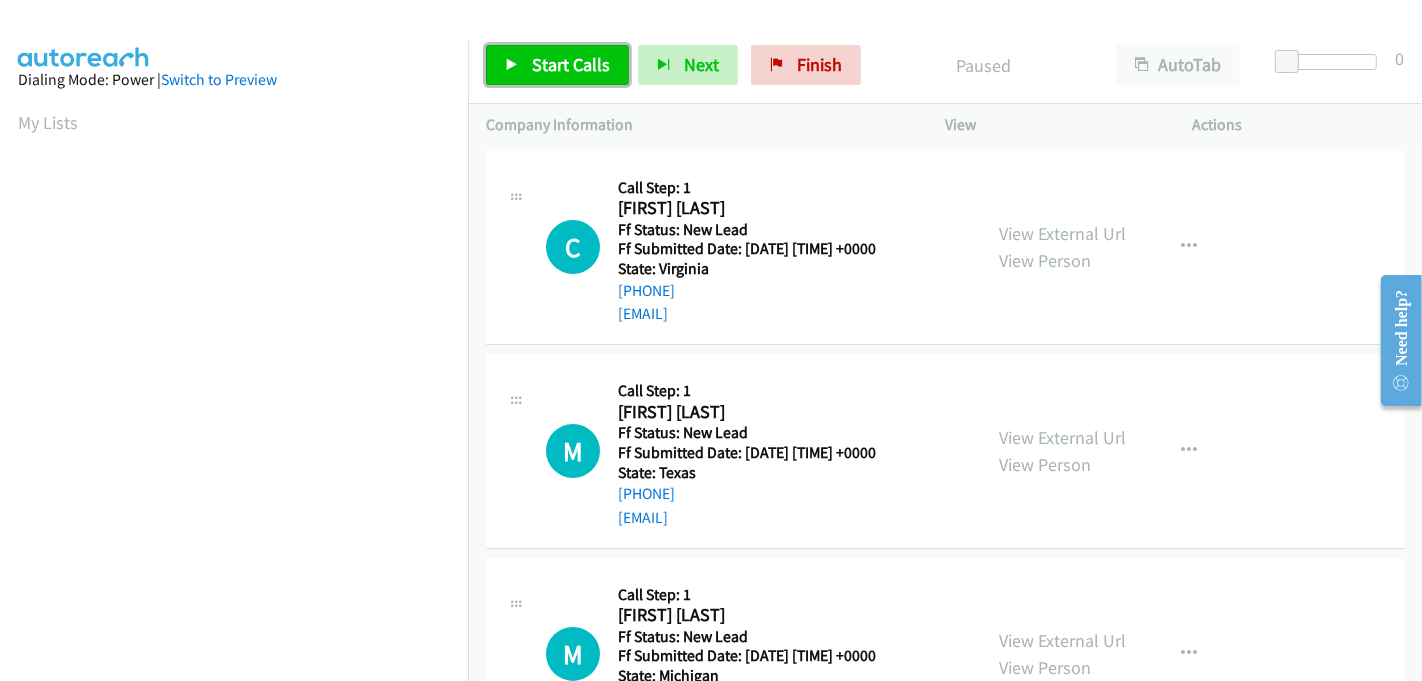 click on "Start Calls" at bounding box center [571, 64] 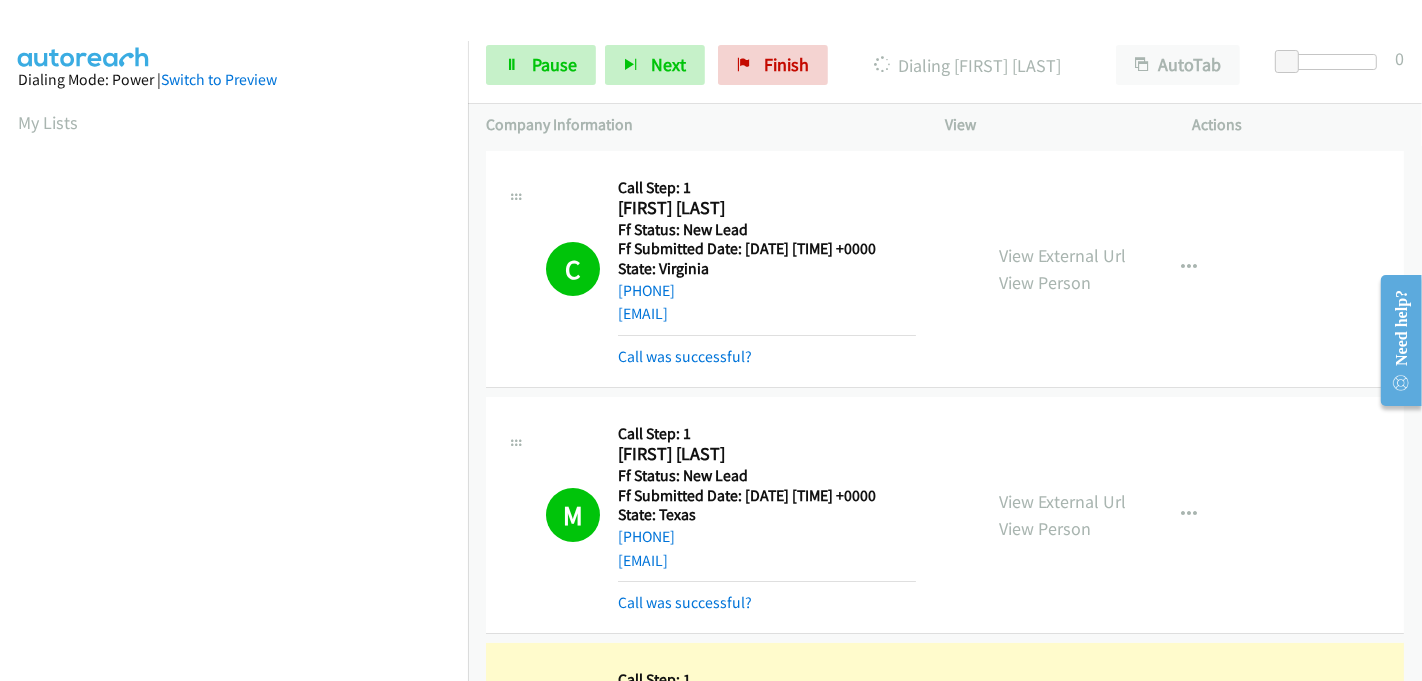 scroll, scrollTop: 442, scrollLeft: 0, axis: vertical 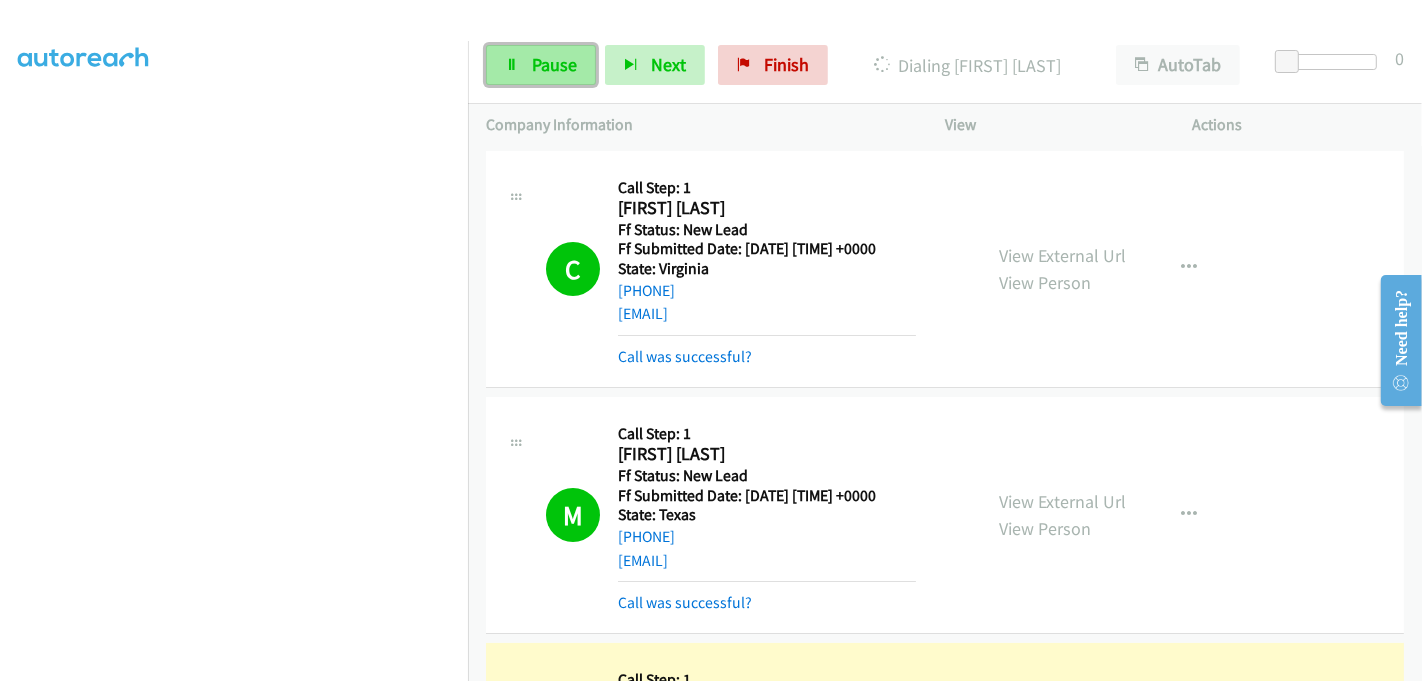 click on "Pause" at bounding box center [554, 64] 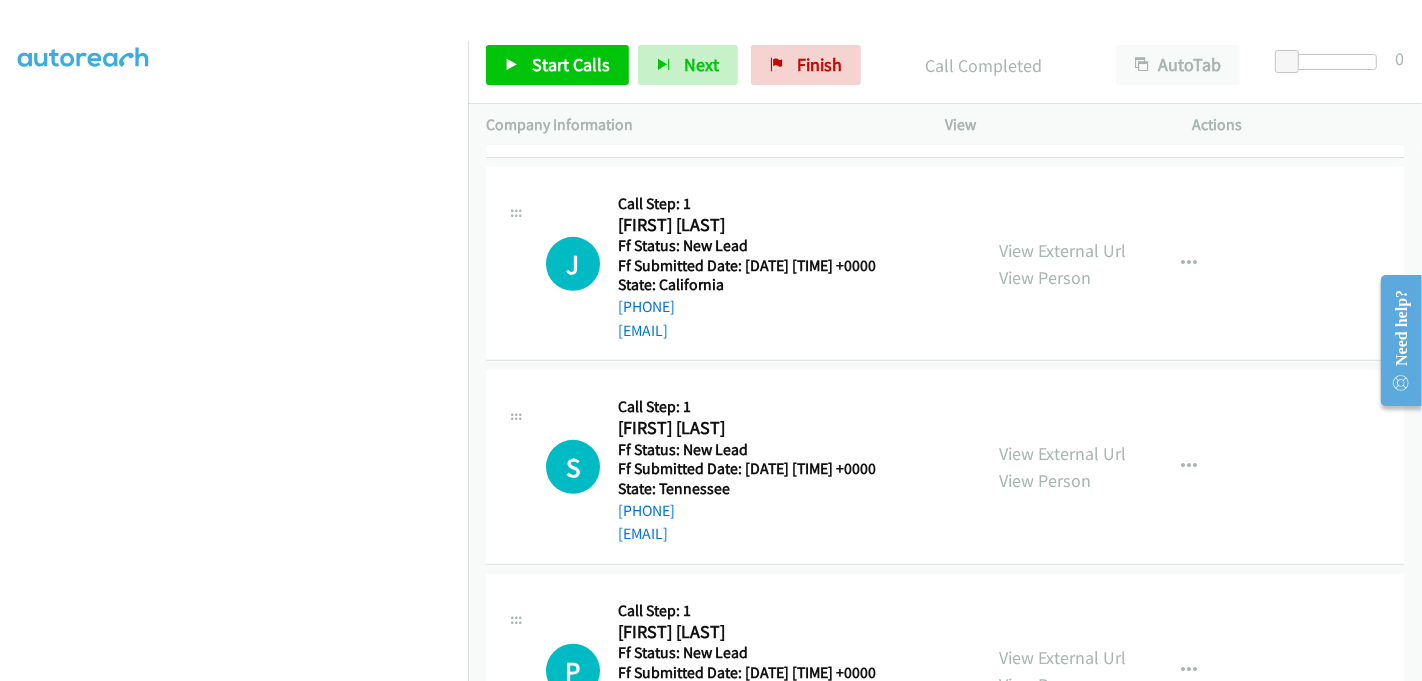 scroll, scrollTop: 615, scrollLeft: 0, axis: vertical 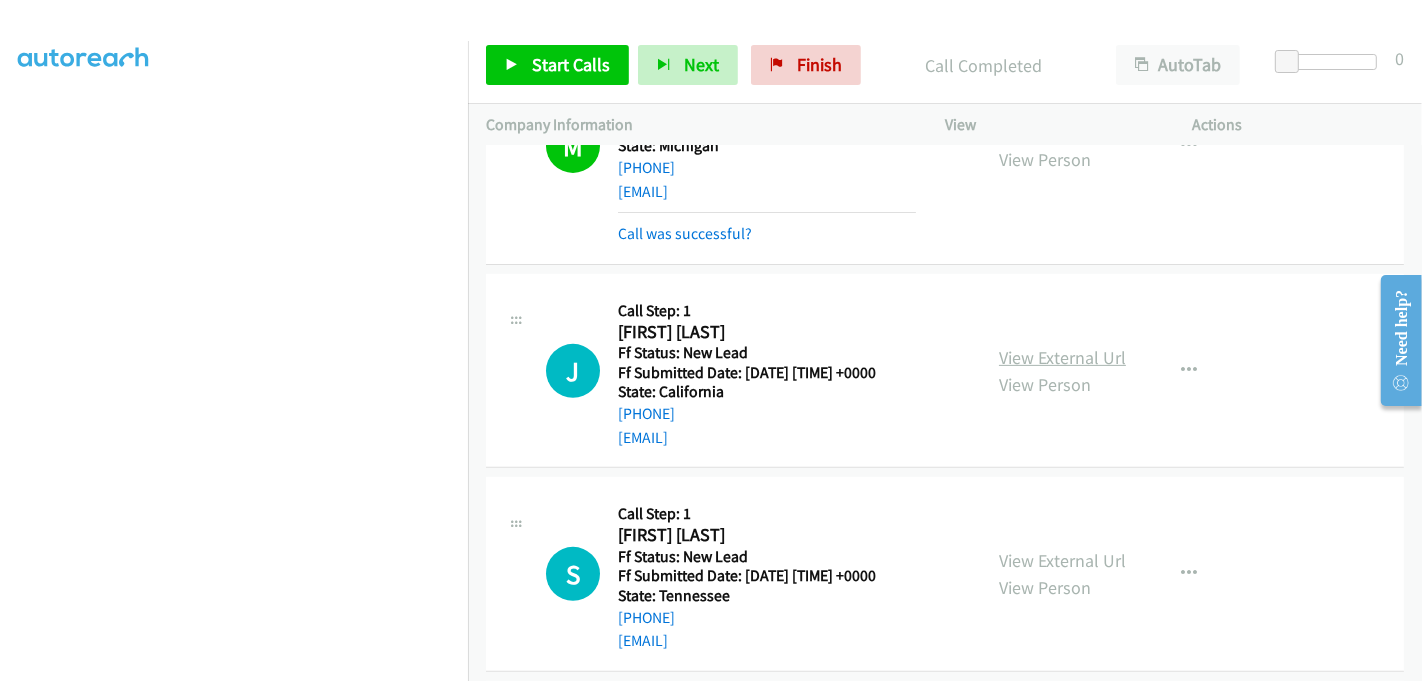 click on "View External Url" at bounding box center [1062, 357] 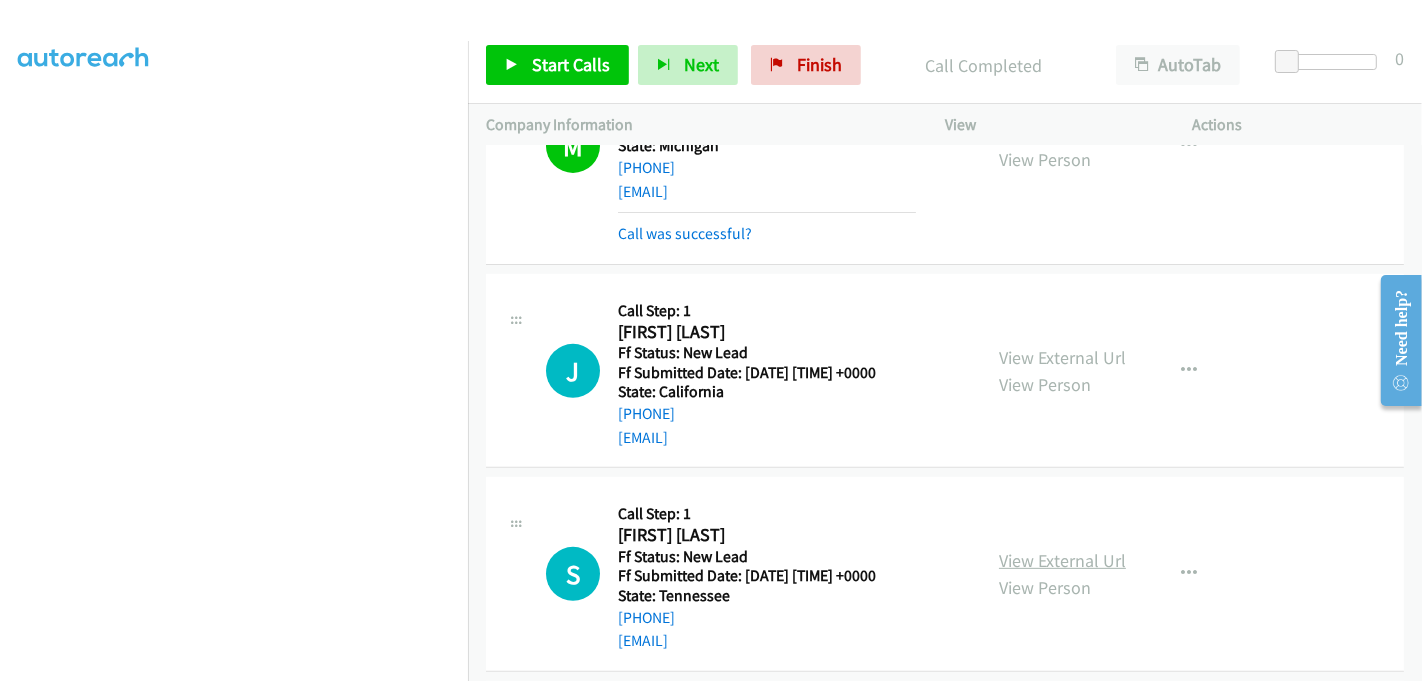 click on "View External Url" at bounding box center (1062, 560) 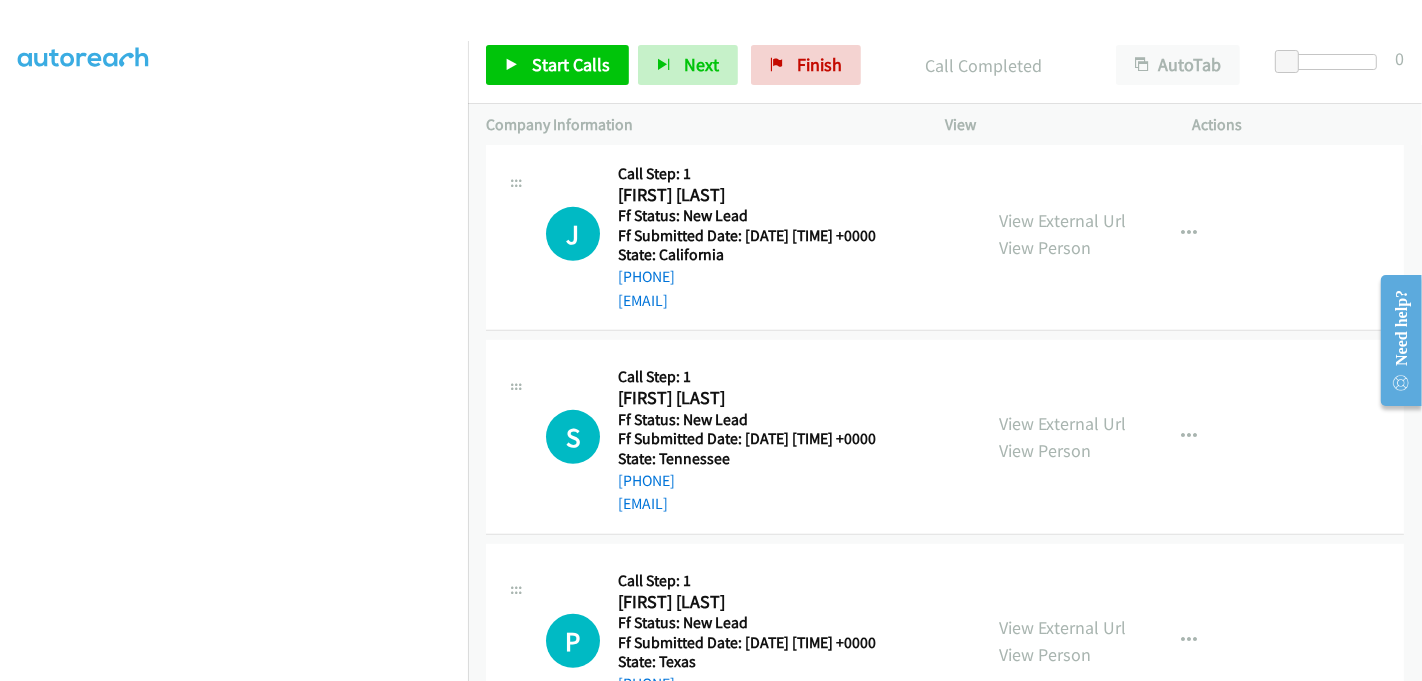 scroll, scrollTop: 837, scrollLeft: 0, axis: vertical 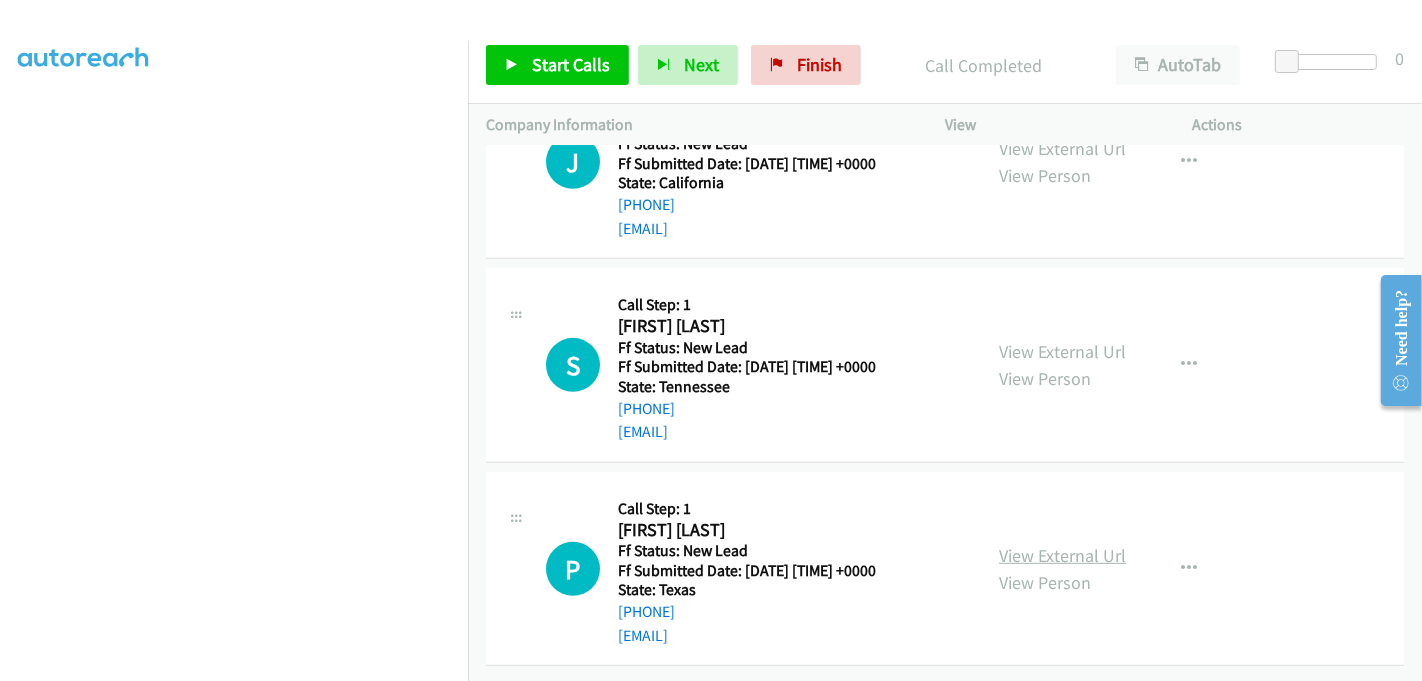 click on "View External Url" at bounding box center [1062, 555] 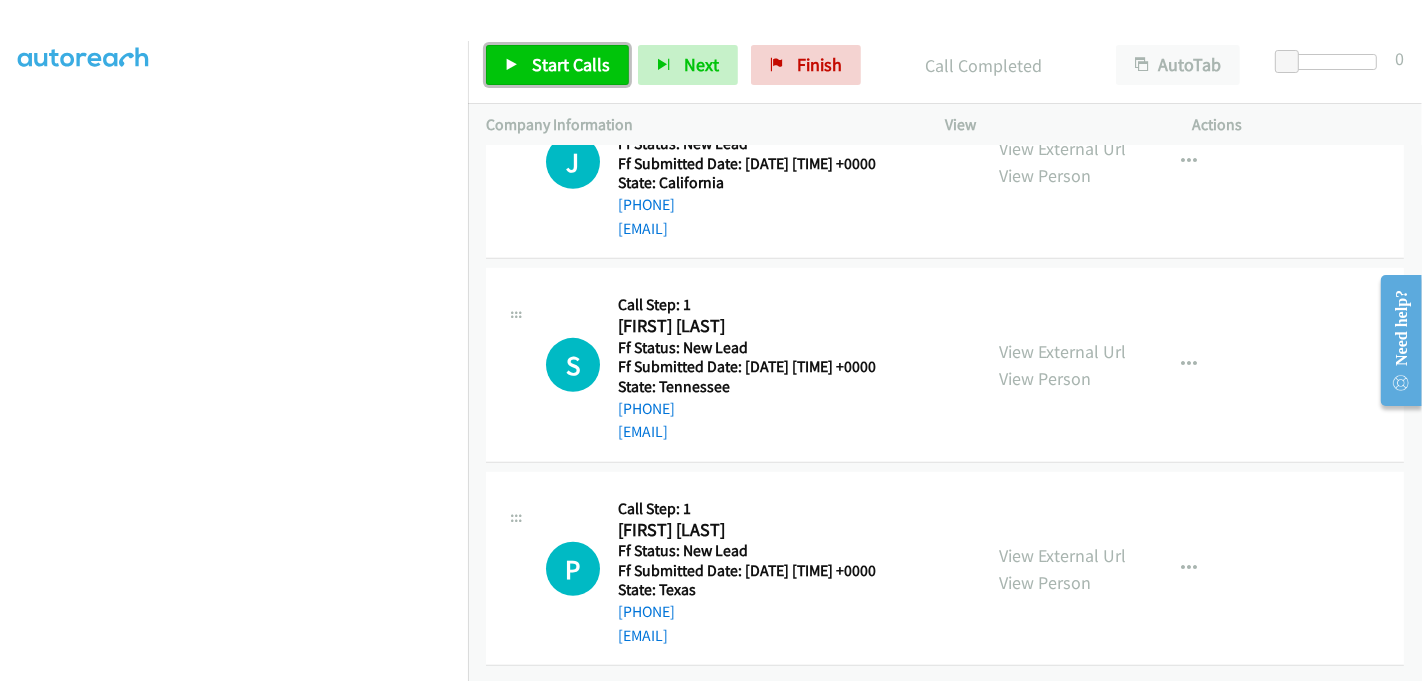click on "Start Calls" at bounding box center (571, 64) 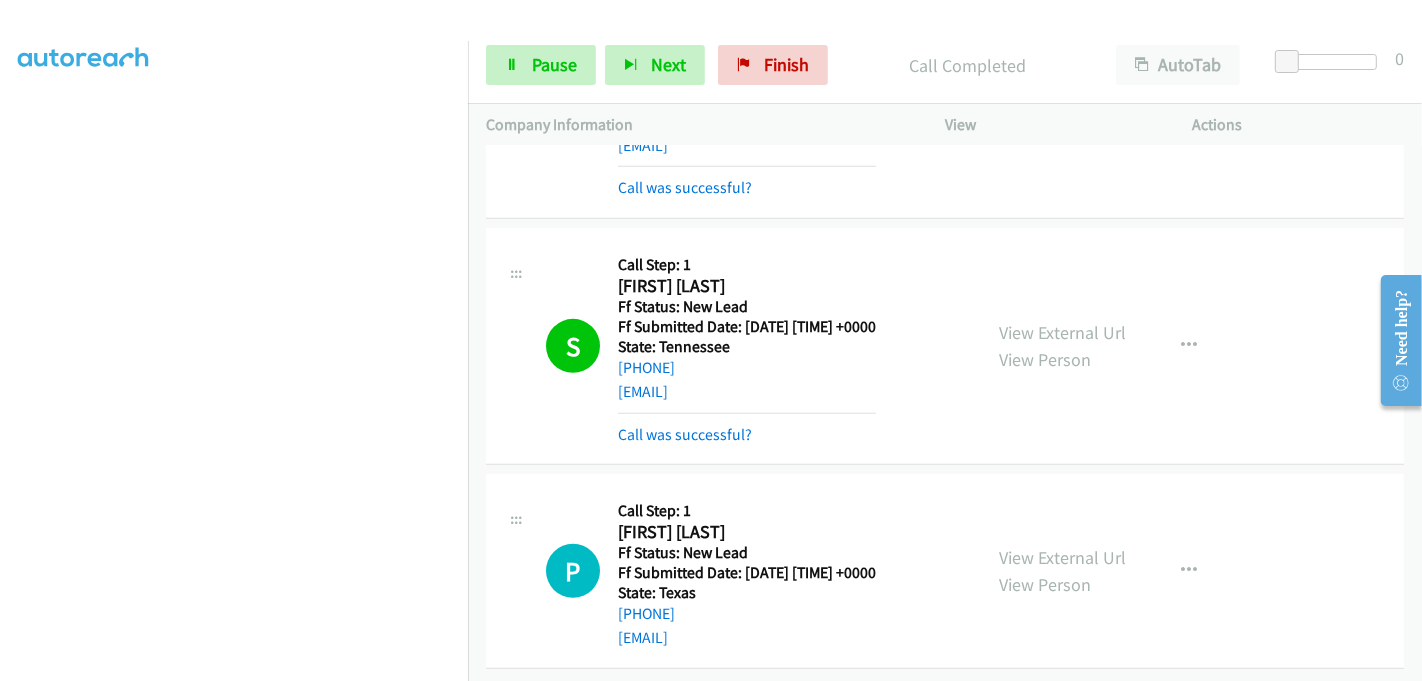scroll, scrollTop: 922, scrollLeft: 0, axis: vertical 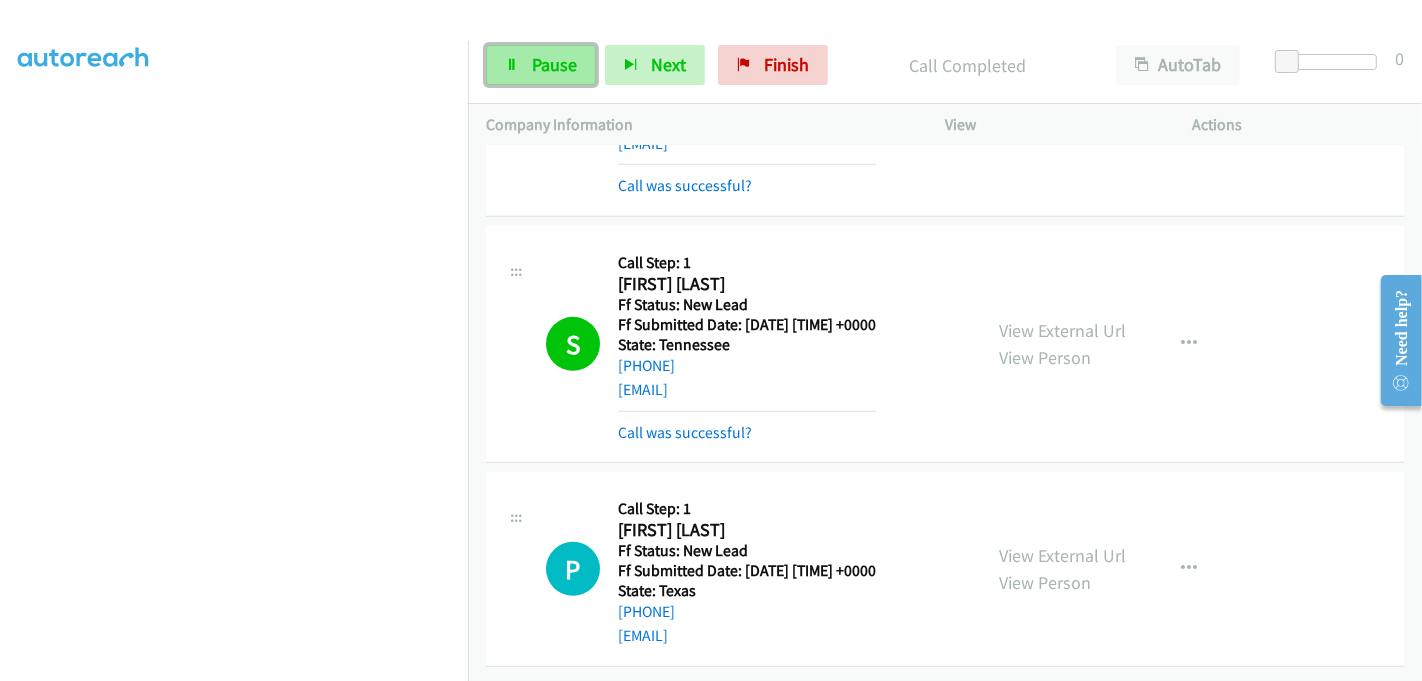click on "Pause" at bounding box center (554, 64) 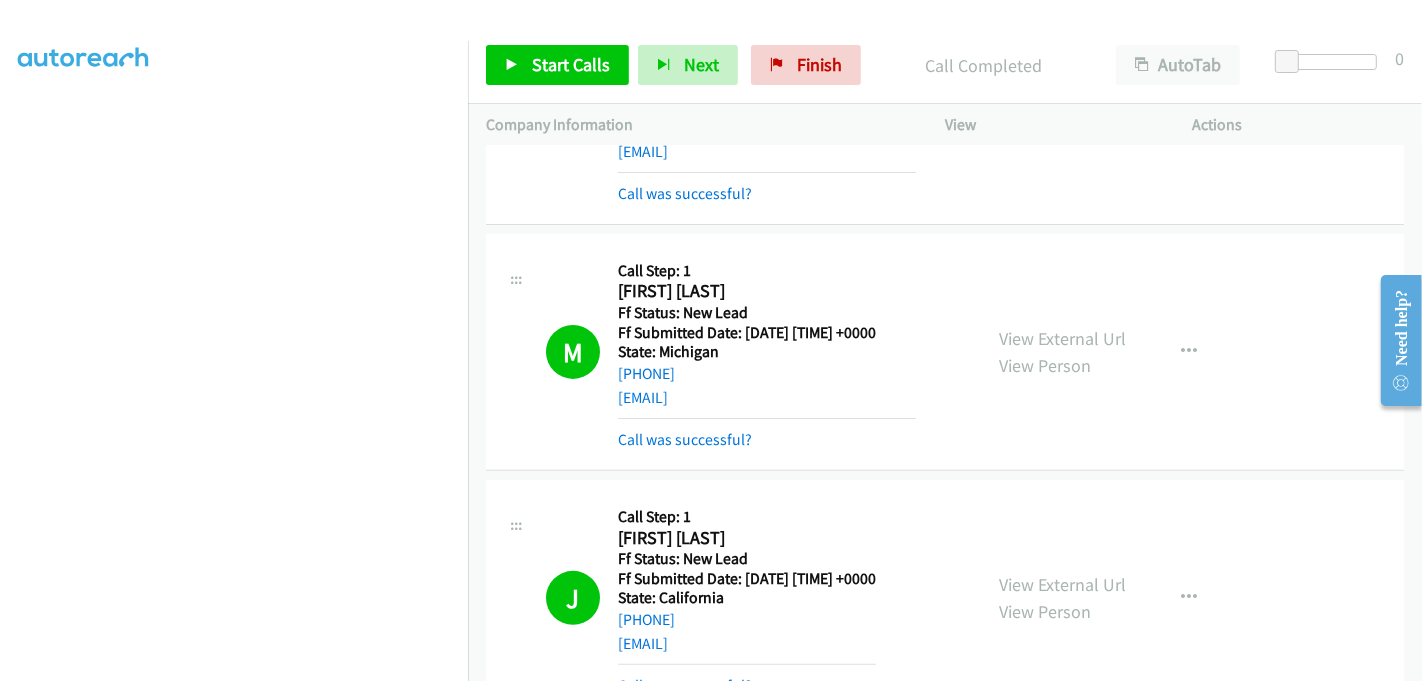 scroll, scrollTop: 0, scrollLeft: 0, axis: both 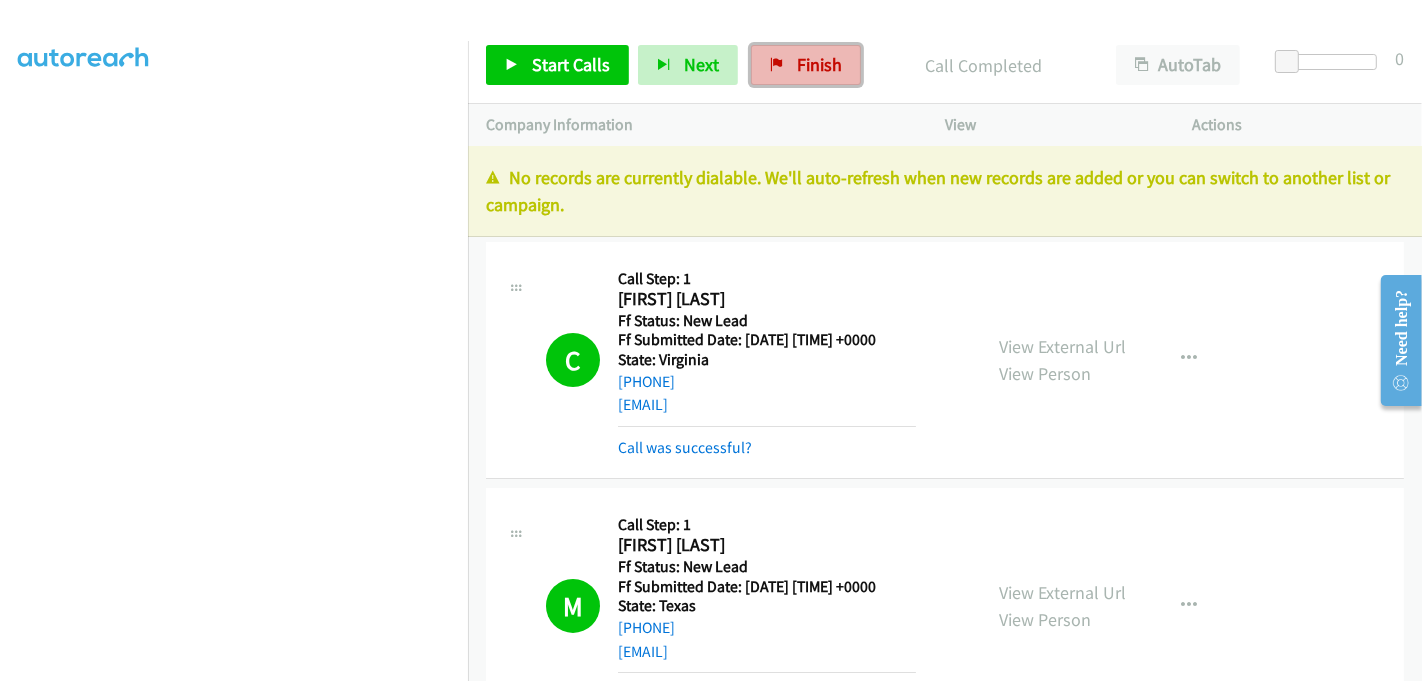 click on "Finish" at bounding box center (806, 65) 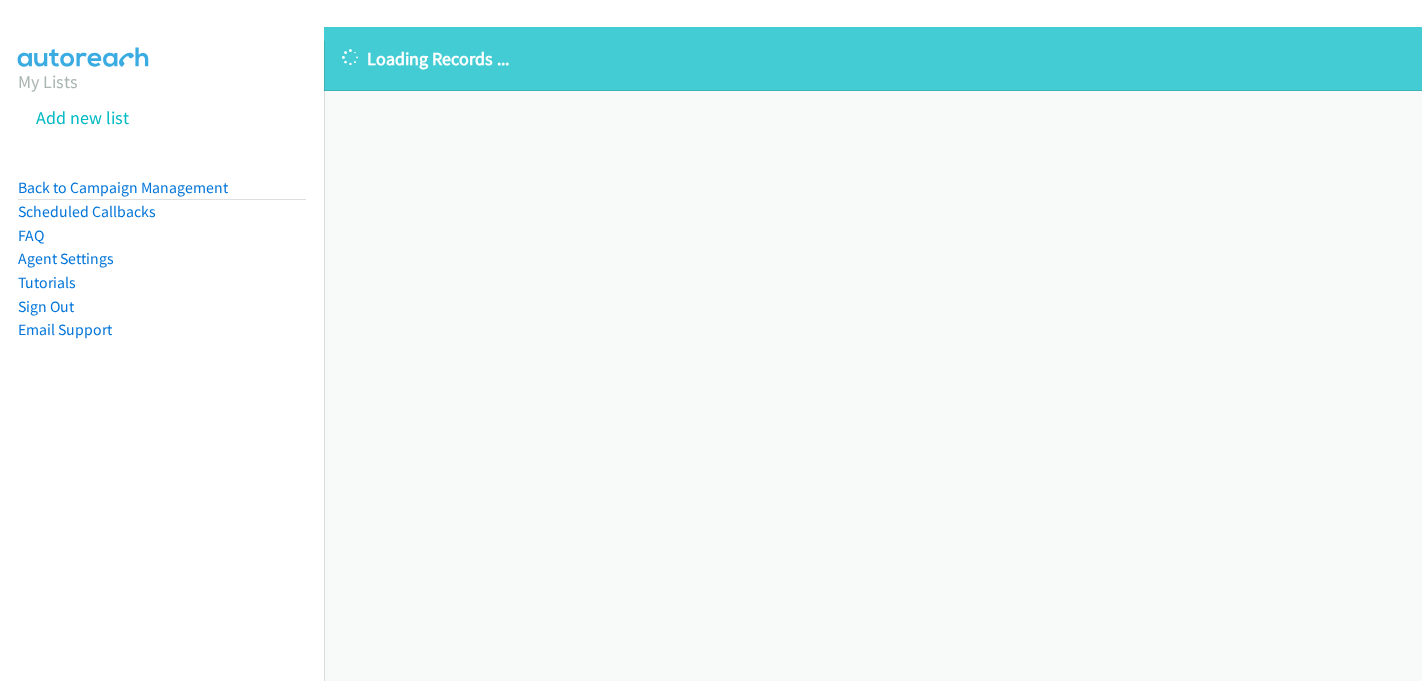 scroll, scrollTop: 0, scrollLeft: 0, axis: both 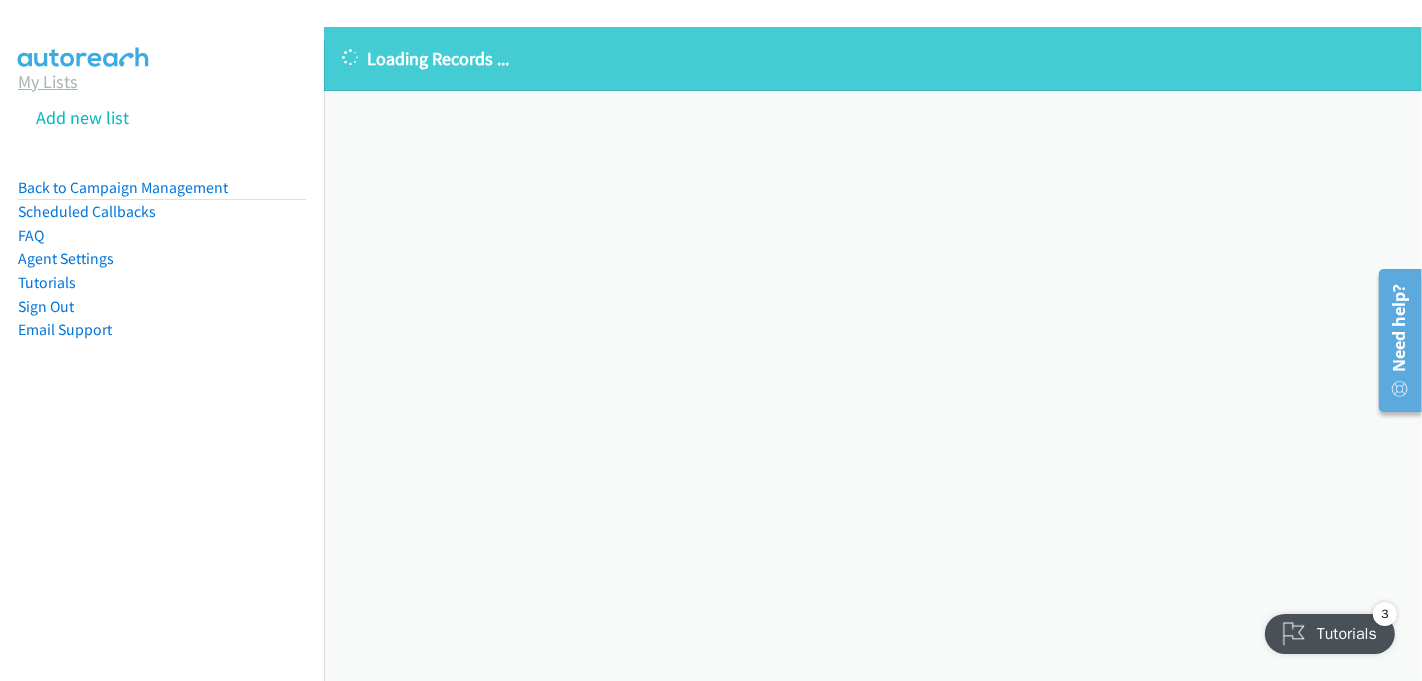 click on "My Lists" at bounding box center (48, 81) 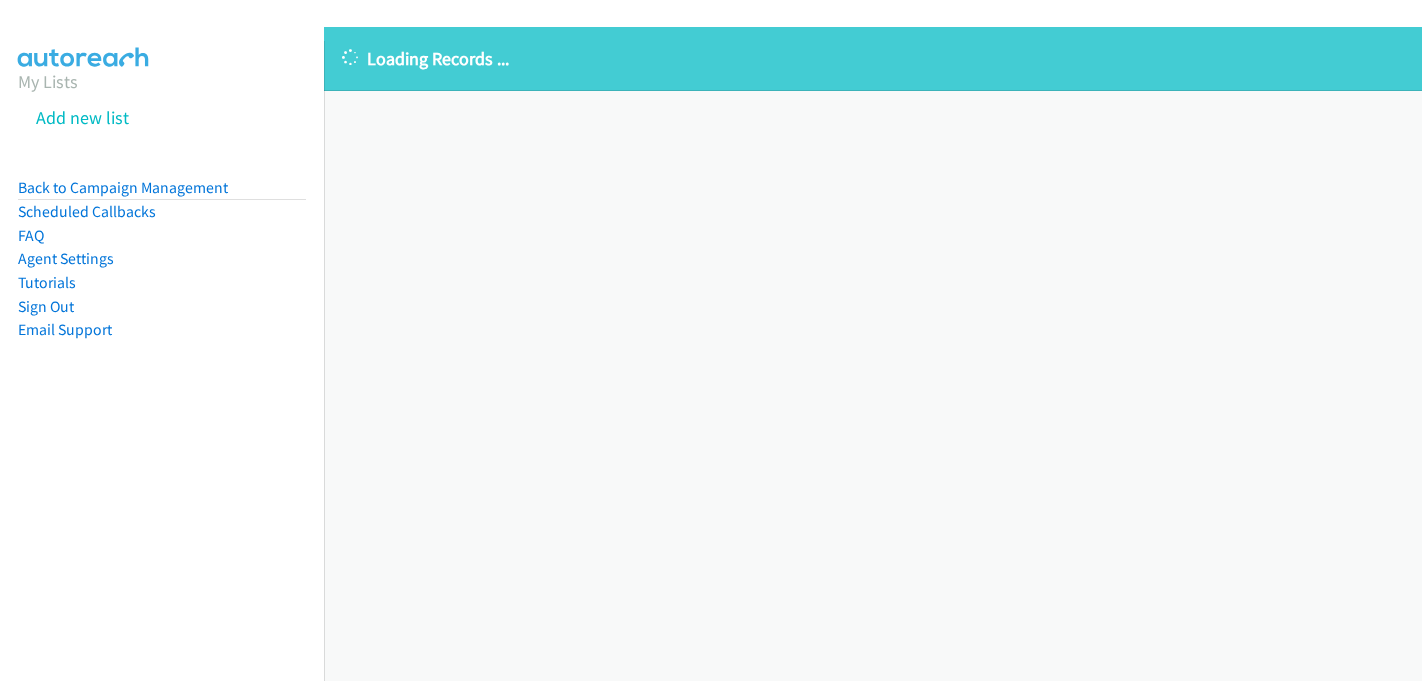 scroll, scrollTop: 0, scrollLeft: 0, axis: both 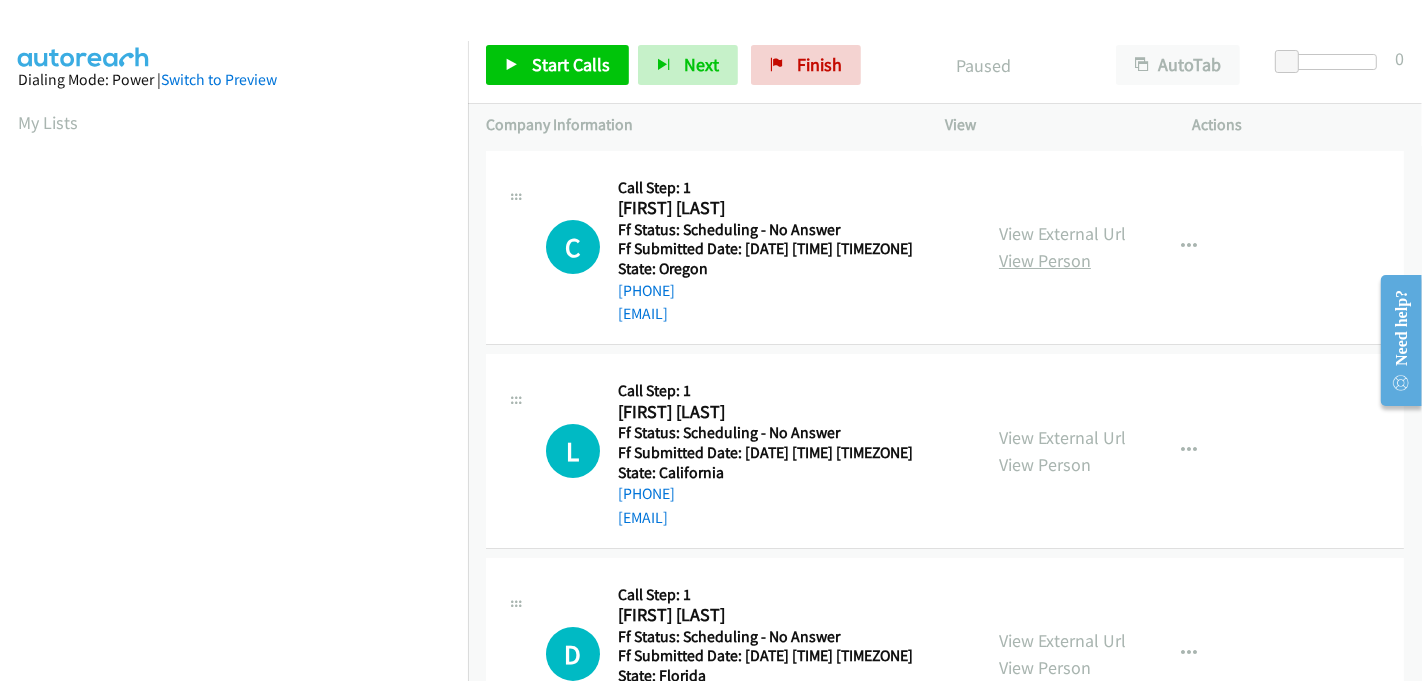 drag, startPoint x: 1059, startPoint y: 235, endPoint x: 1063, endPoint y: 252, distance: 17.464249 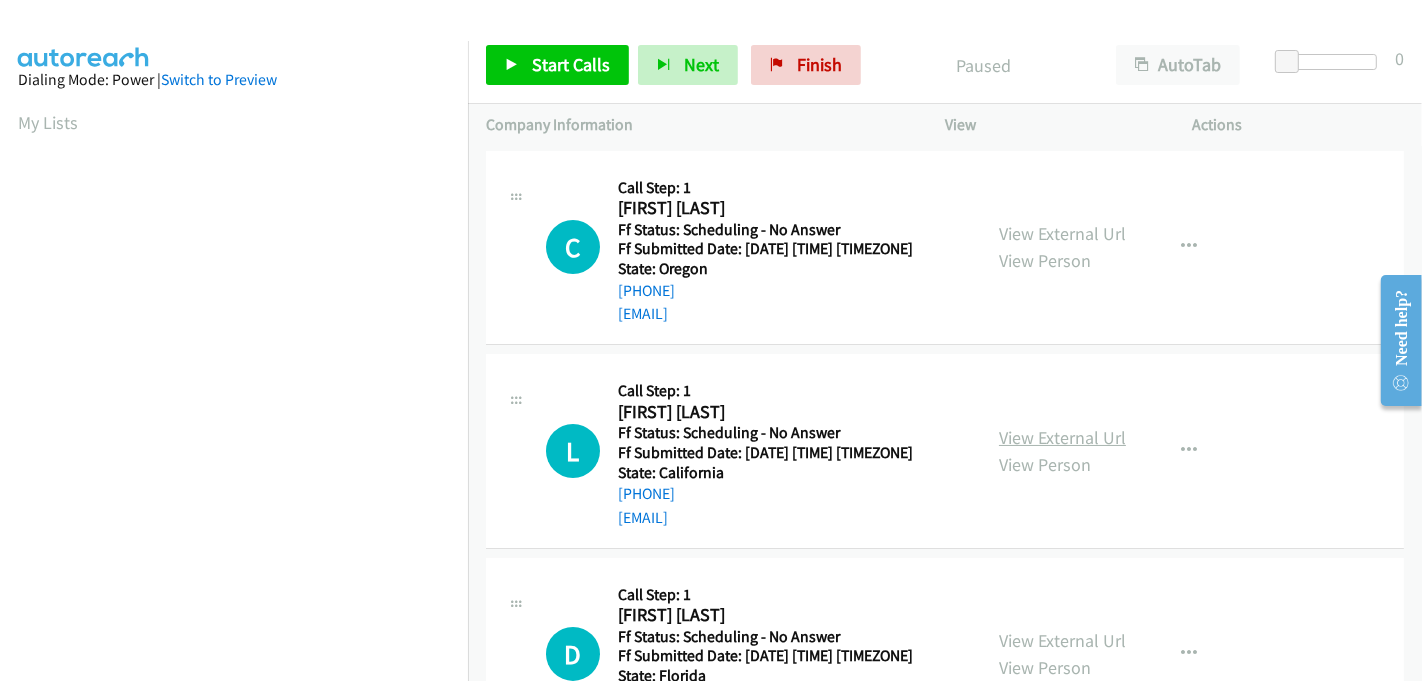 click on "View External Url" at bounding box center [1062, 437] 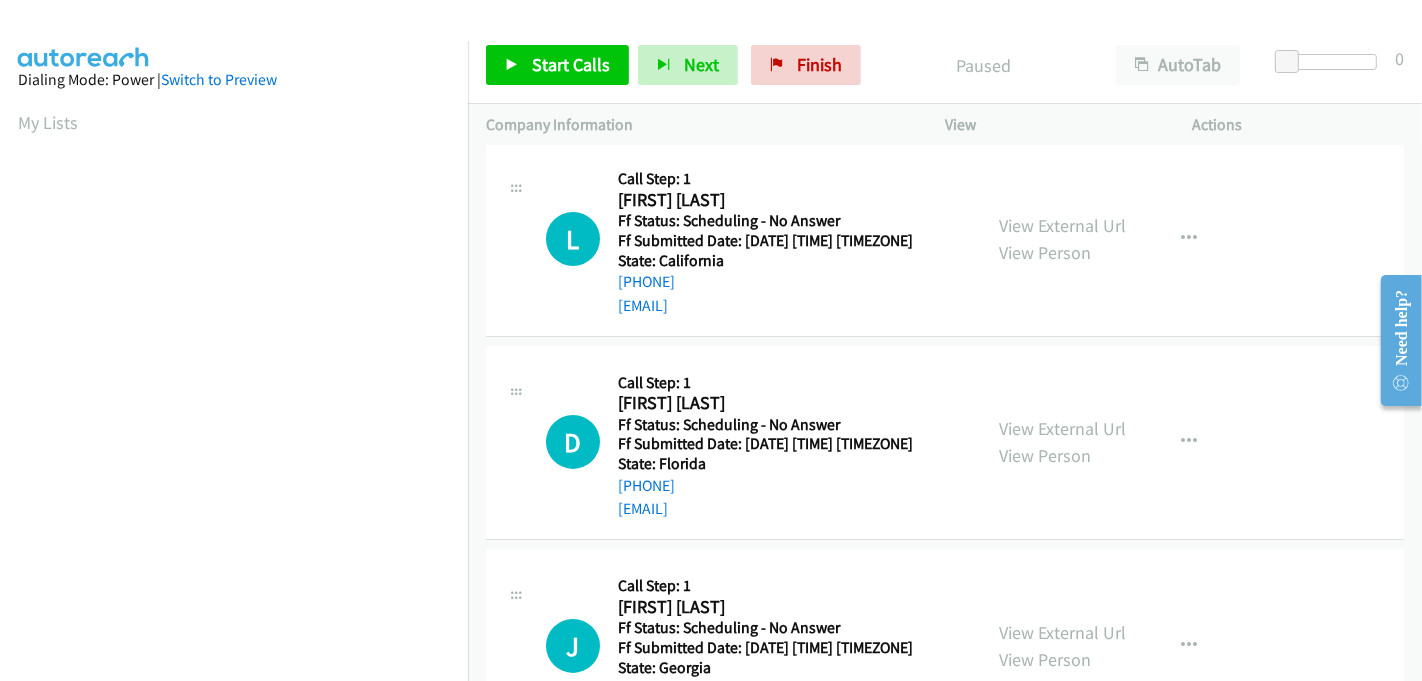 scroll, scrollTop: 222, scrollLeft: 0, axis: vertical 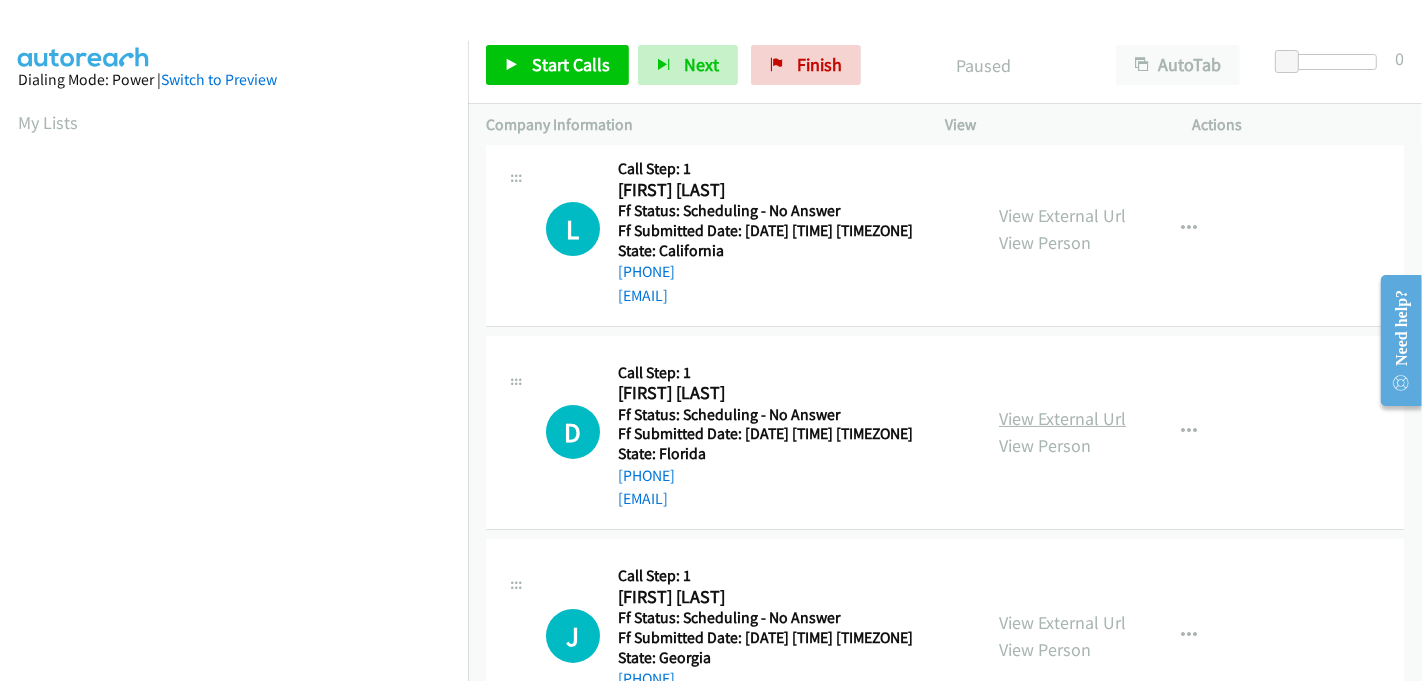 click on "View External Url" at bounding box center (1062, 418) 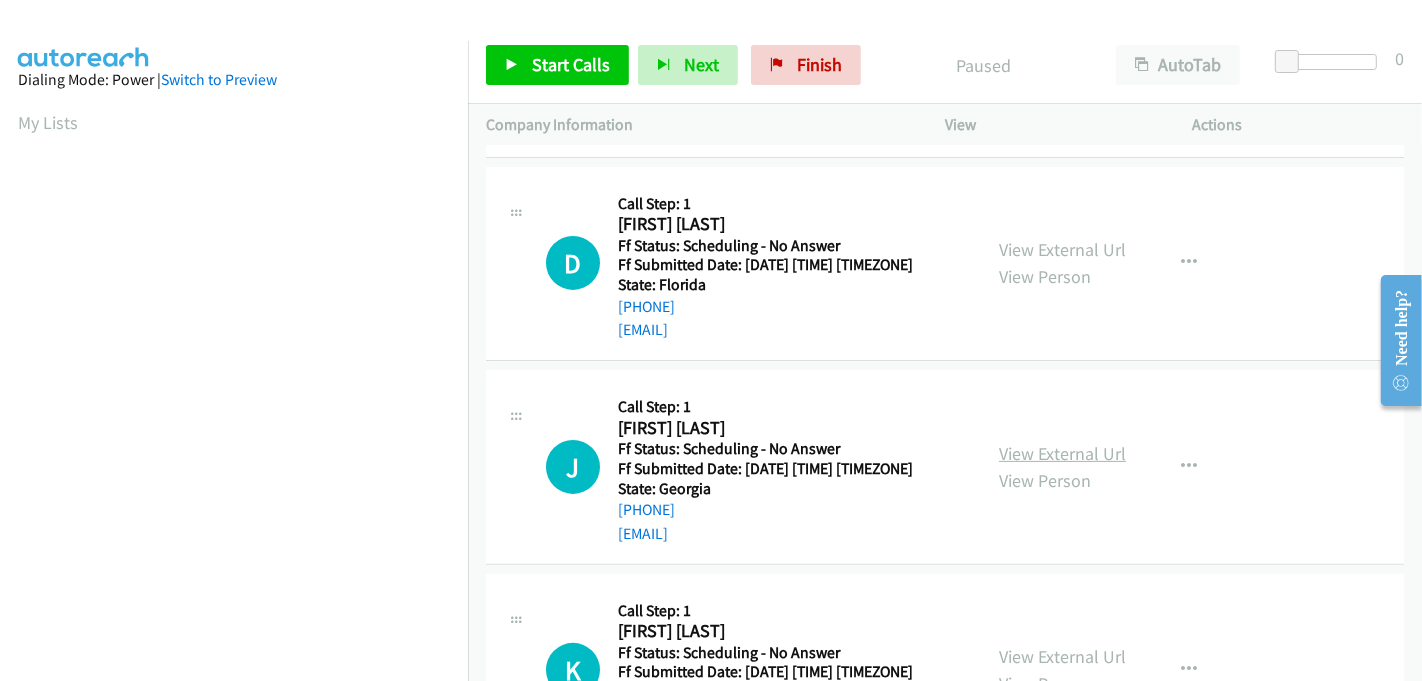 scroll, scrollTop: 444, scrollLeft: 0, axis: vertical 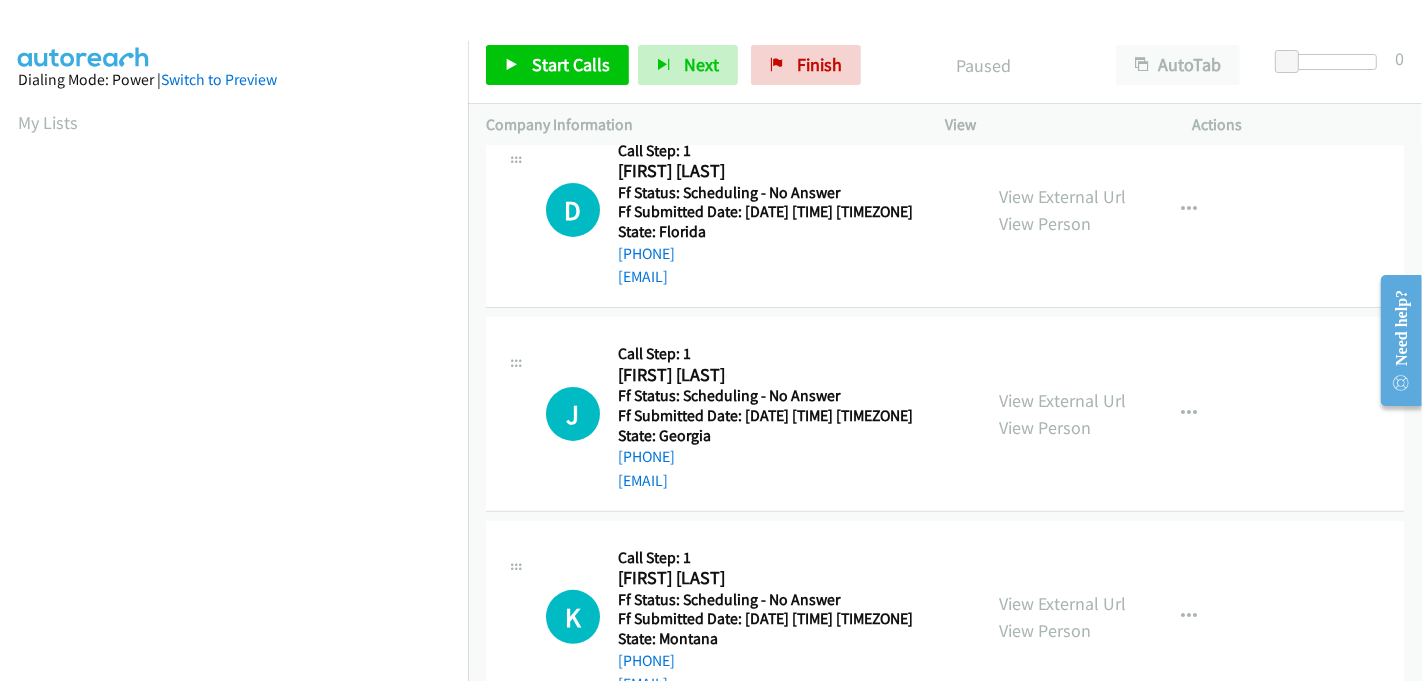 click on "View External Url
View Person" at bounding box center [1062, 414] 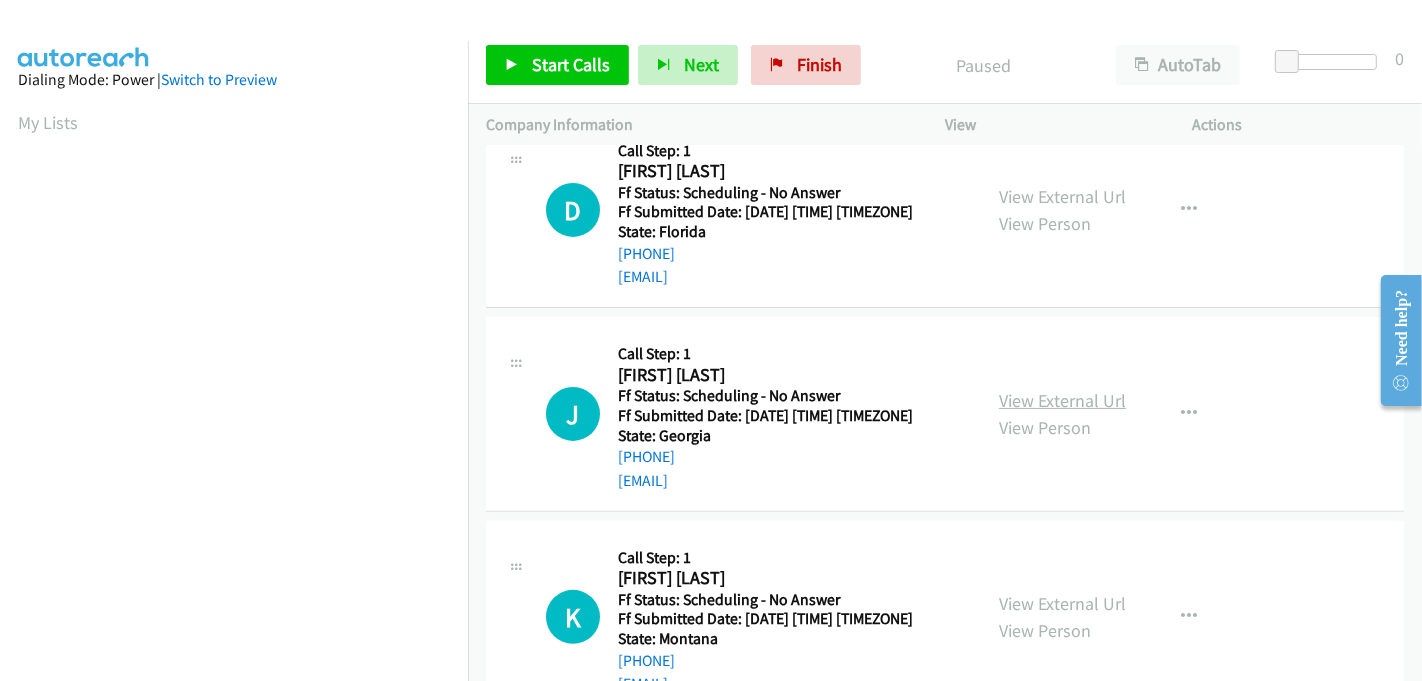 click on "View External Url" at bounding box center (1062, 400) 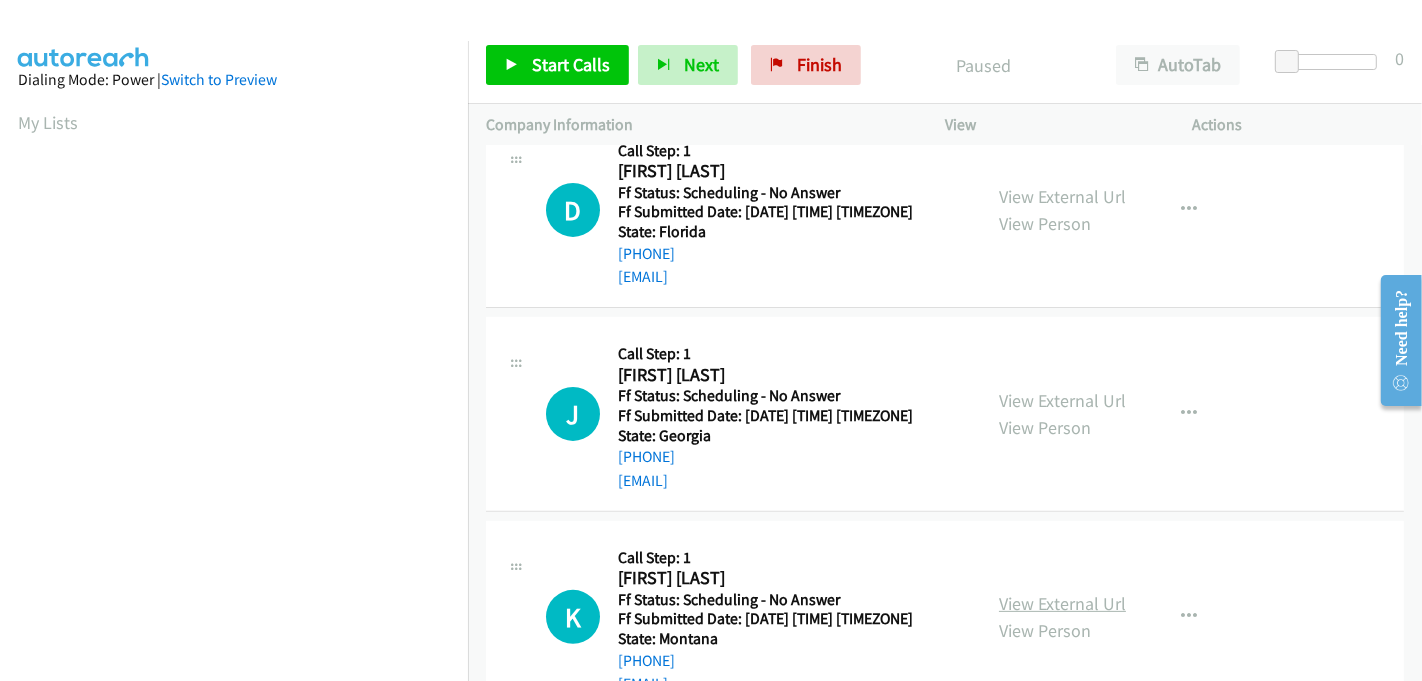 click on "View External Url" at bounding box center [1062, 603] 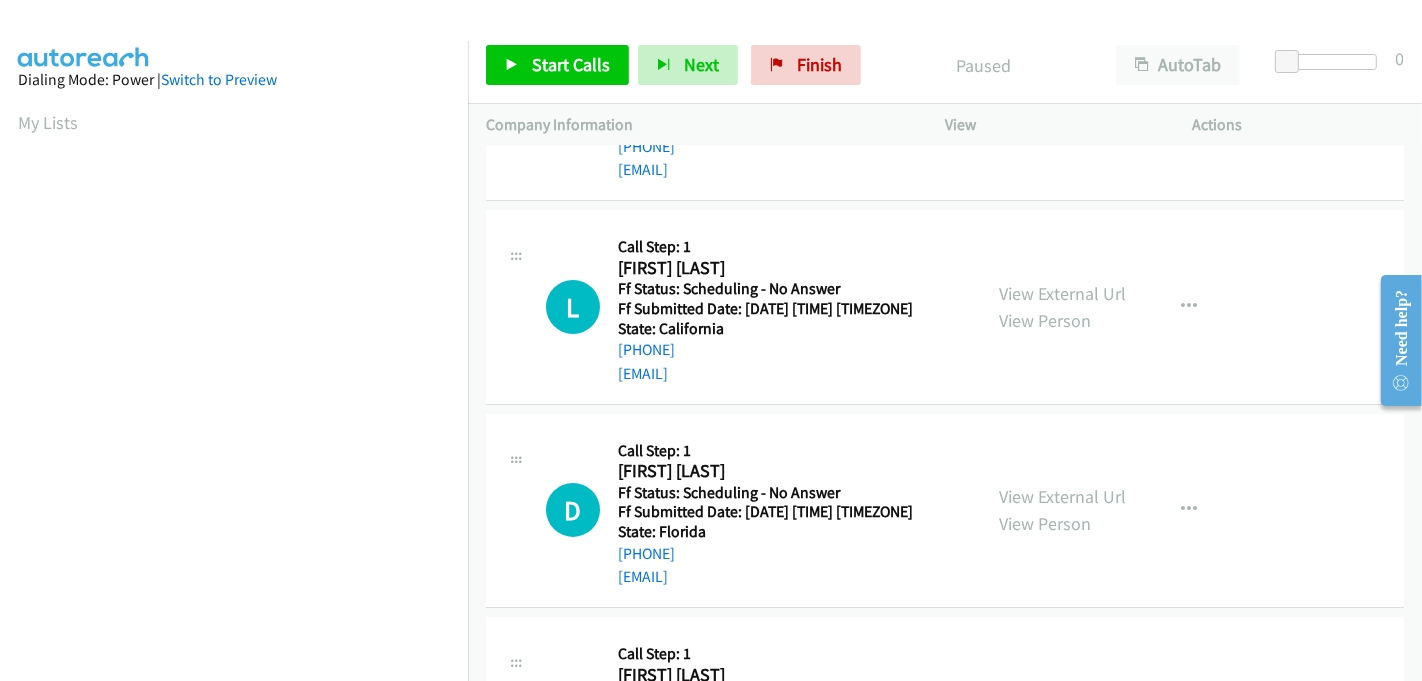 scroll, scrollTop: 0, scrollLeft: 0, axis: both 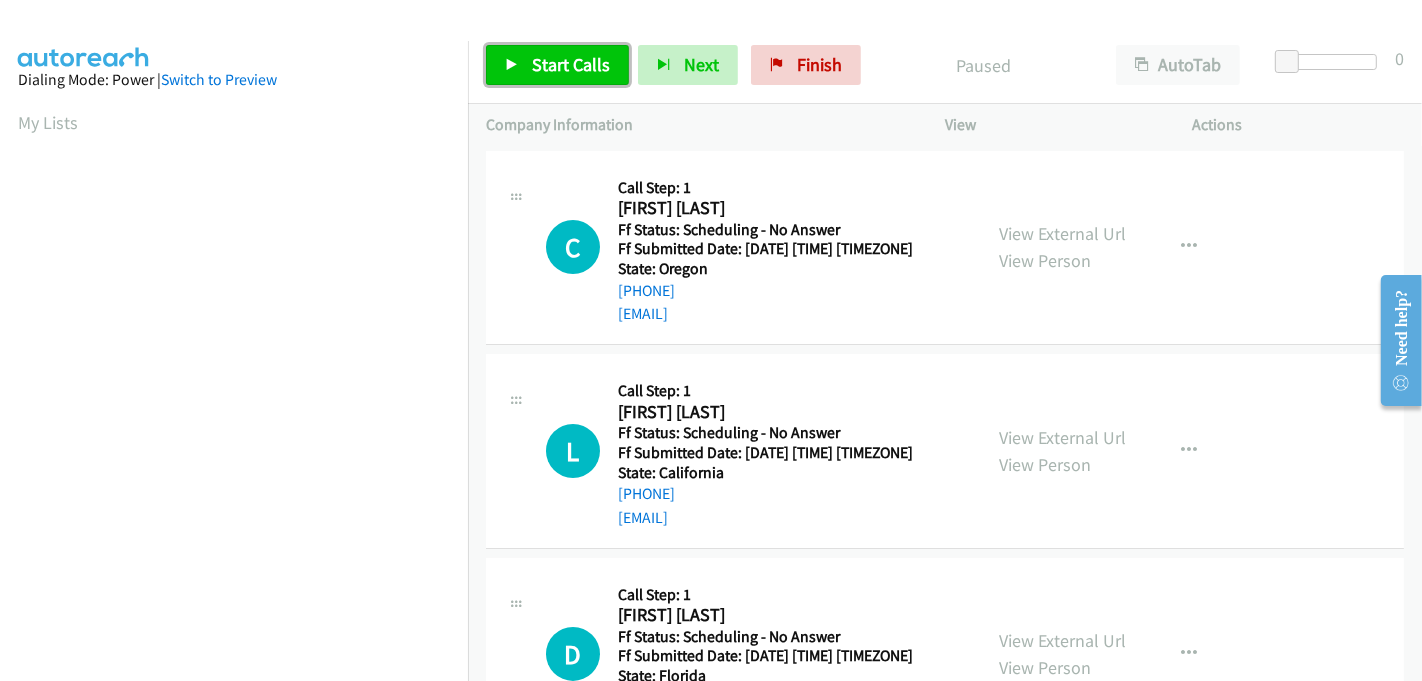 click on "Start Calls" at bounding box center (571, 64) 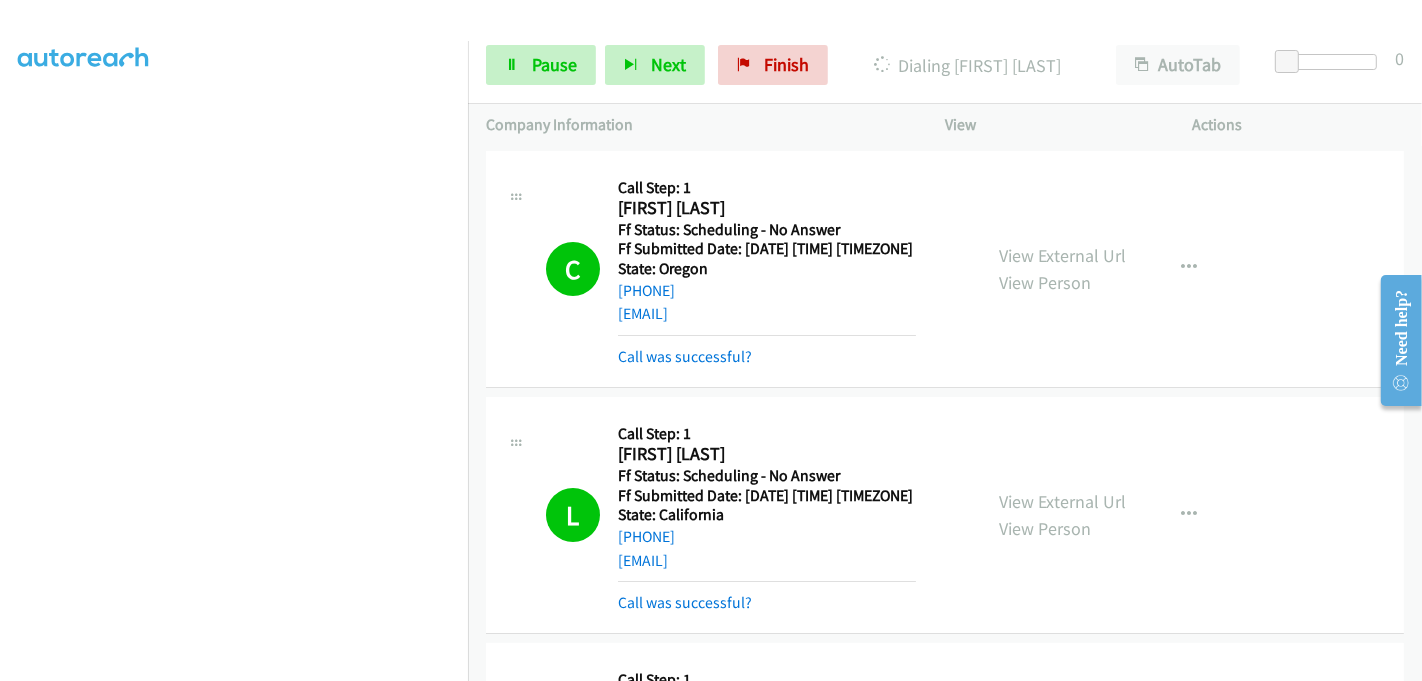 scroll, scrollTop: 442, scrollLeft: 0, axis: vertical 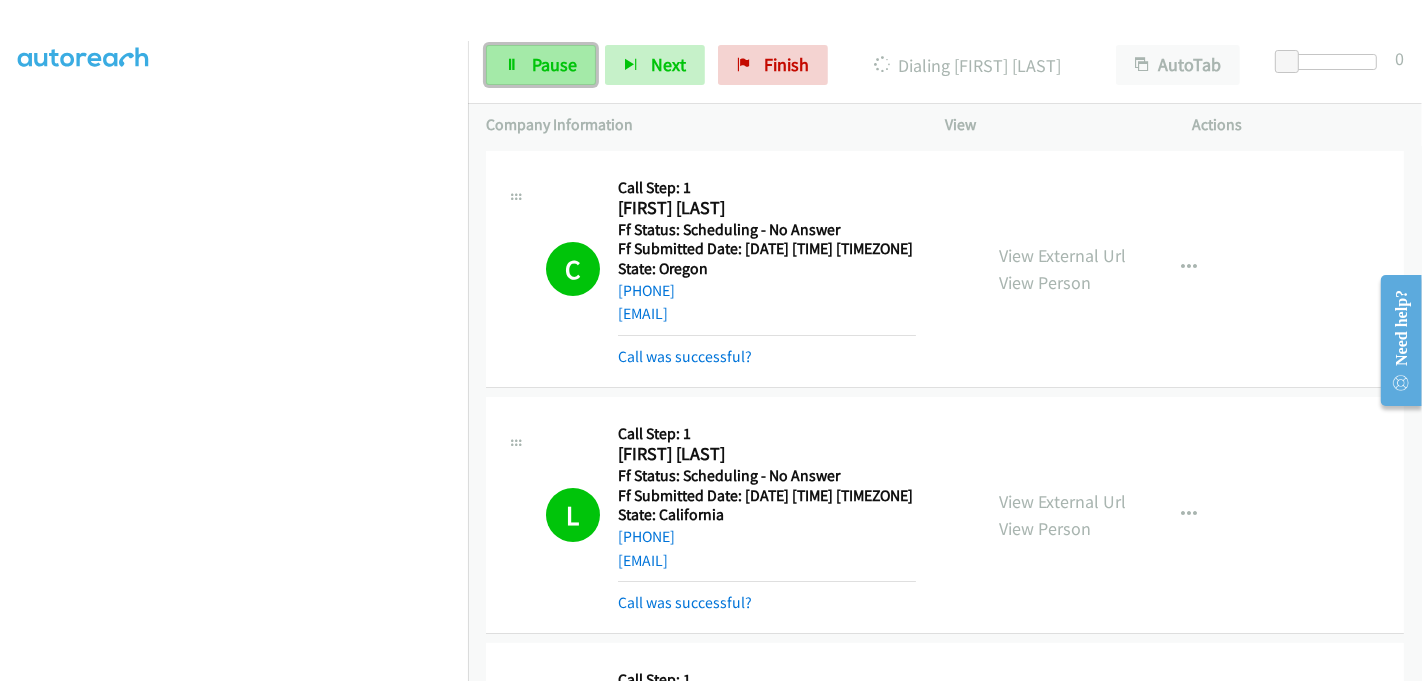 click on "Pause" at bounding box center (554, 64) 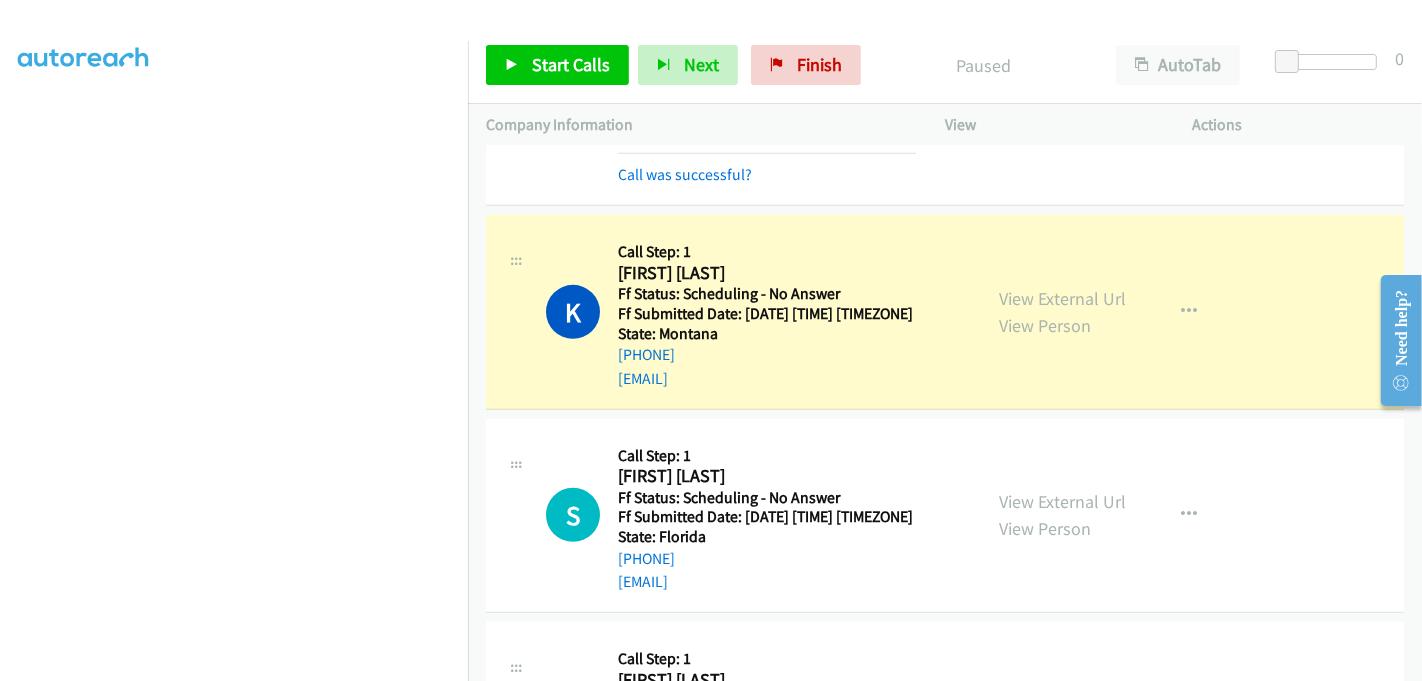 scroll, scrollTop: 1000, scrollLeft: 0, axis: vertical 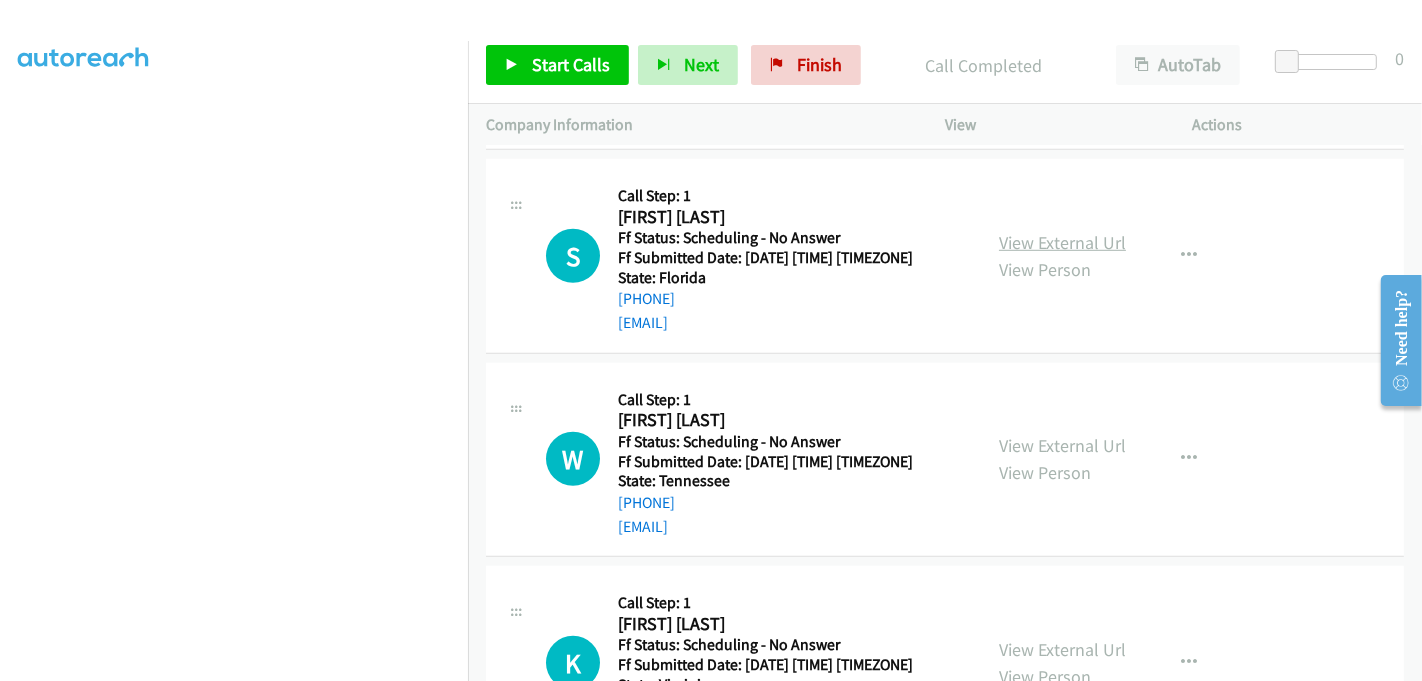 click on "View External Url" at bounding box center (1062, 242) 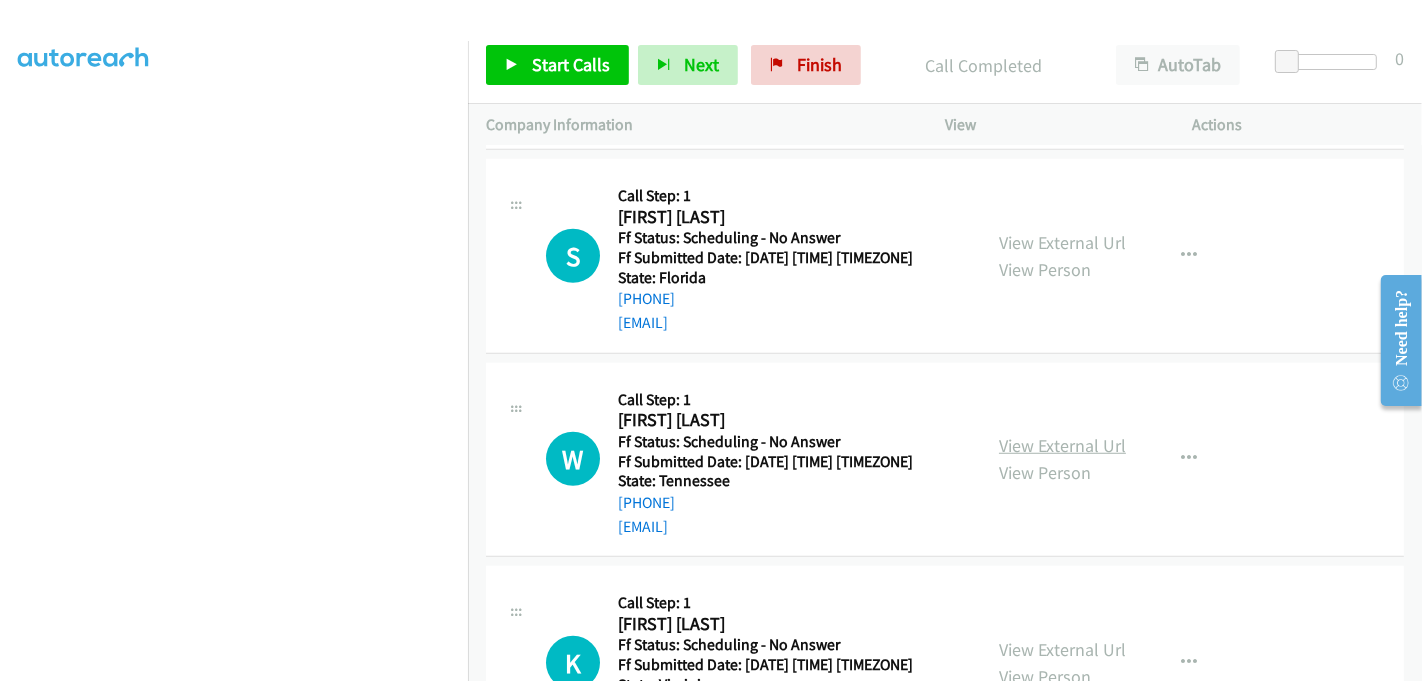 click on "View External Url" at bounding box center [1062, 445] 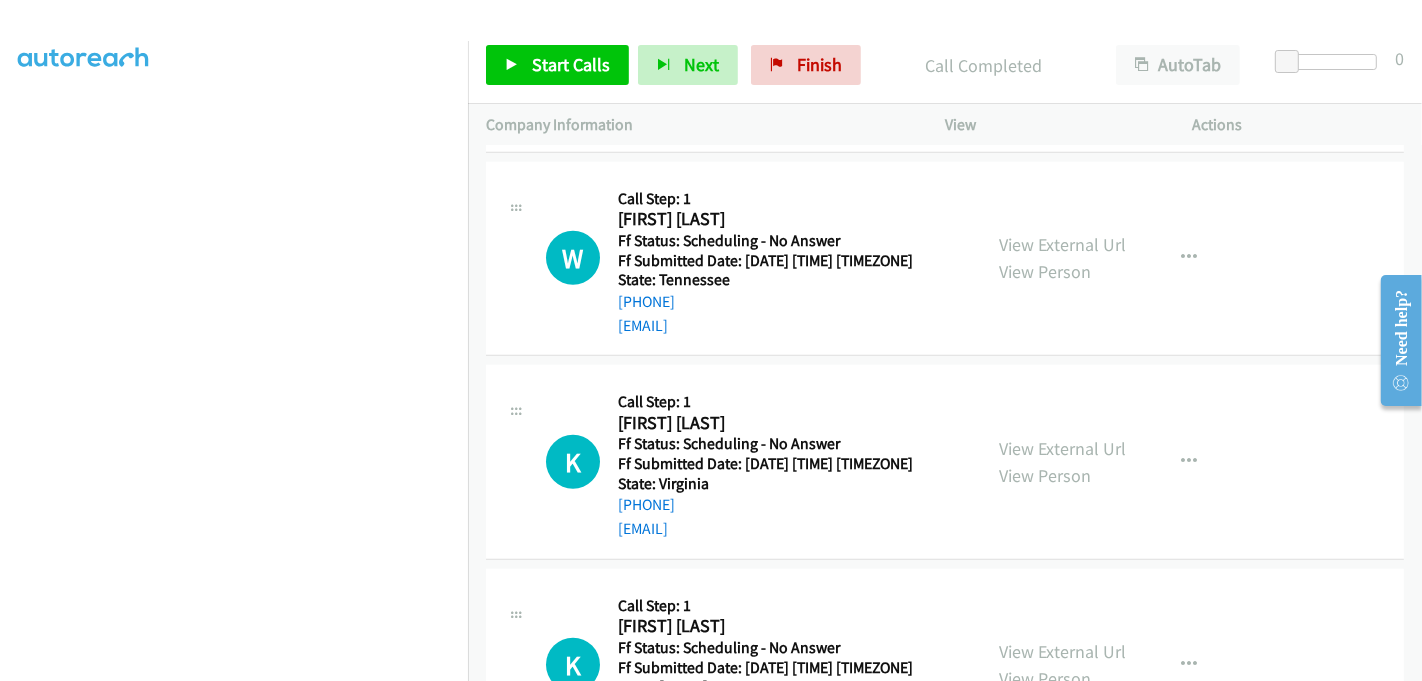scroll, scrollTop: 1444, scrollLeft: 0, axis: vertical 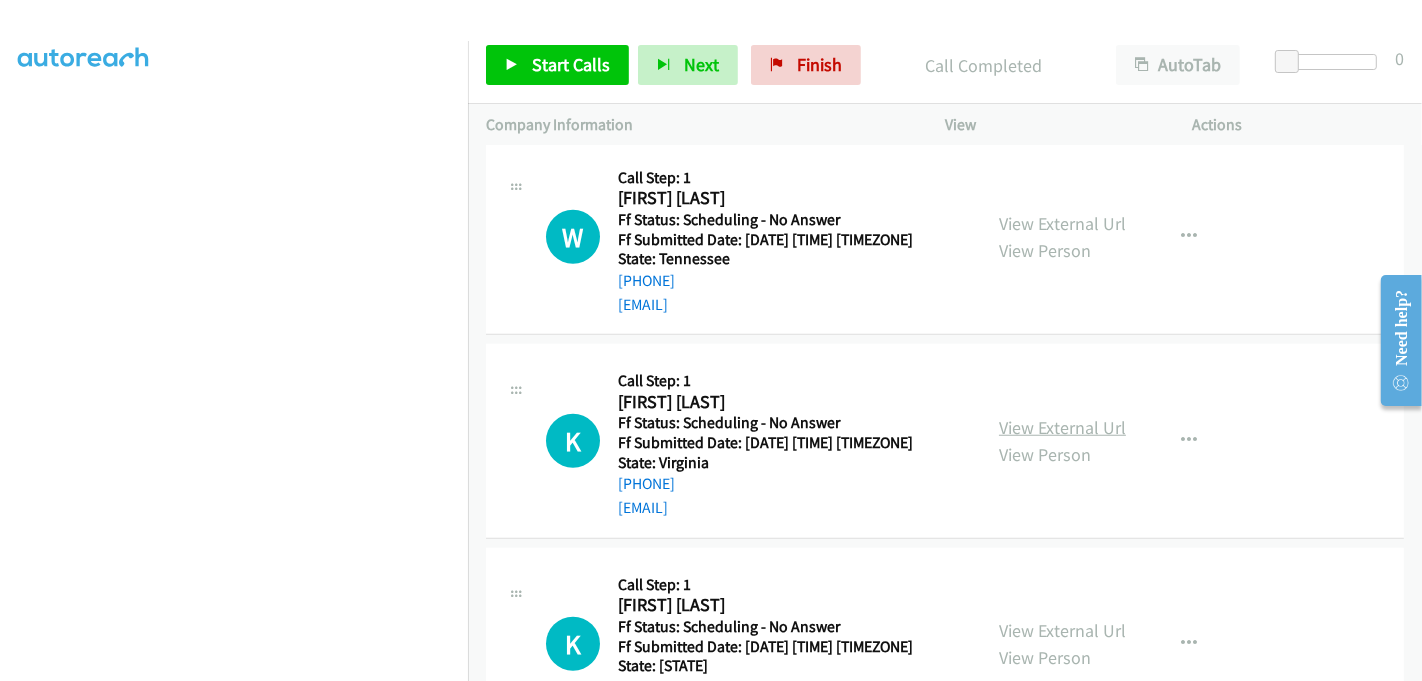 click on "View External Url" at bounding box center (1062, 427) 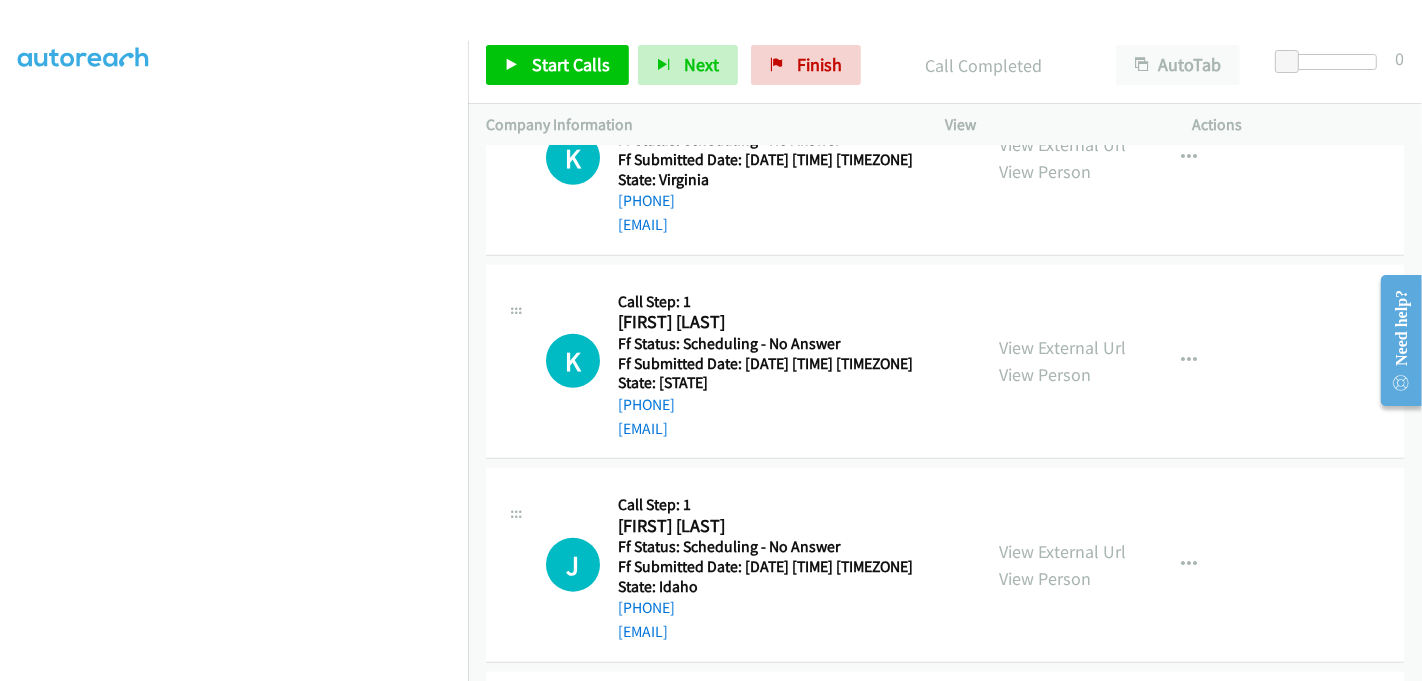 scroll, scrollTop: 1777, scrollLeft: 0, axis: vertical 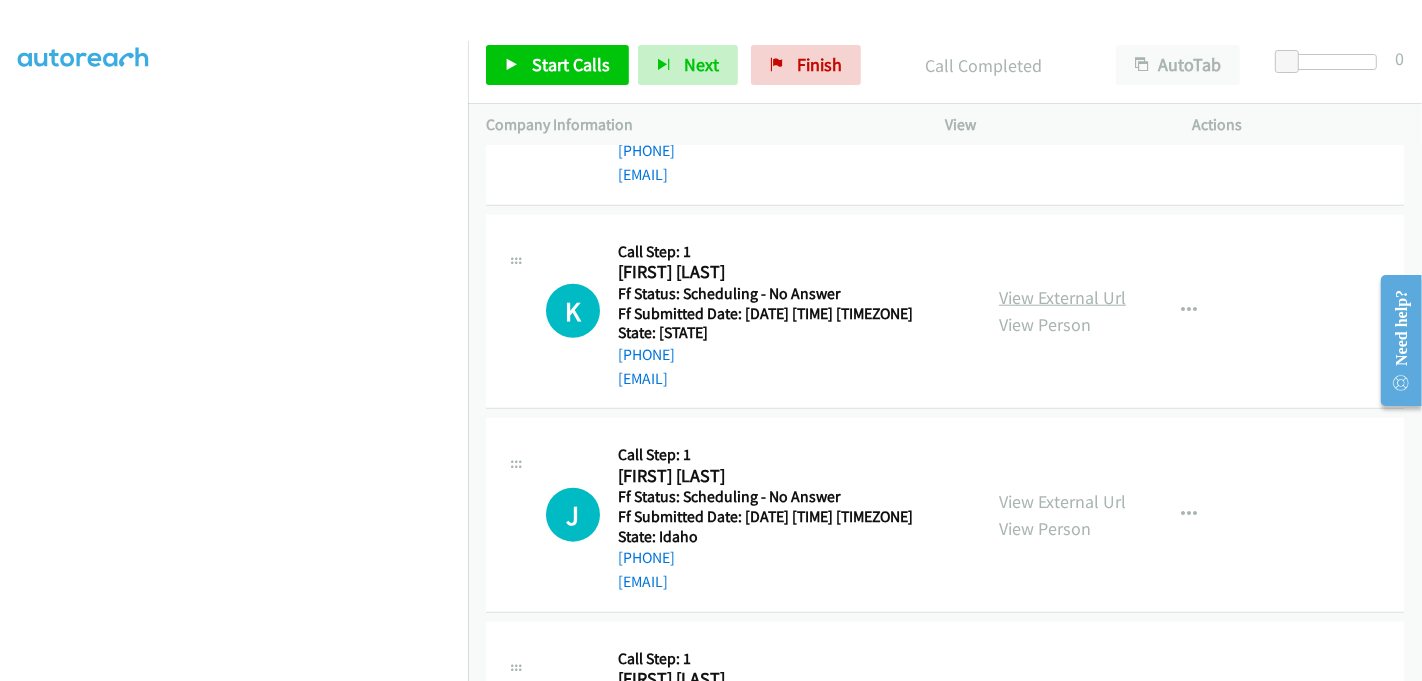 click on "View External Url" at bounding box center [1062, 297] 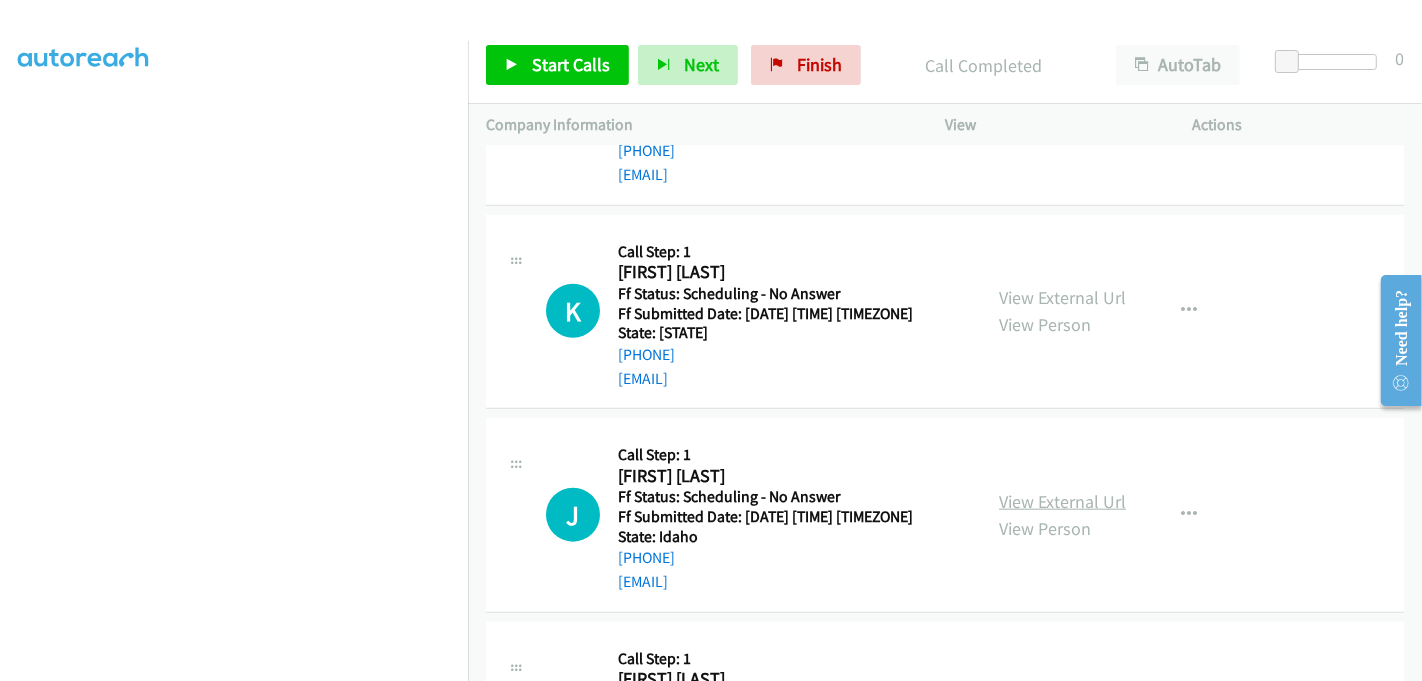 click on "View External Url" at bounding box center (1062, 501) 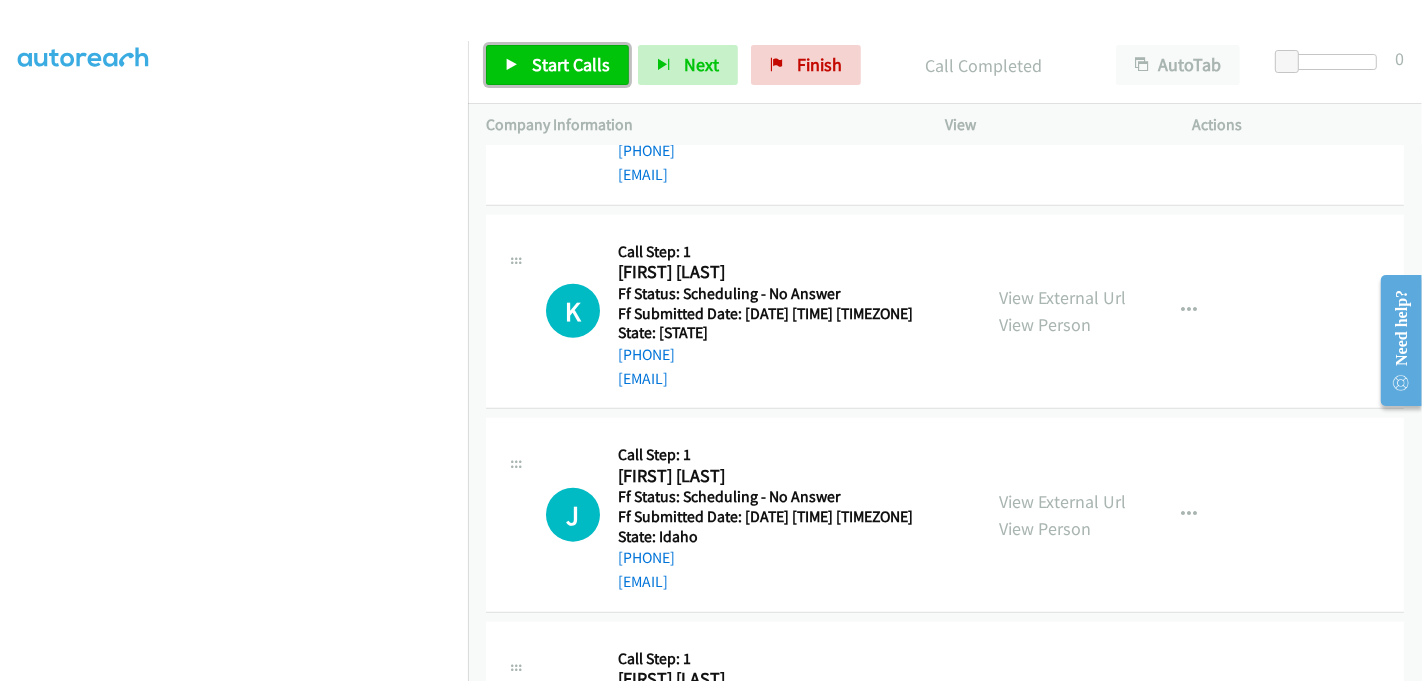 click on "Start Calls" at bounding box center [571, 64] 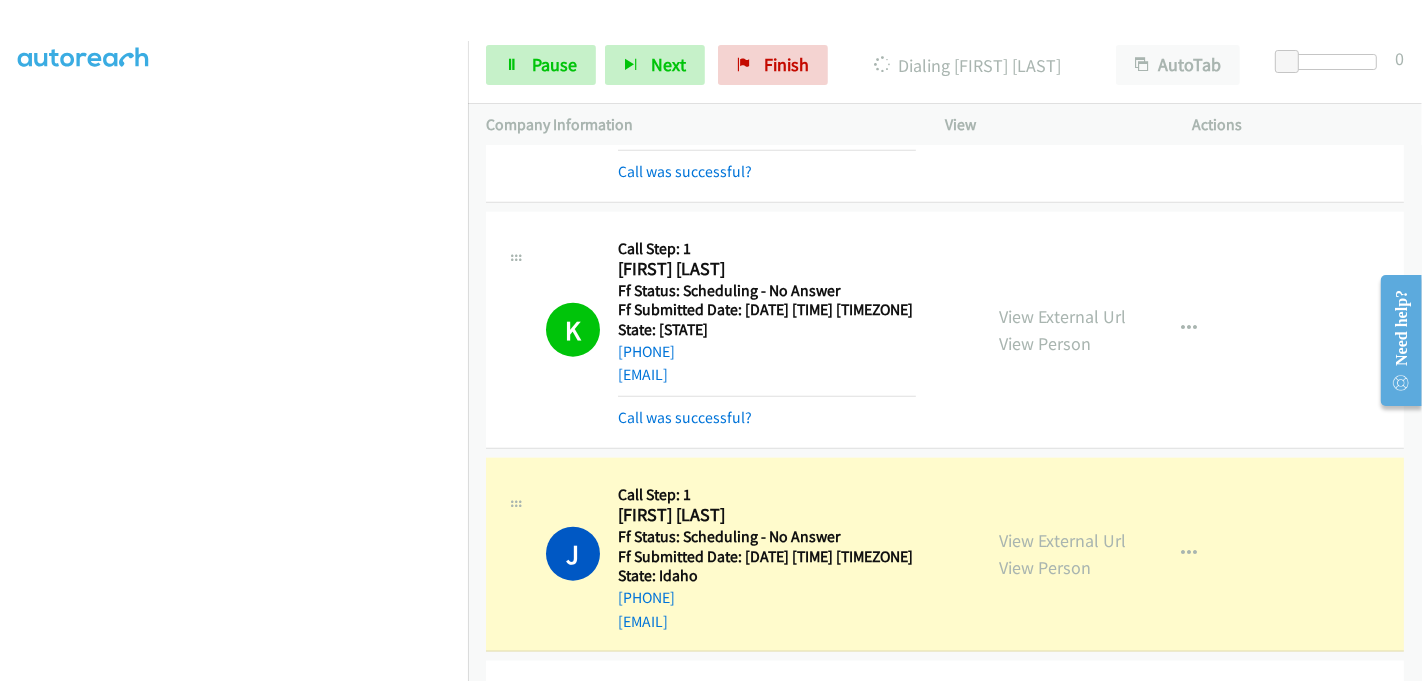scroll, scrollTop: 2111, scrollLeft: 0, axis: vertical 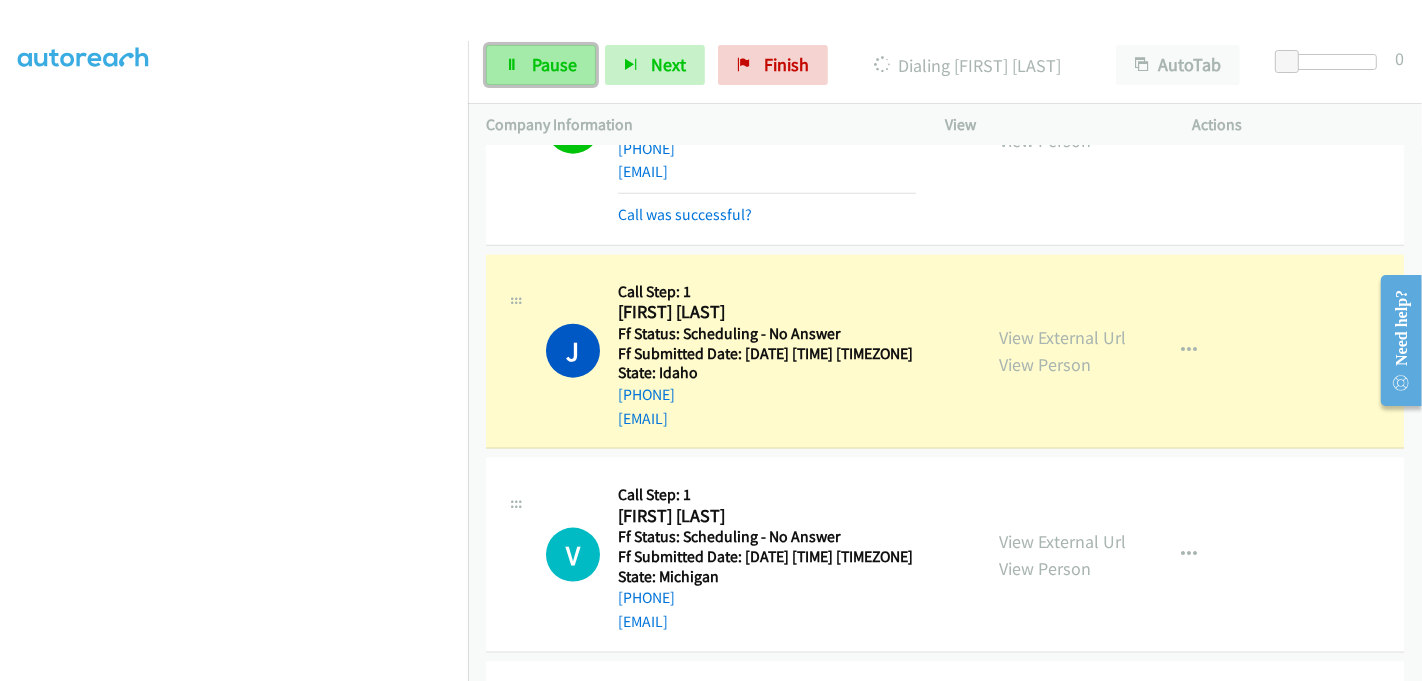 click on "Pause" at bounding box center (554, 64) 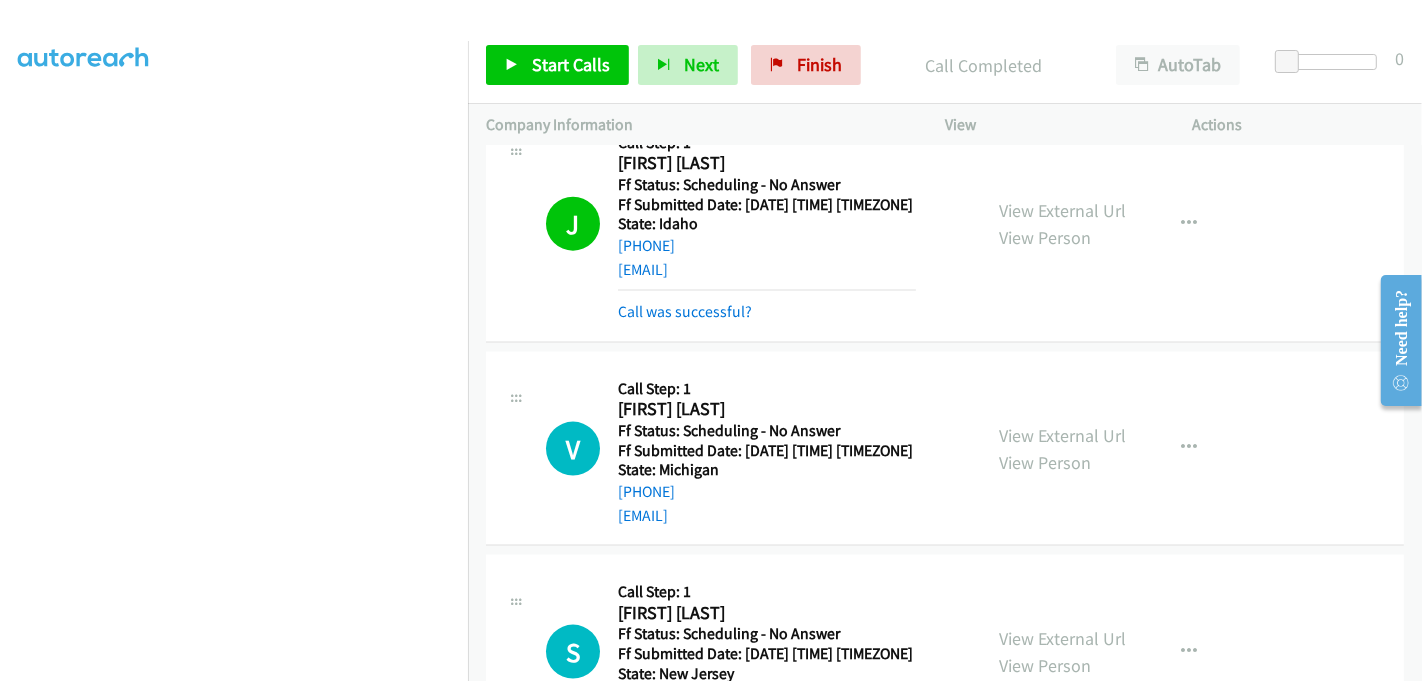 scroll, scrollTop: 2333, scrollLeft: 0, axis: vertical 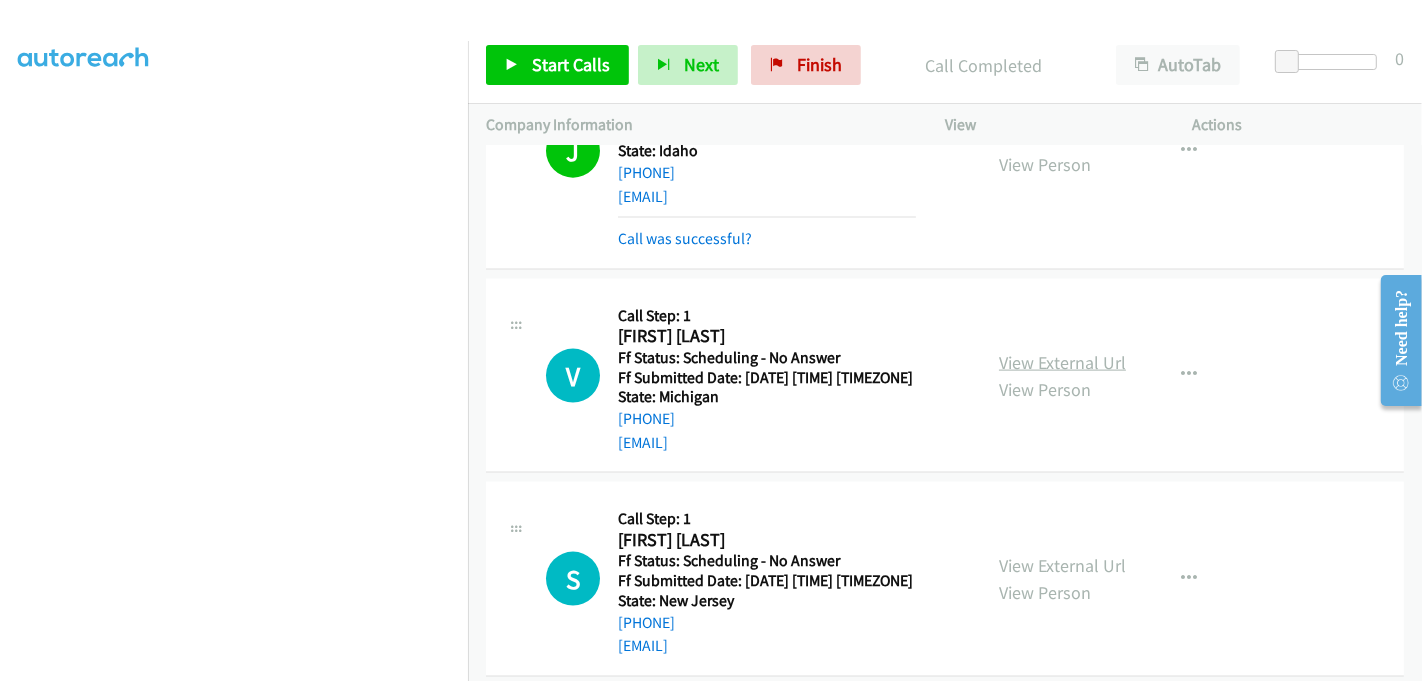 click on "View External Url" at bounding box center [1062, 362] 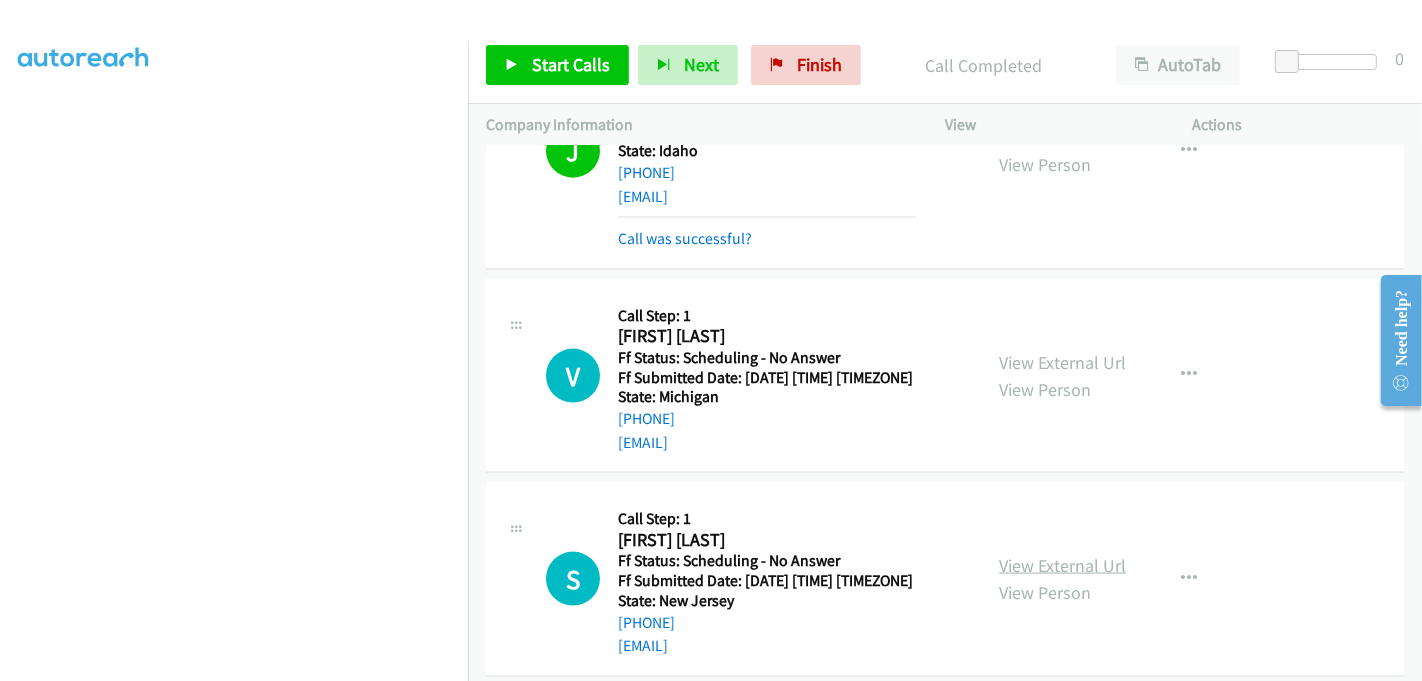 click on "View External Url" at bounding box center (1062, 565) 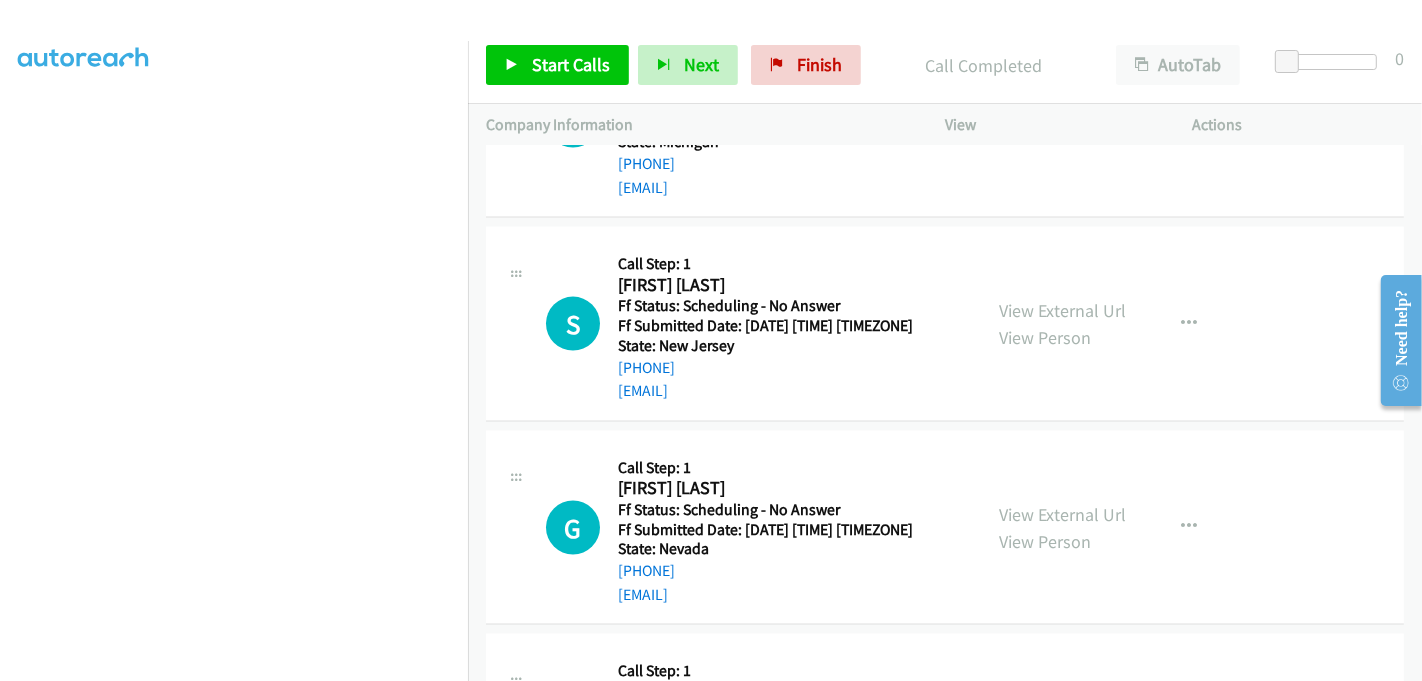 scroll, scrollTop: 2666, scrollLeft: 0, axis: vertical 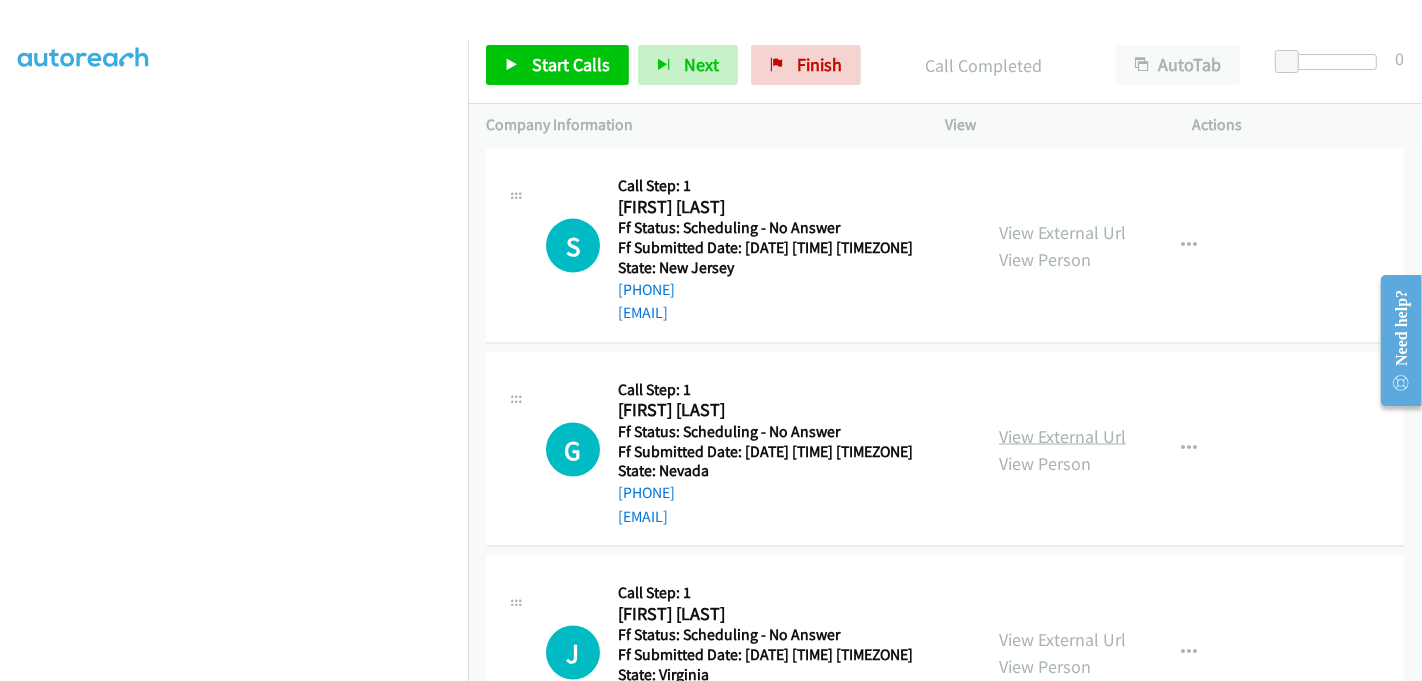 click on "View External Url" at bounding box center [1062, 436] 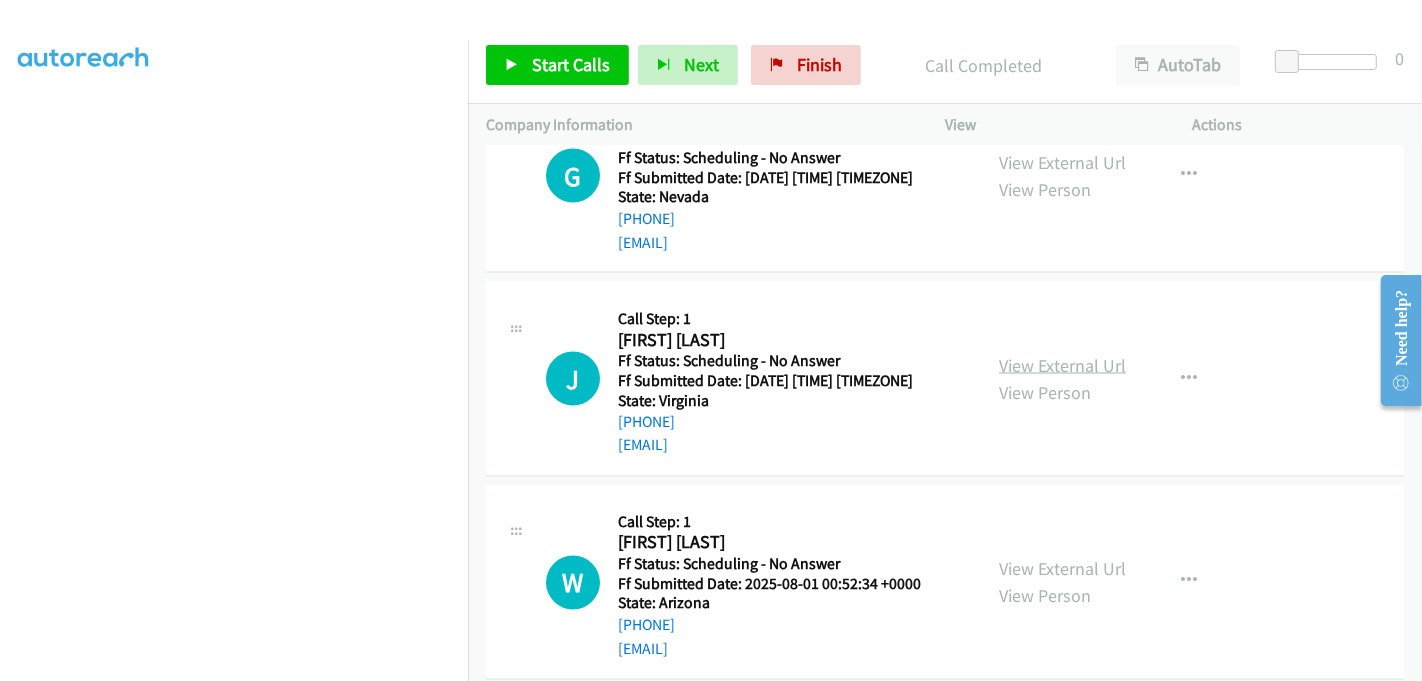 scroll, scrollTop: 3000, scrollLeft: 0, axis: vertical 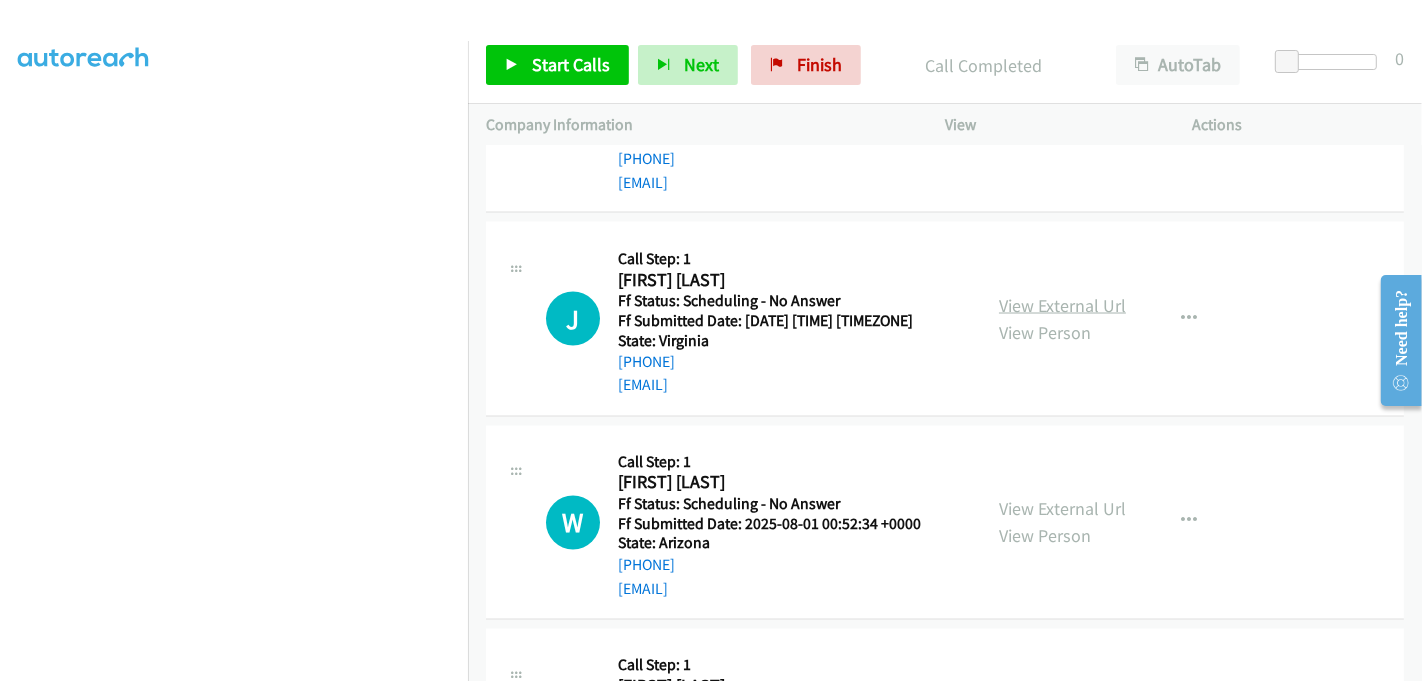 click on "View External Url" at bounding box center [1062, 305] 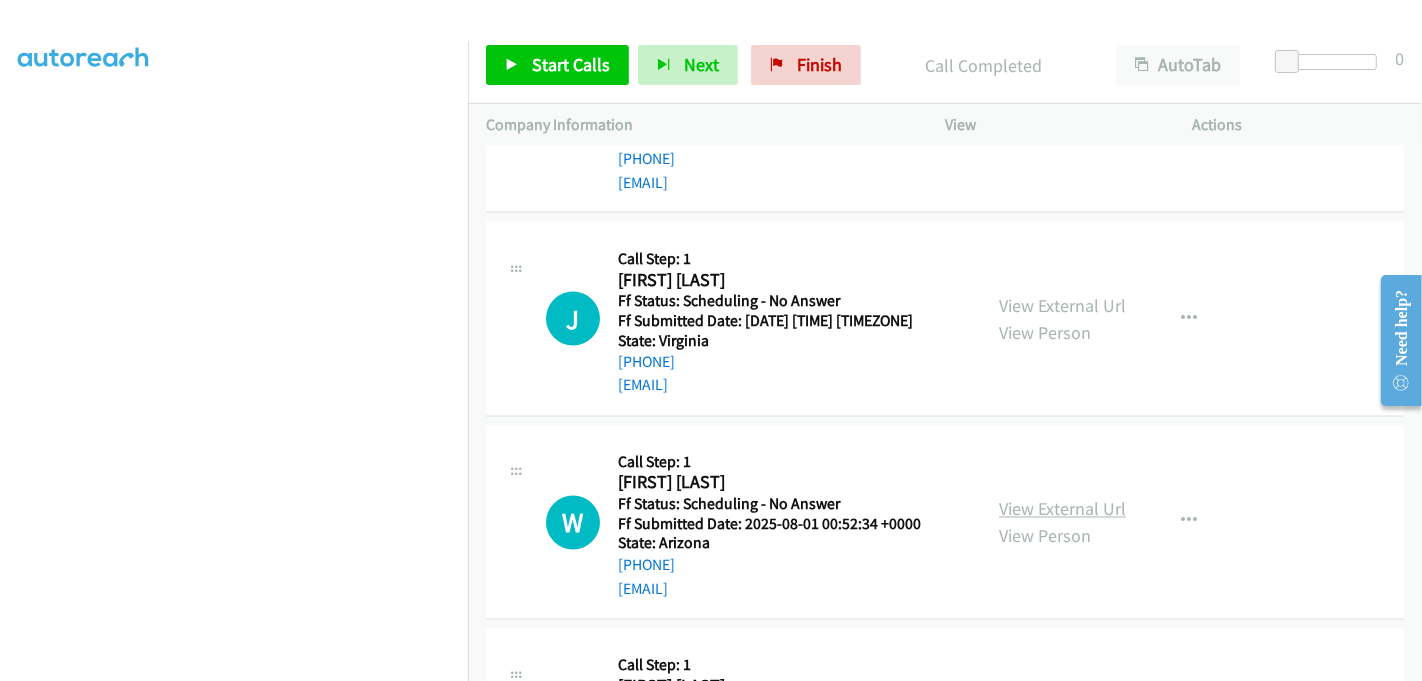 click on "View External Url" at bounding box center [1062, 509] 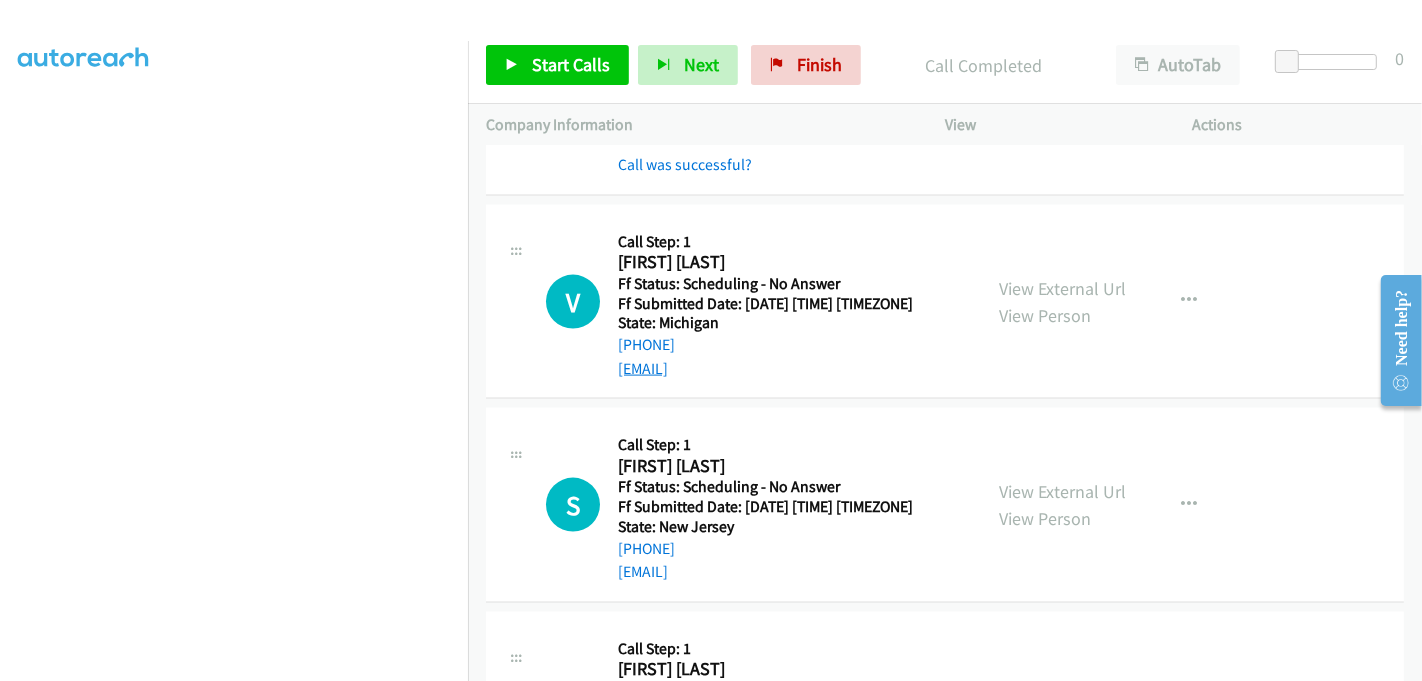 scroll, scrollTop: 2333, scrollLeft: 0, axis: vertical 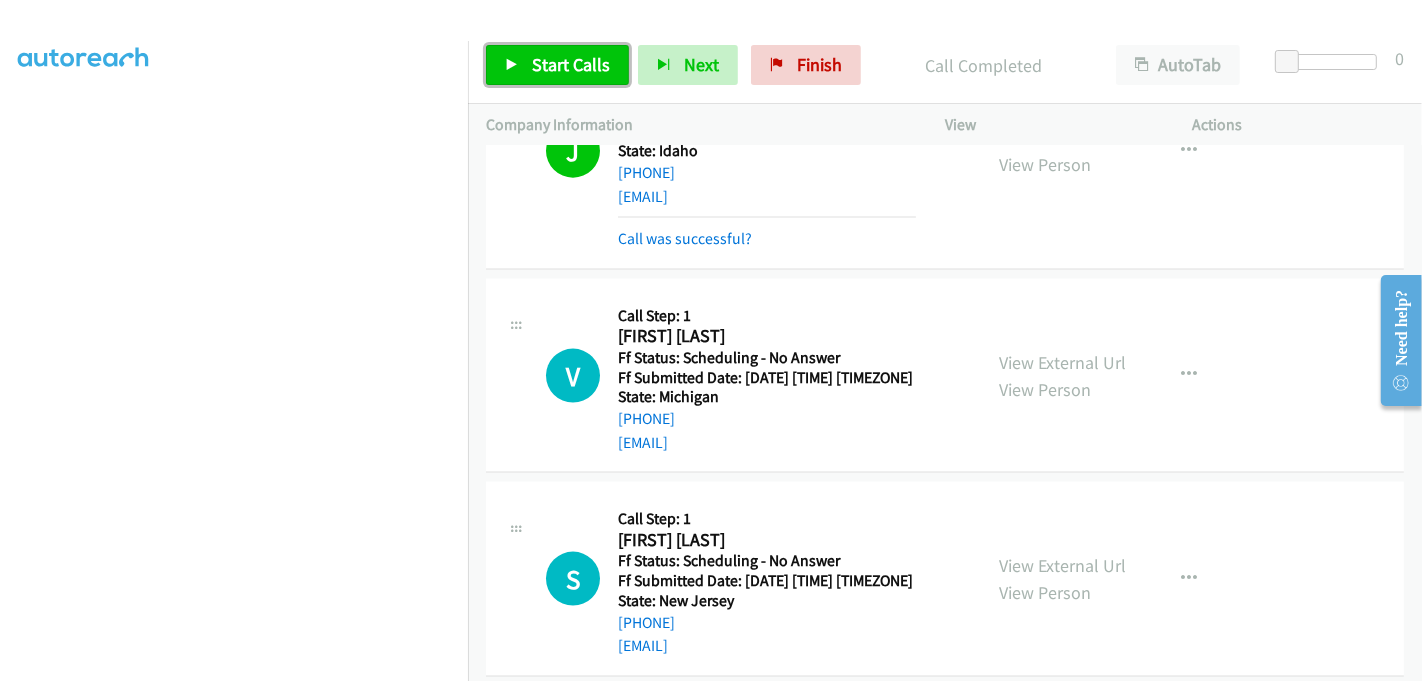 click on "Start Calls" at bounding box center (571, 64) 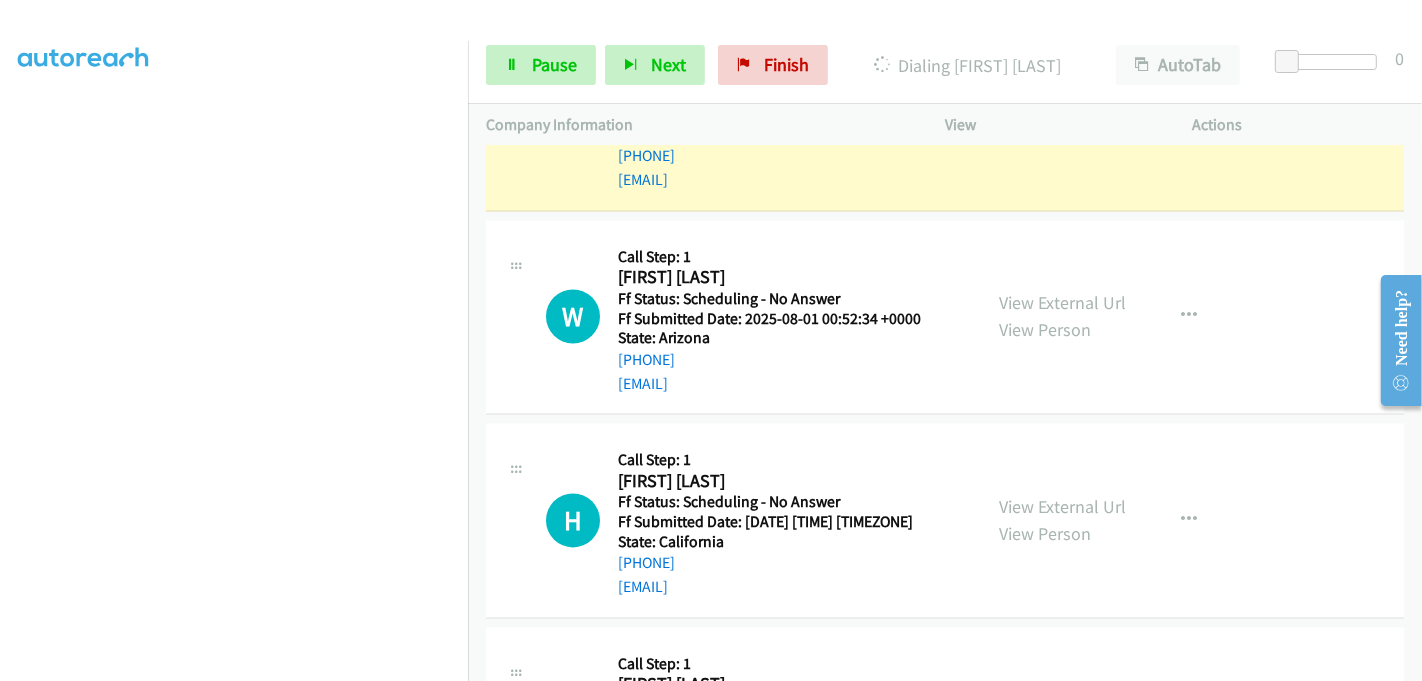 scroll, scrollTop: 3222, scrollLeft: 0, axis: vertical 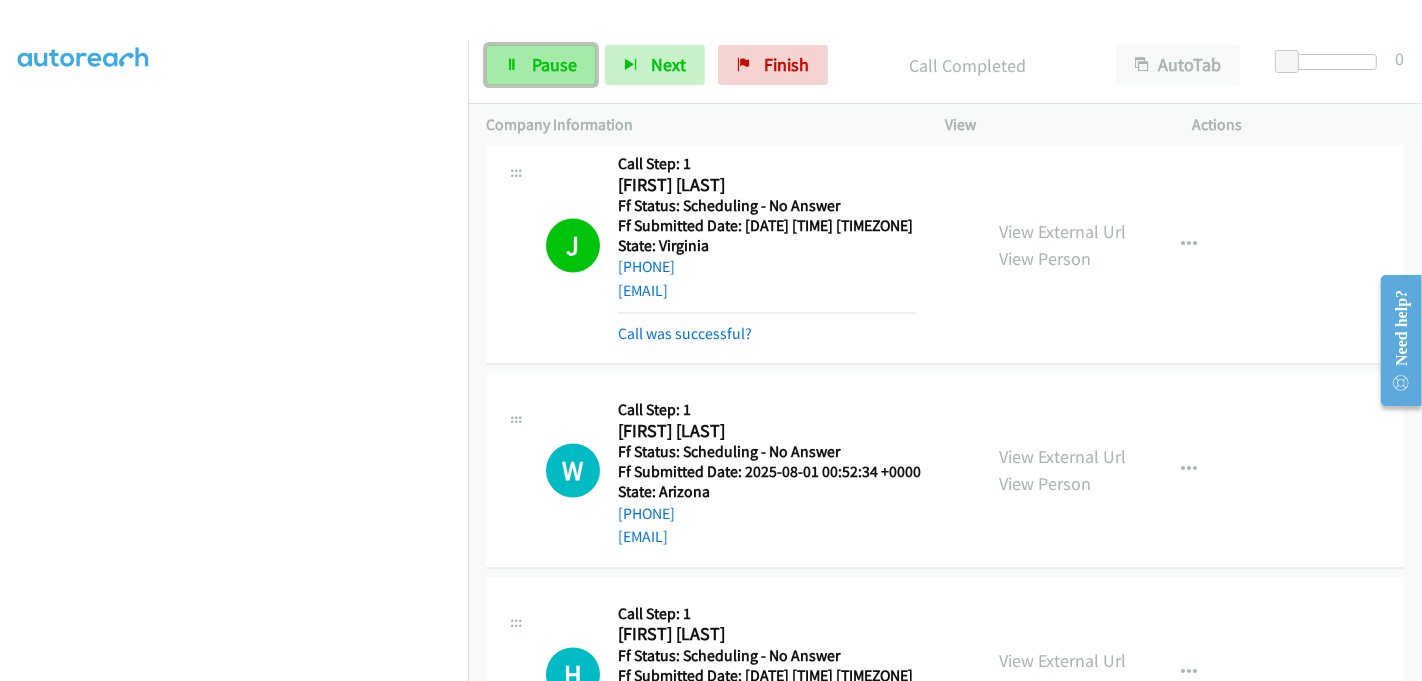 click on "Pause" at bounding box center (541, 65) 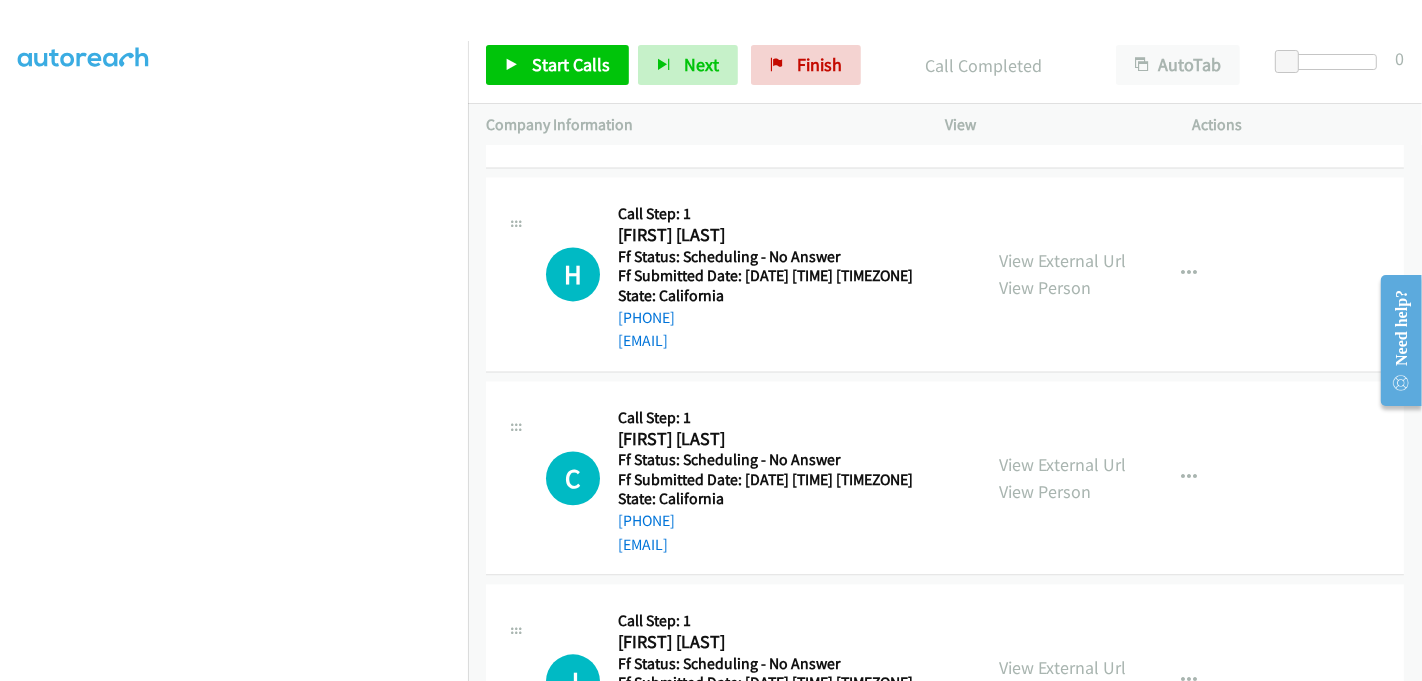 scroll, scrollTop: 3666, scrollLeft: 0, axis: vertical 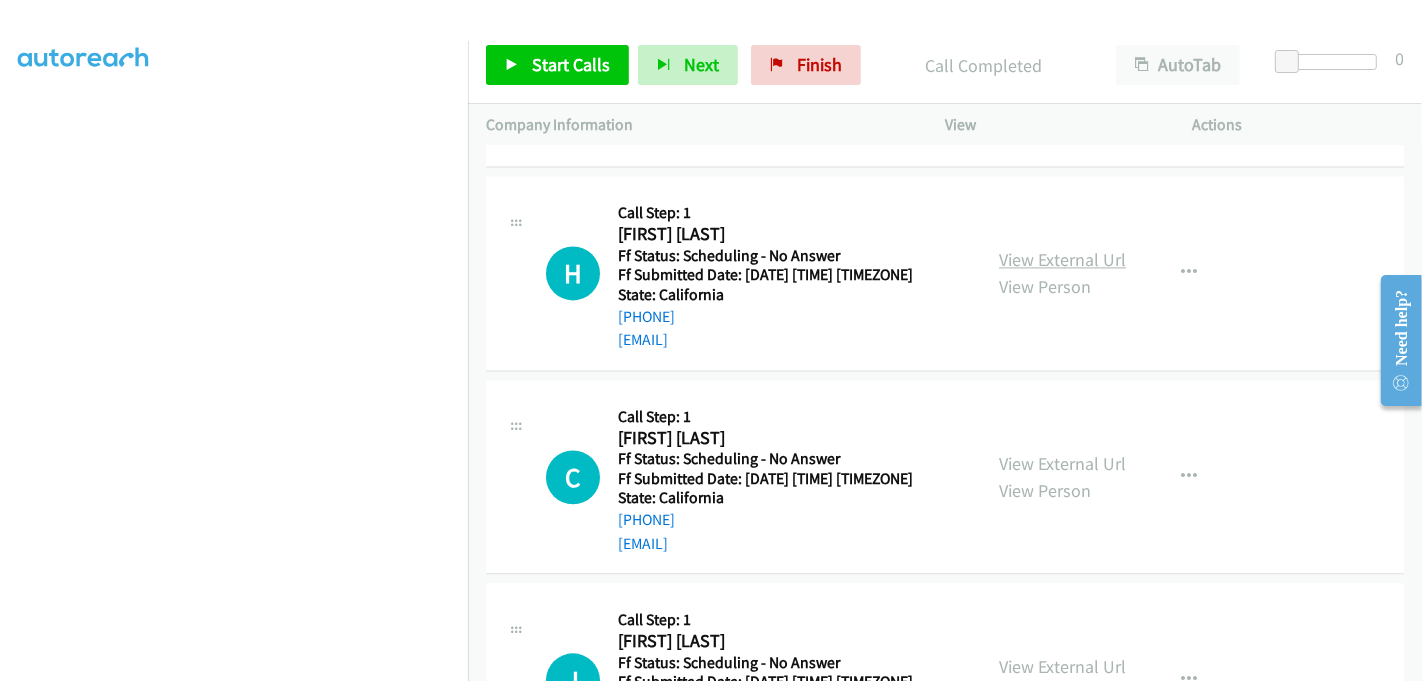 click on "View External Url" at bounding box center [1062, 259] 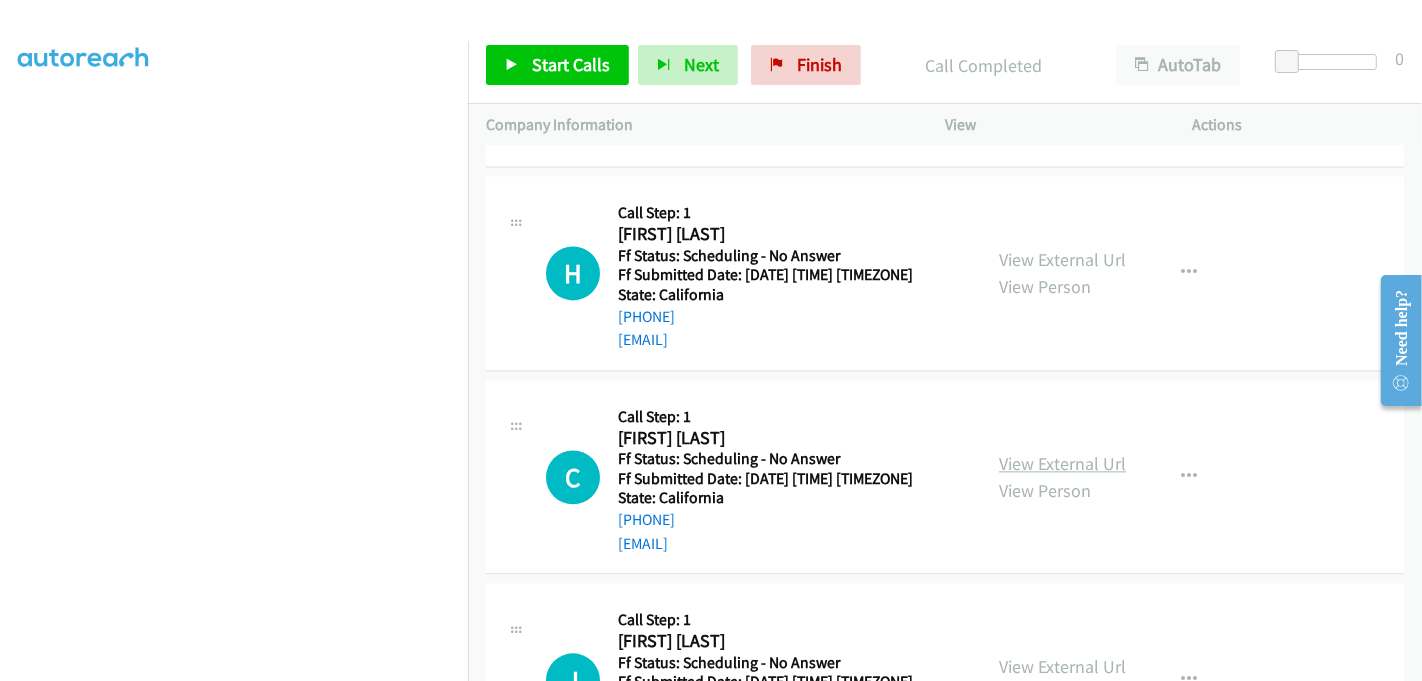 click on "View External Url" at bounding box center [1062, 463] 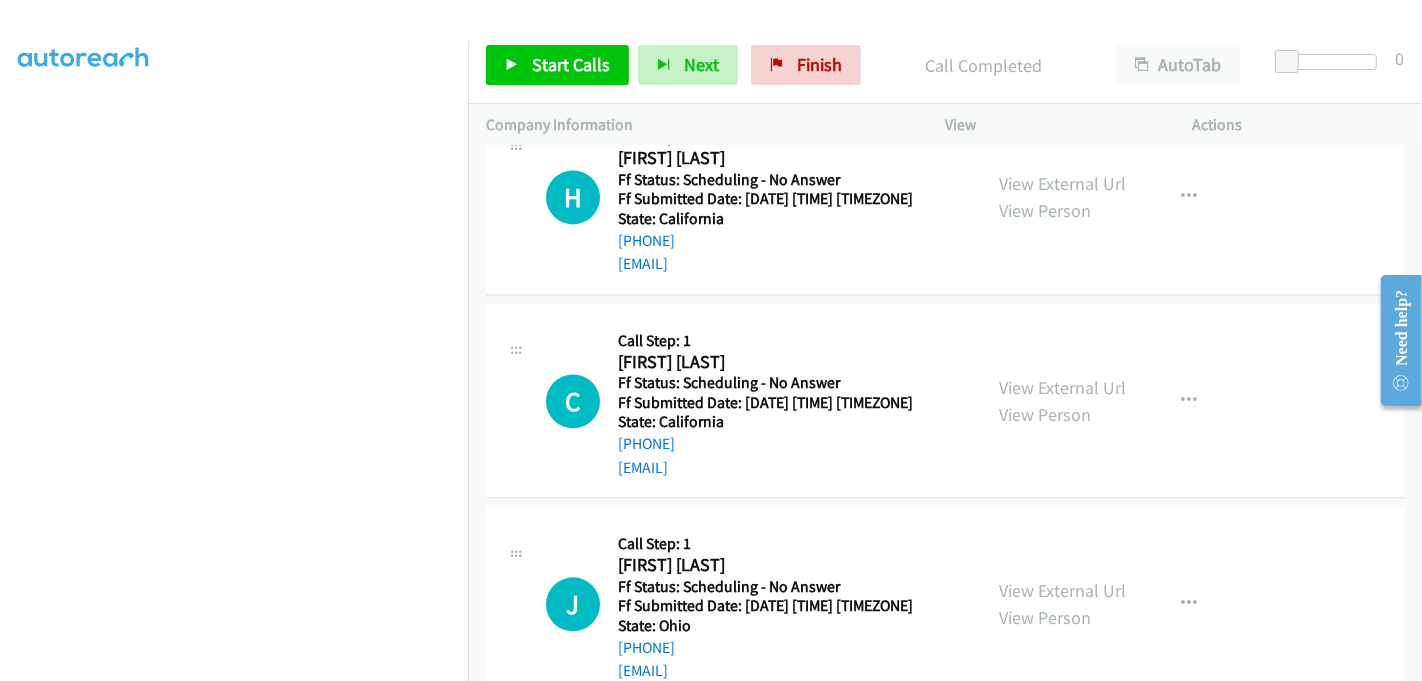scroll, scrollTop: 3888, scrollLeft: 0, axis: vertical 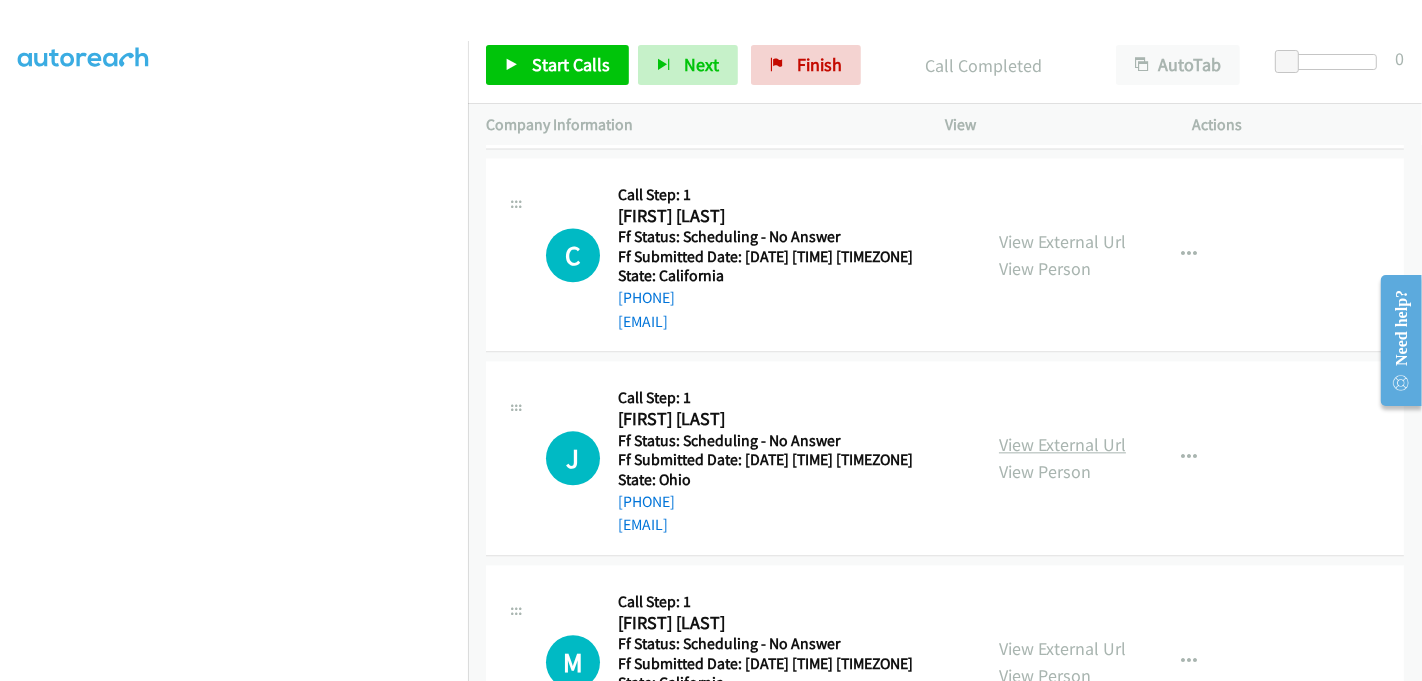 click on "View External Url" at bounding box center [1062, 444] 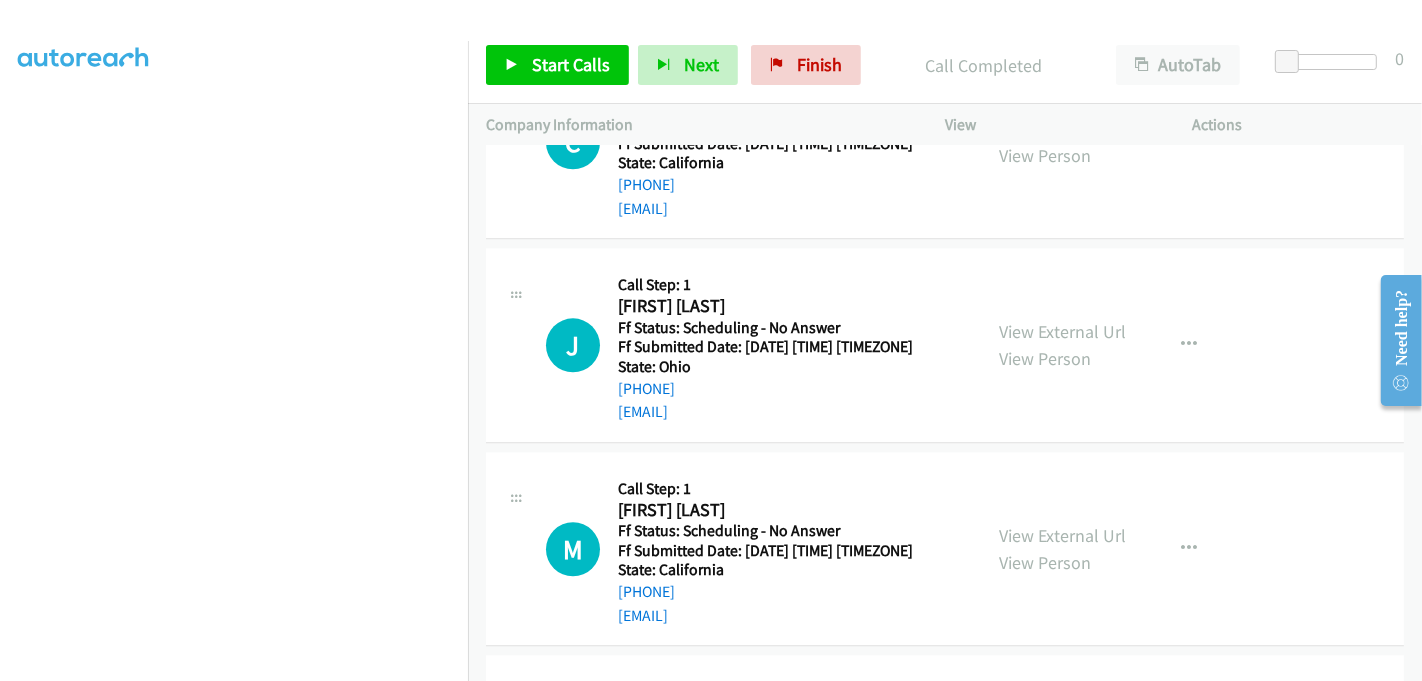 scroll, scrollTop: 4111, scrollLeft: 0, axis: vertical 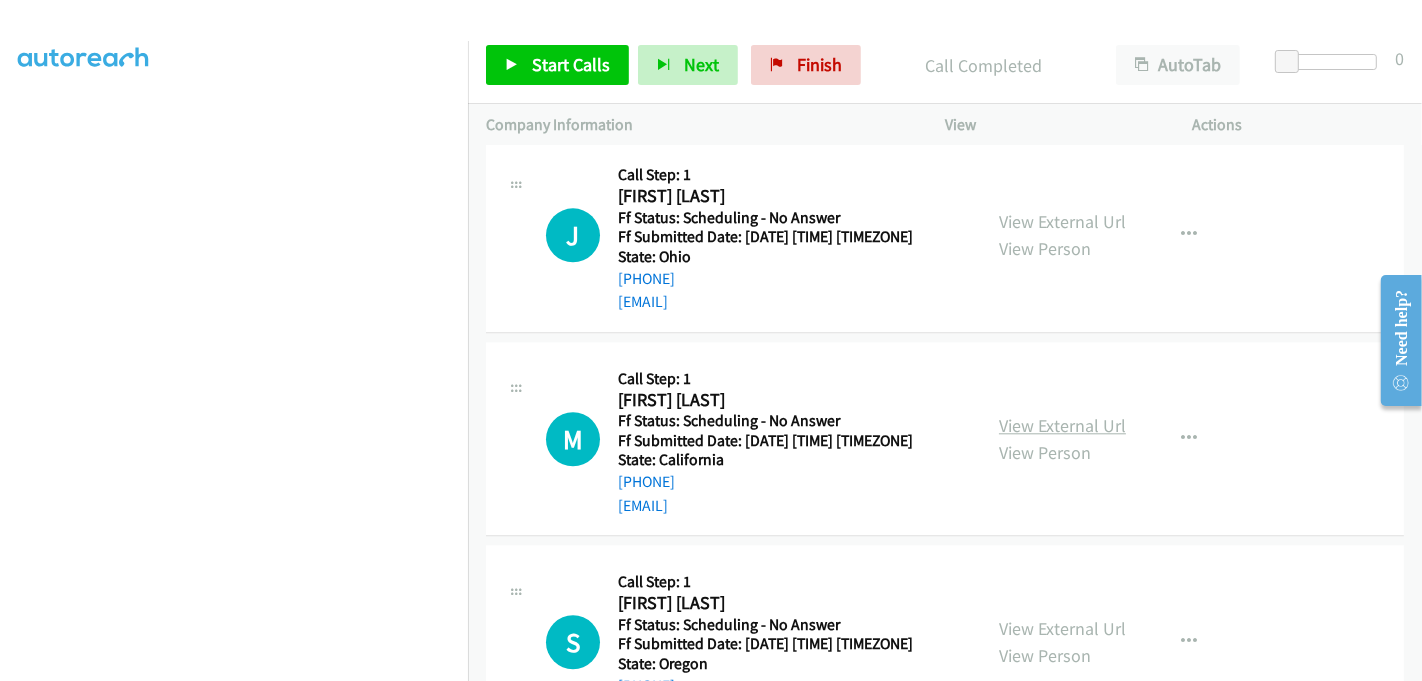 click on "View External Url" at bounding box center (1062, 425) 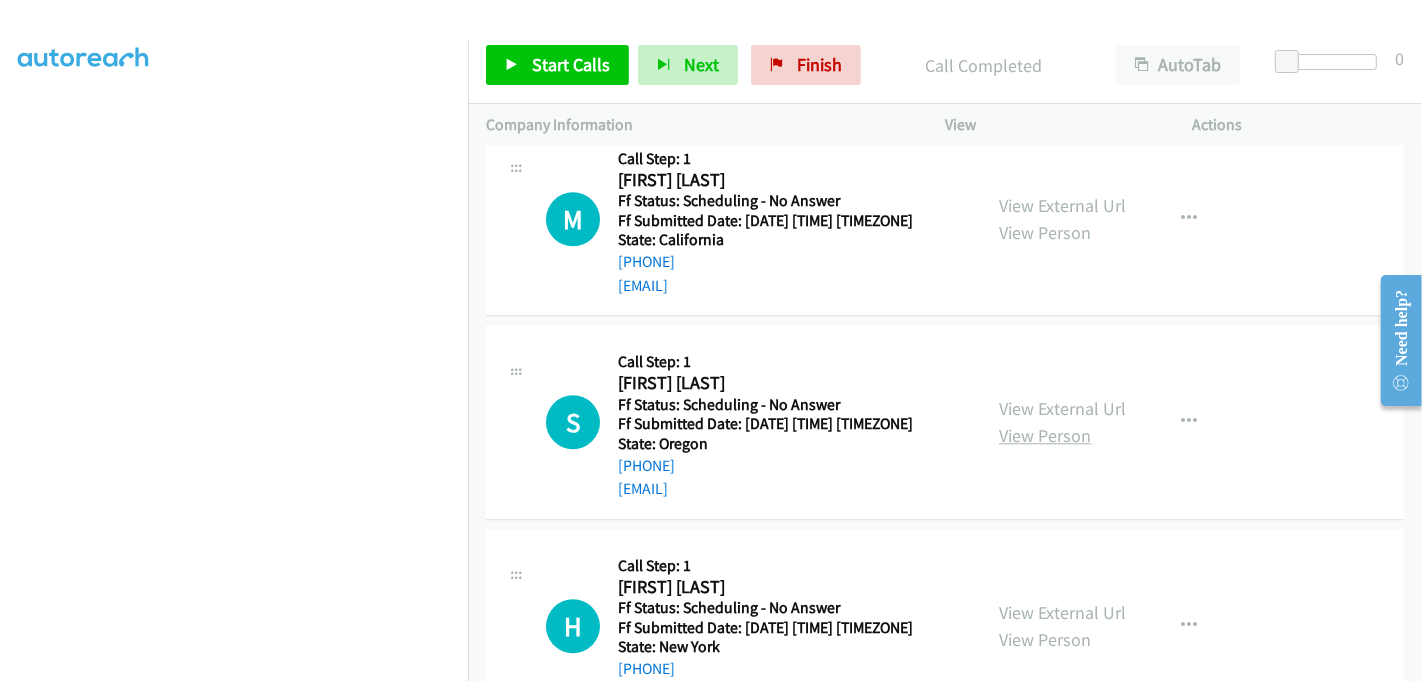 scroll, scrollTop: 4333, scrollLeft: 0, axis: vertical 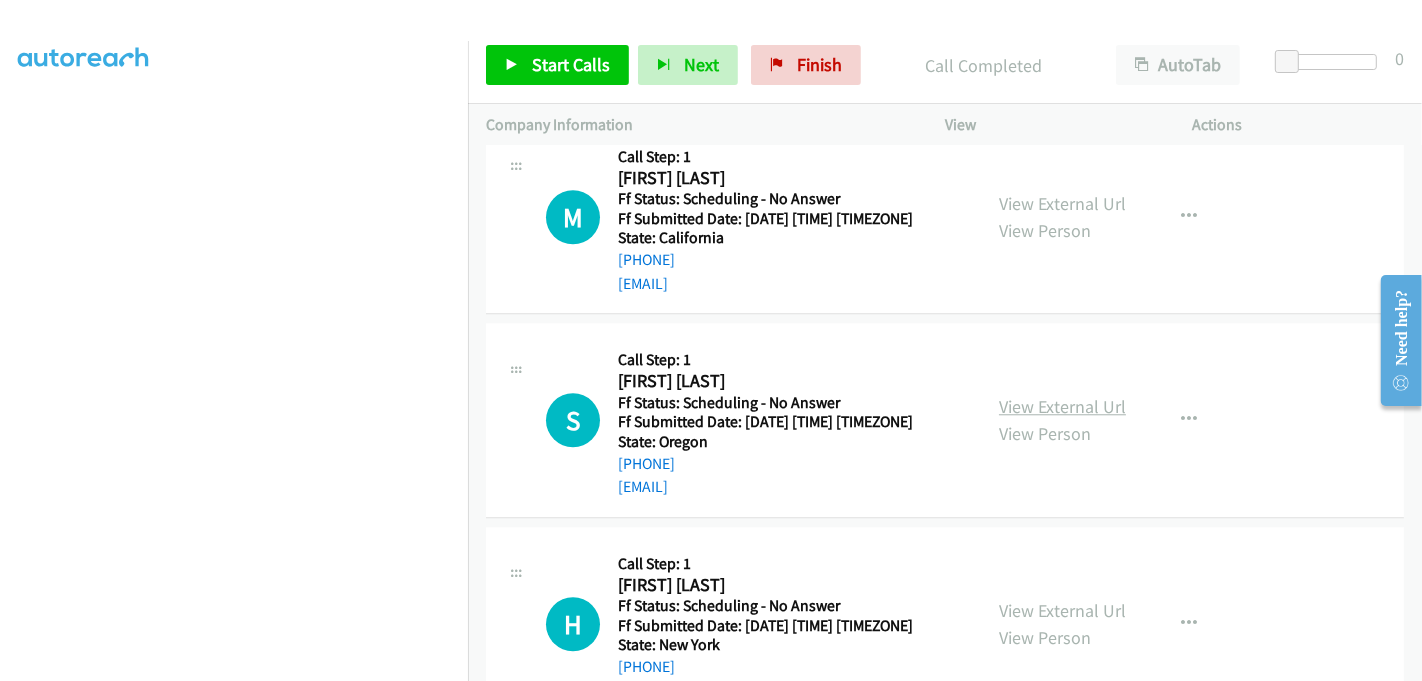 click on "View External Url" at bounding box center [1062, 406] 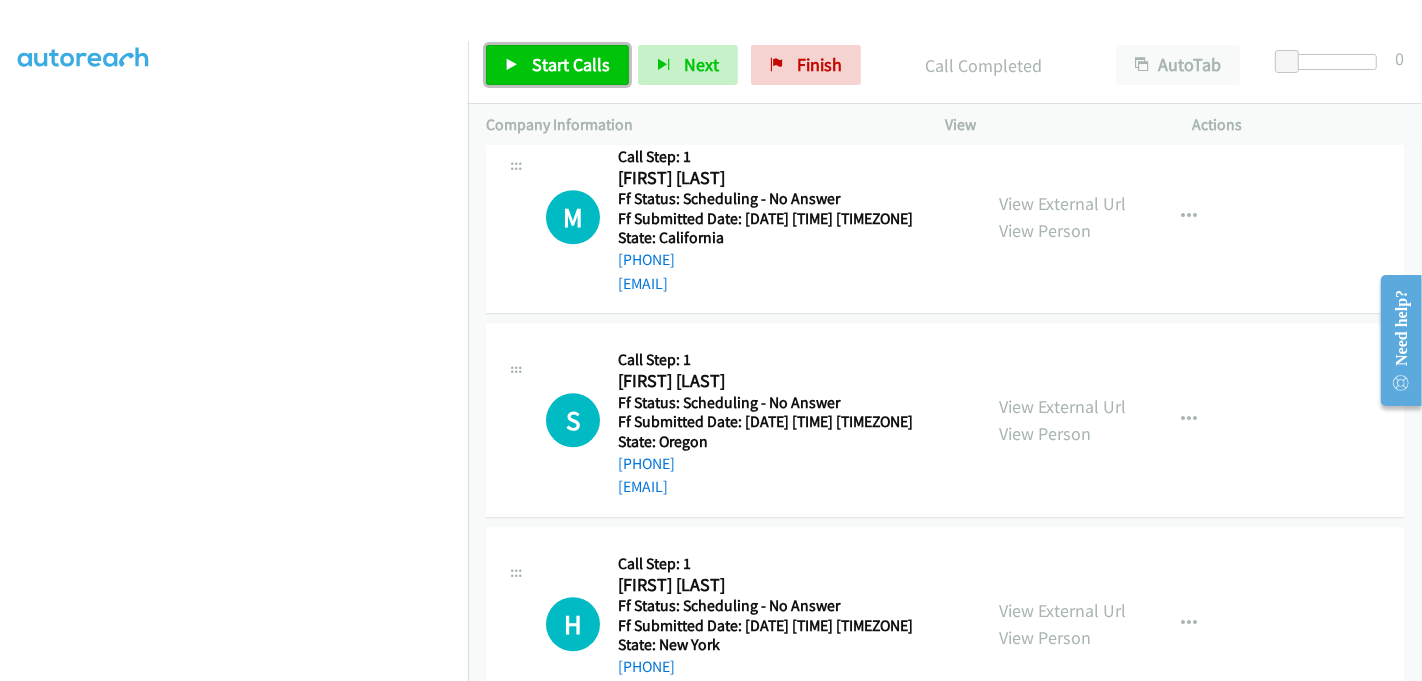 click on "Start Calls" at bounding box center (571, 64) 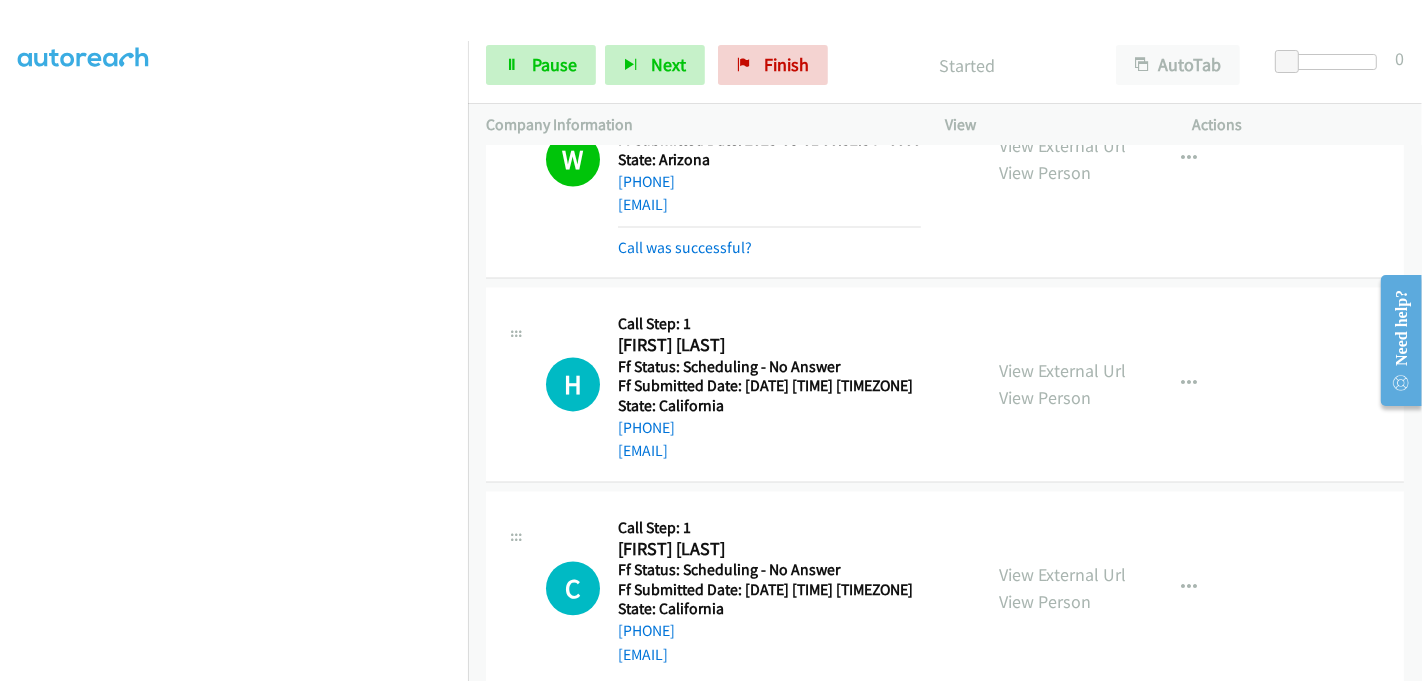 scroll, scrollTop: 3666, scrollLeft: 0, axis: vertical 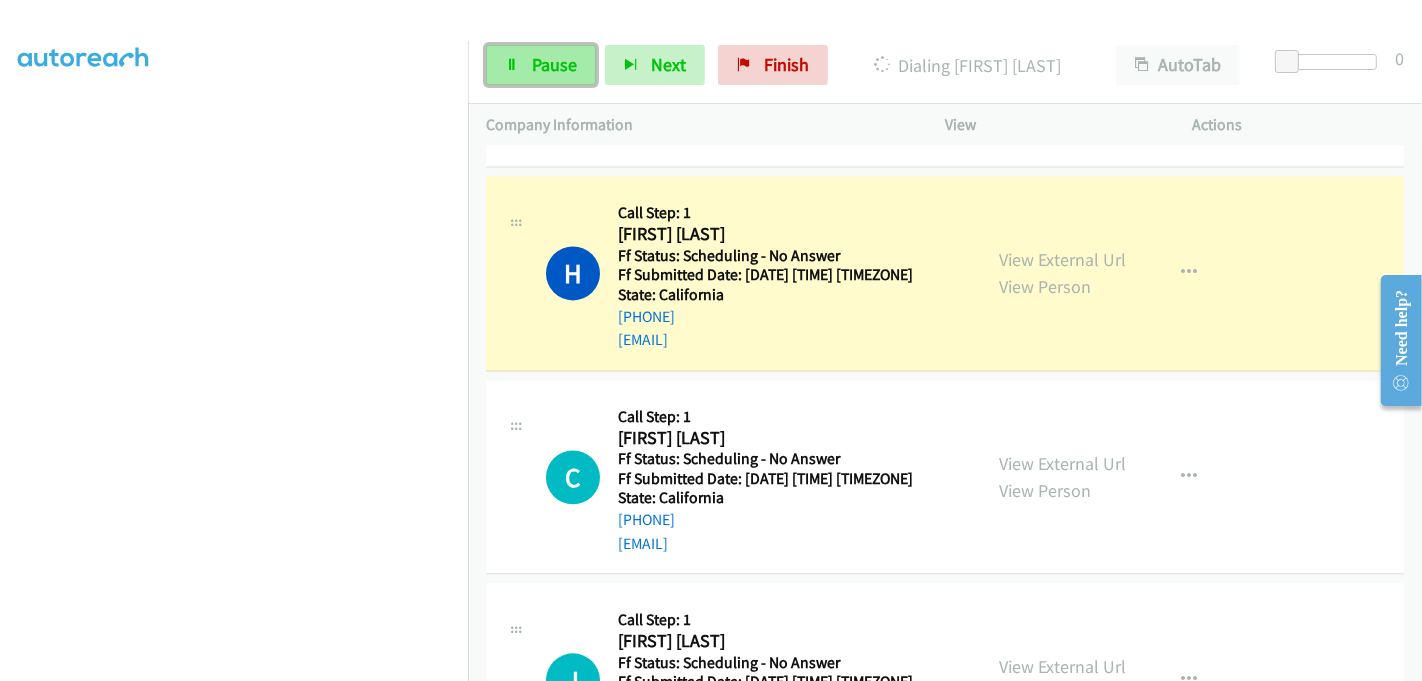 click at bounding box center (512, 66) 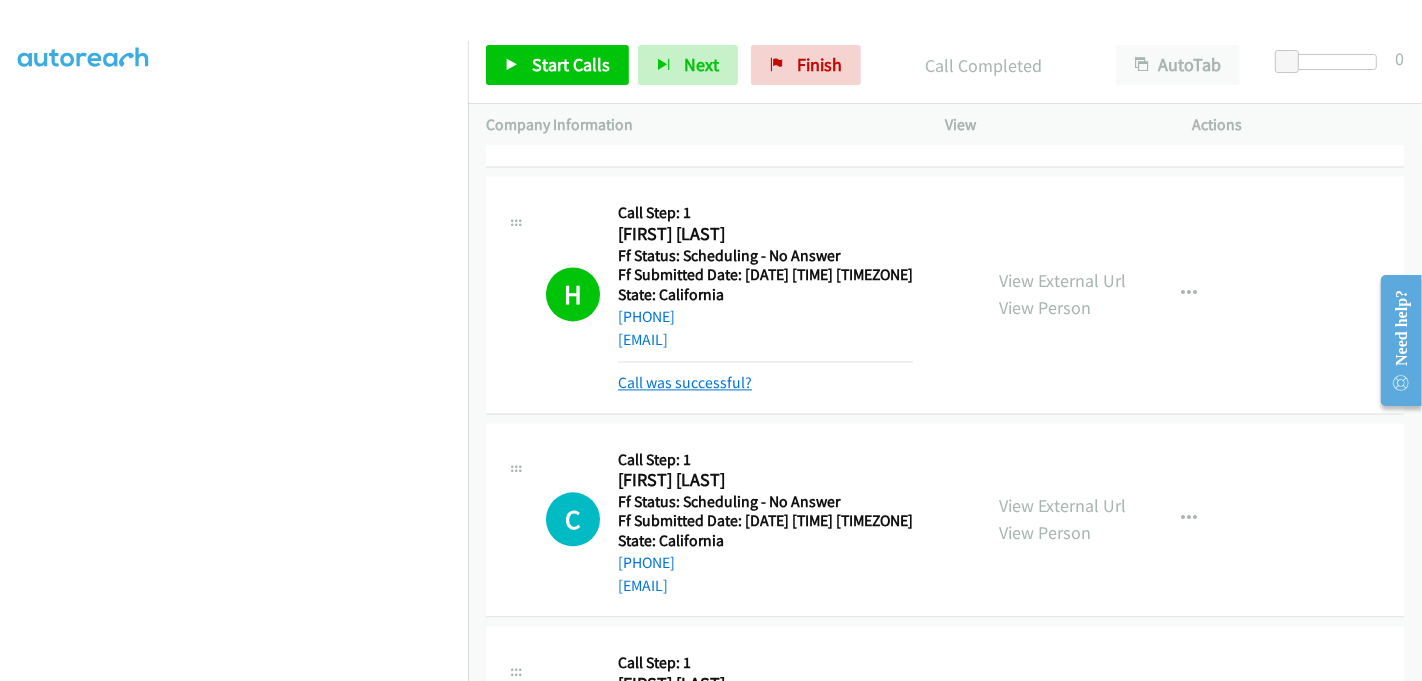 click on "Call was successful?" at bounding box center [685, 382] 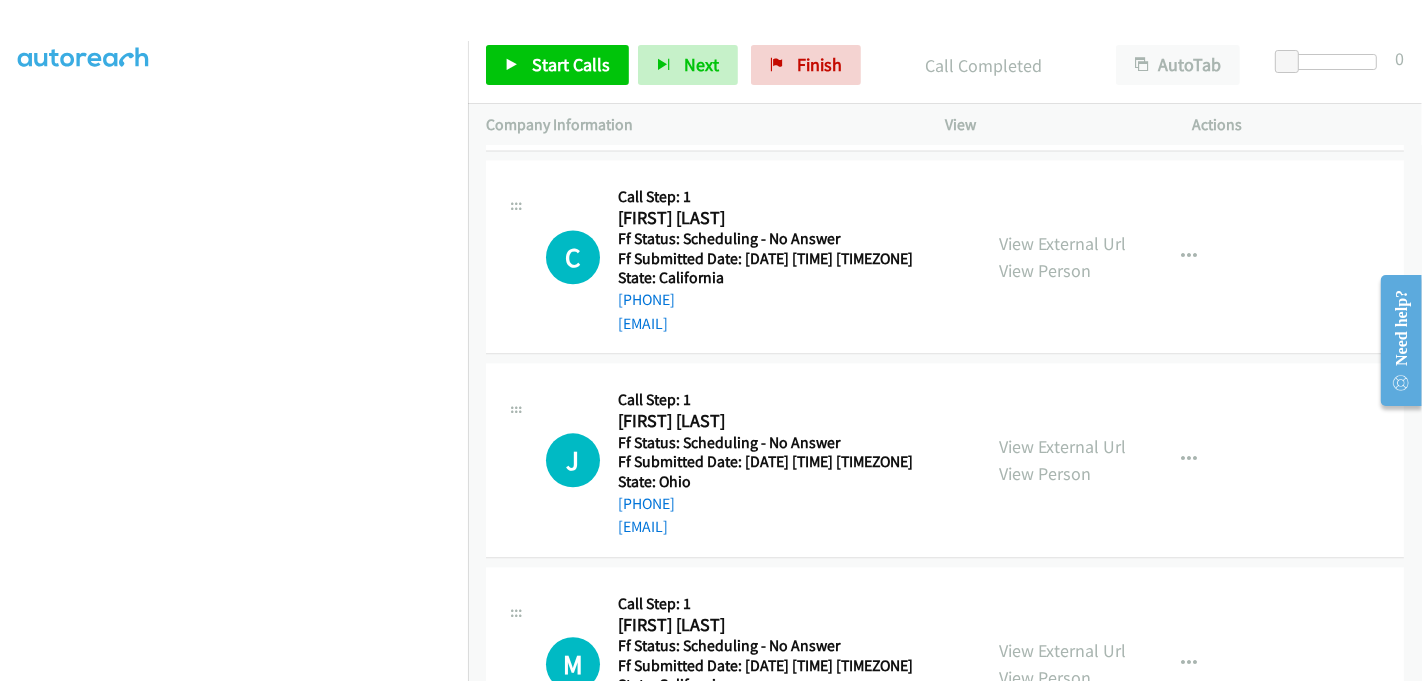 scroll, scrollTop: 3888, scrollLeft: 0, axis: vertical 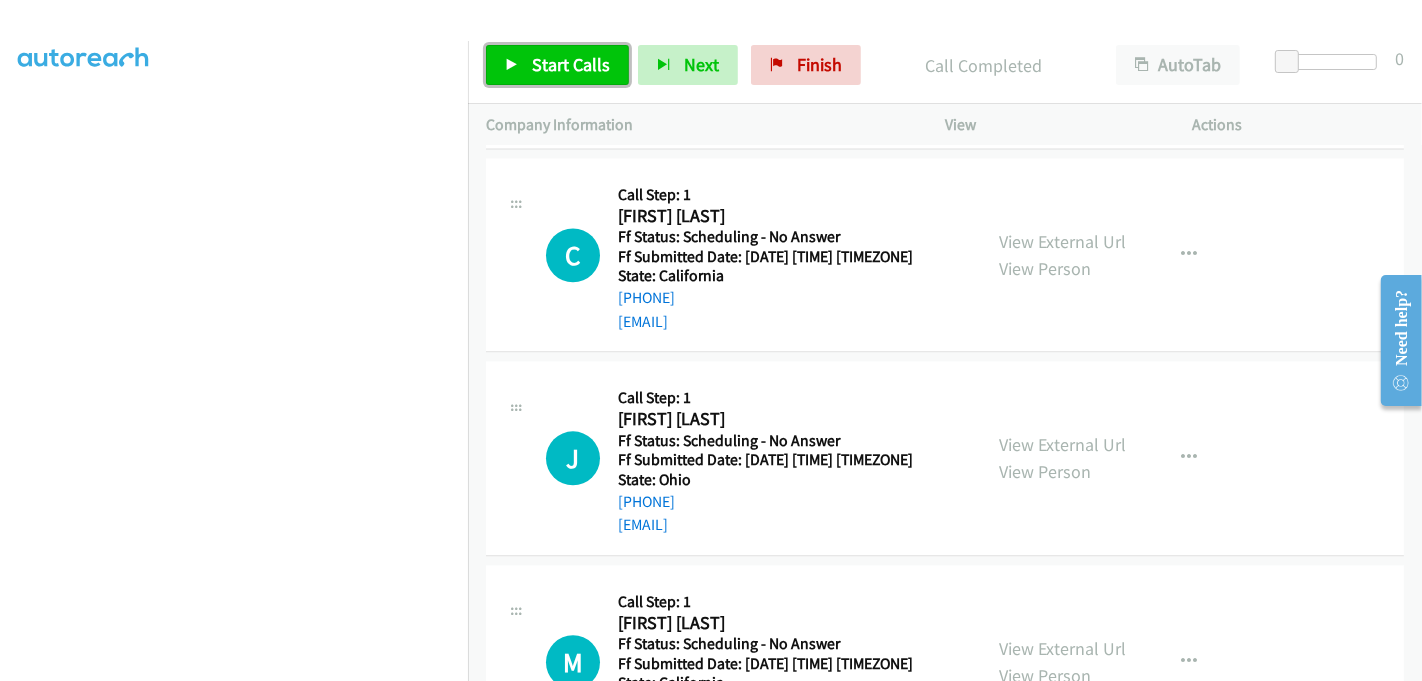 click on "Start Calls" at bounding box center (571, 64) 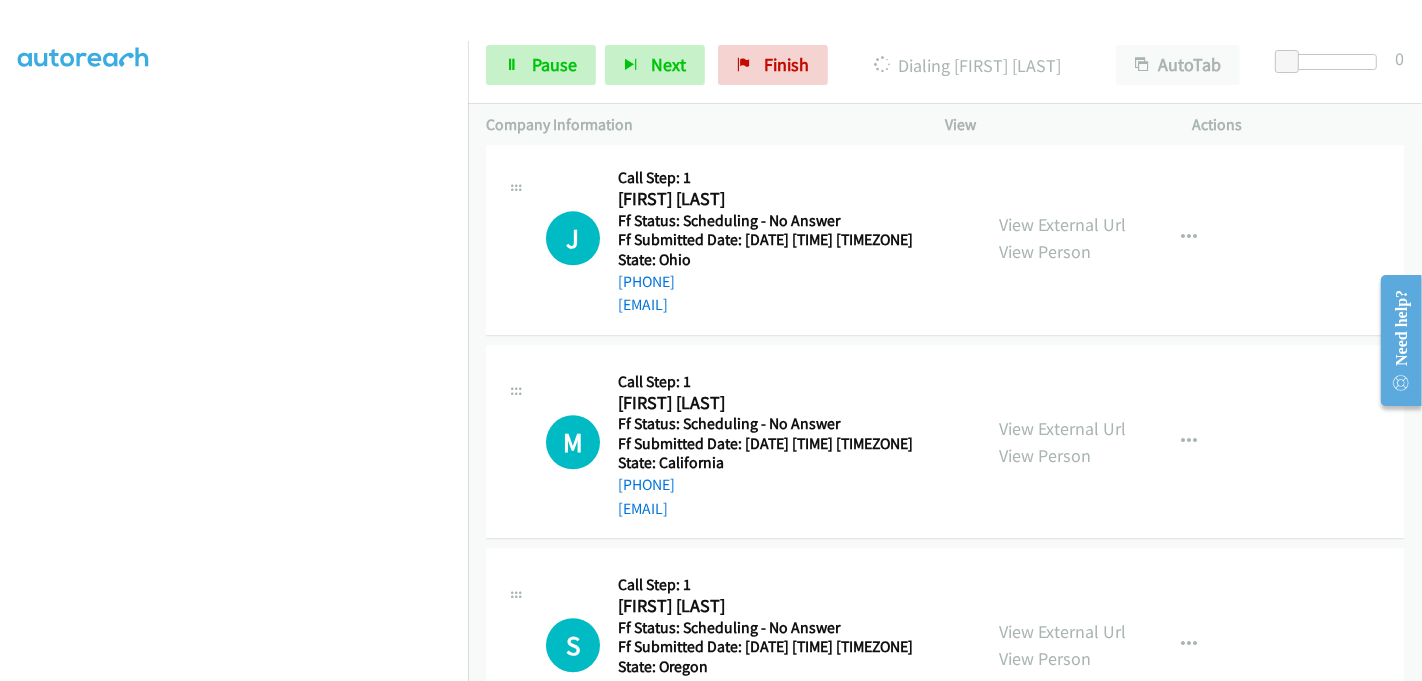 scroll, scrollTop: 3888, scrollLeft: 0, axis: vertical 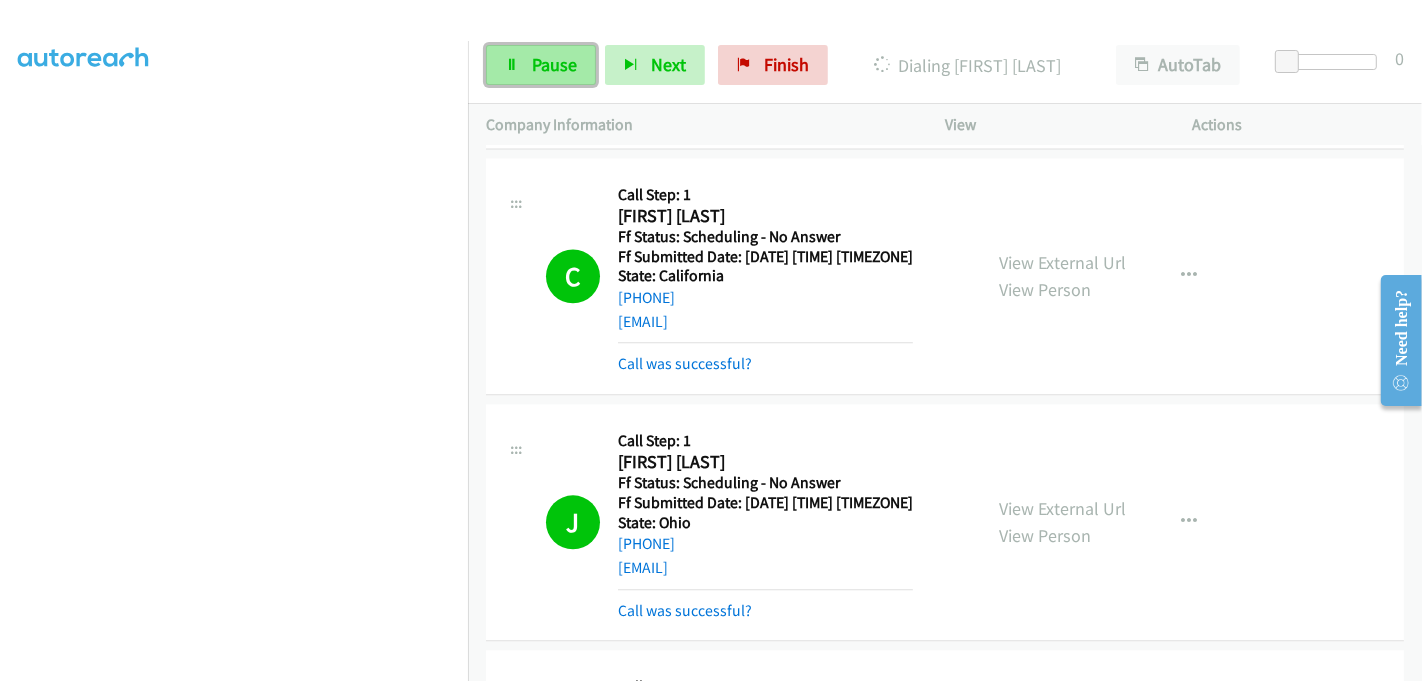 click on "Pause" at bounding box center (554, 64) 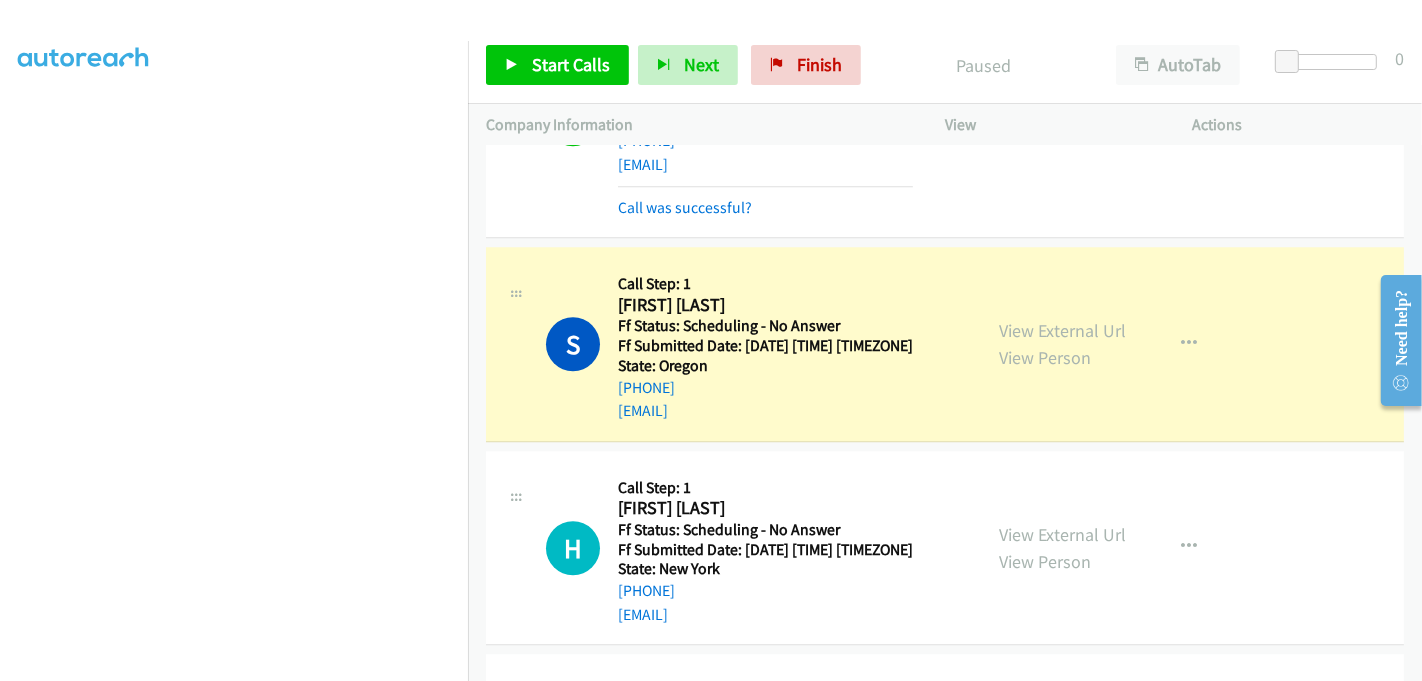 scroll, scrollTop: 4555, scrollLeft: 0, axis: vertical 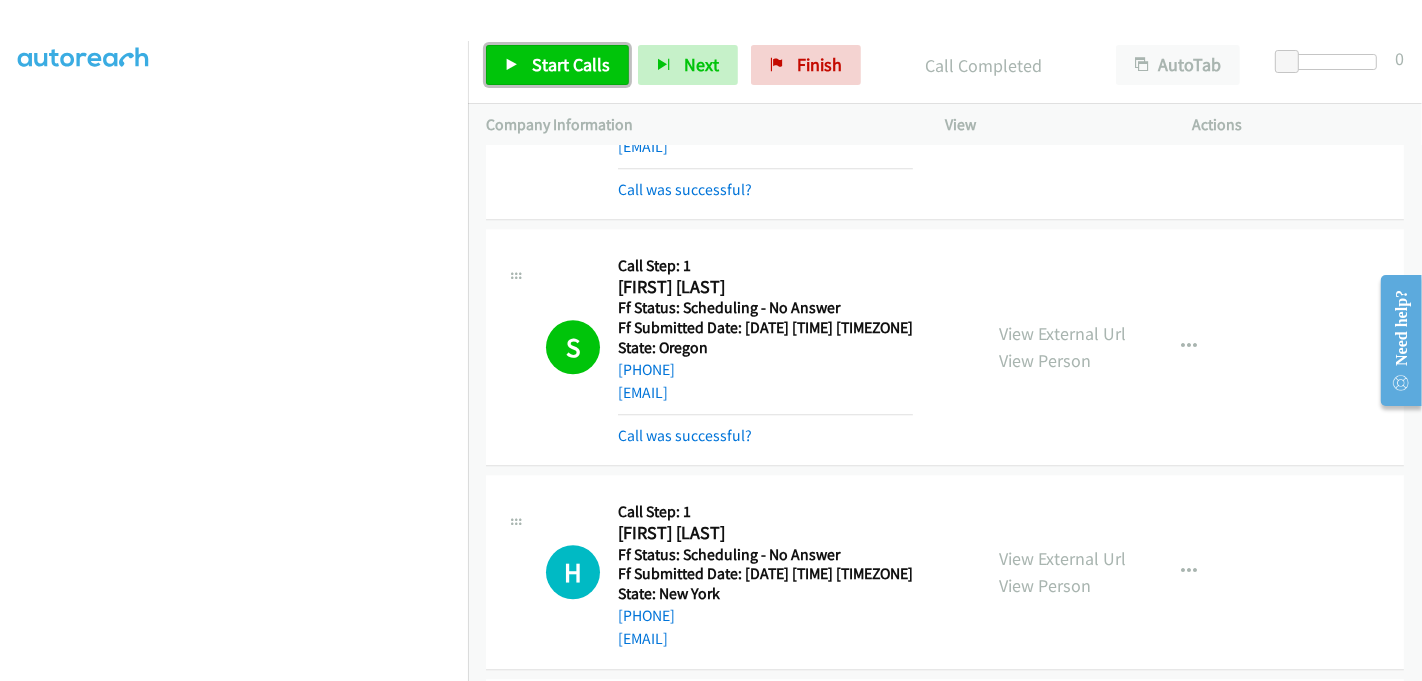 click on "Start Calls" at bounding box center (571, 64) 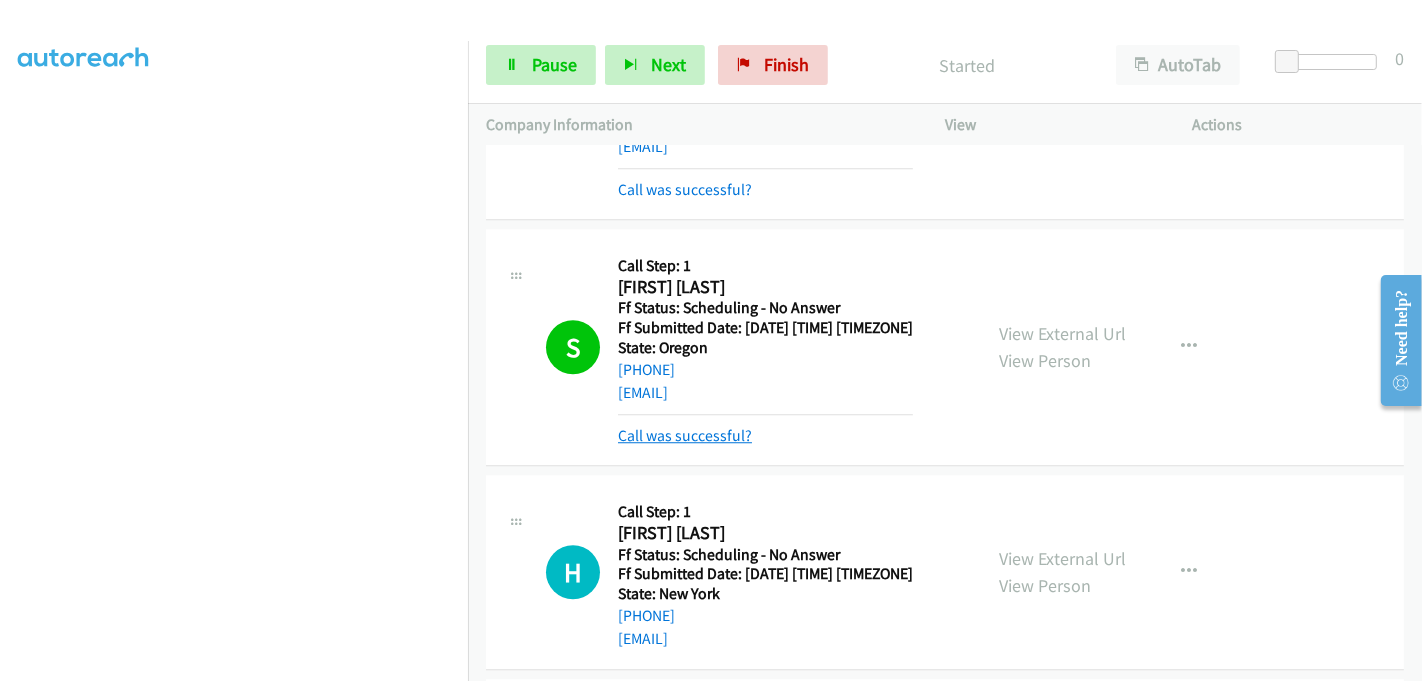 click on "Call was successful?" at bounding box center (685, 435) 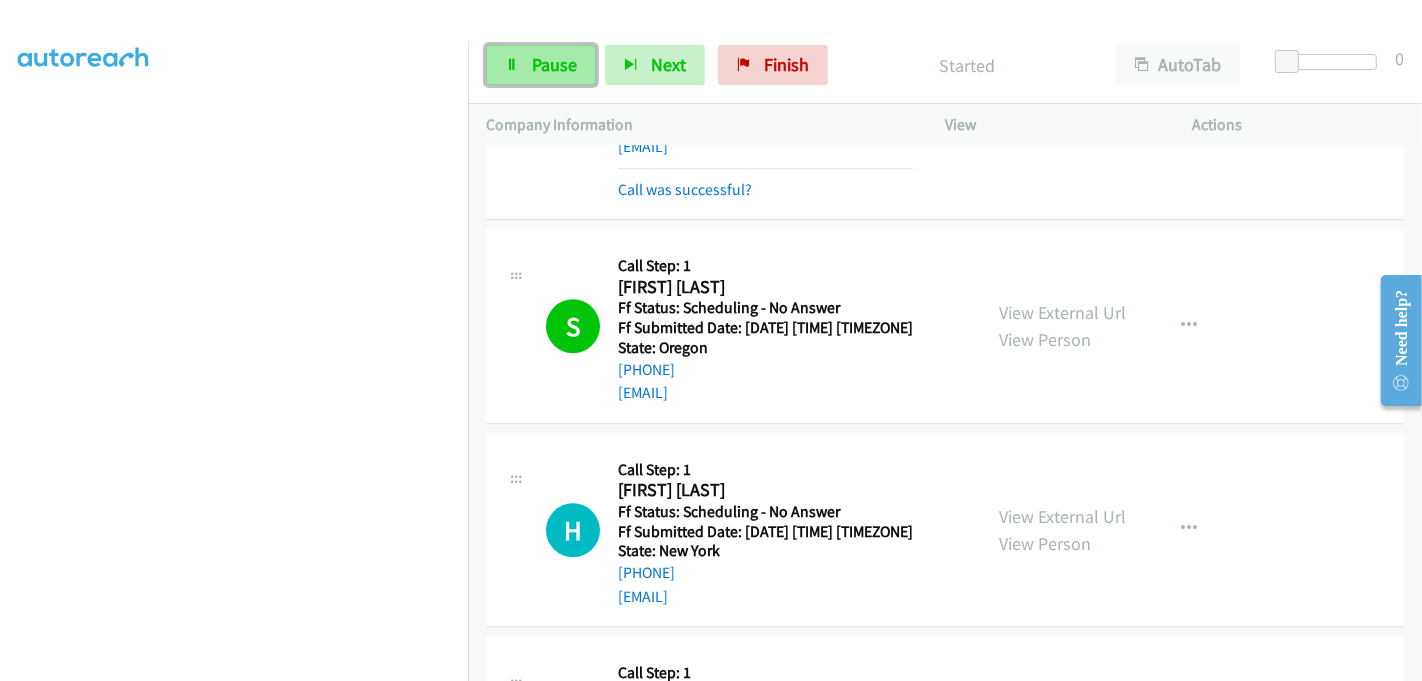 click on "Pause" at bounding box center (554, 64) 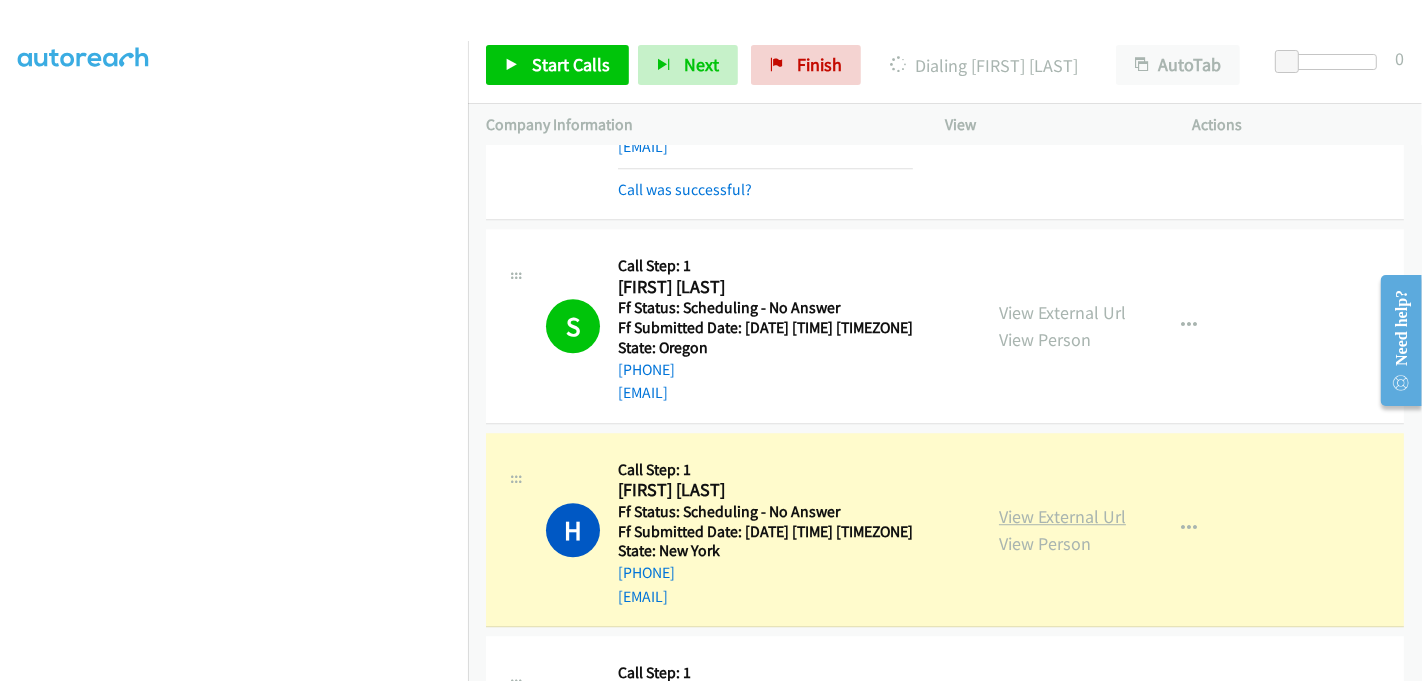 click on "View External Url" at bounding box center [1062, 516] 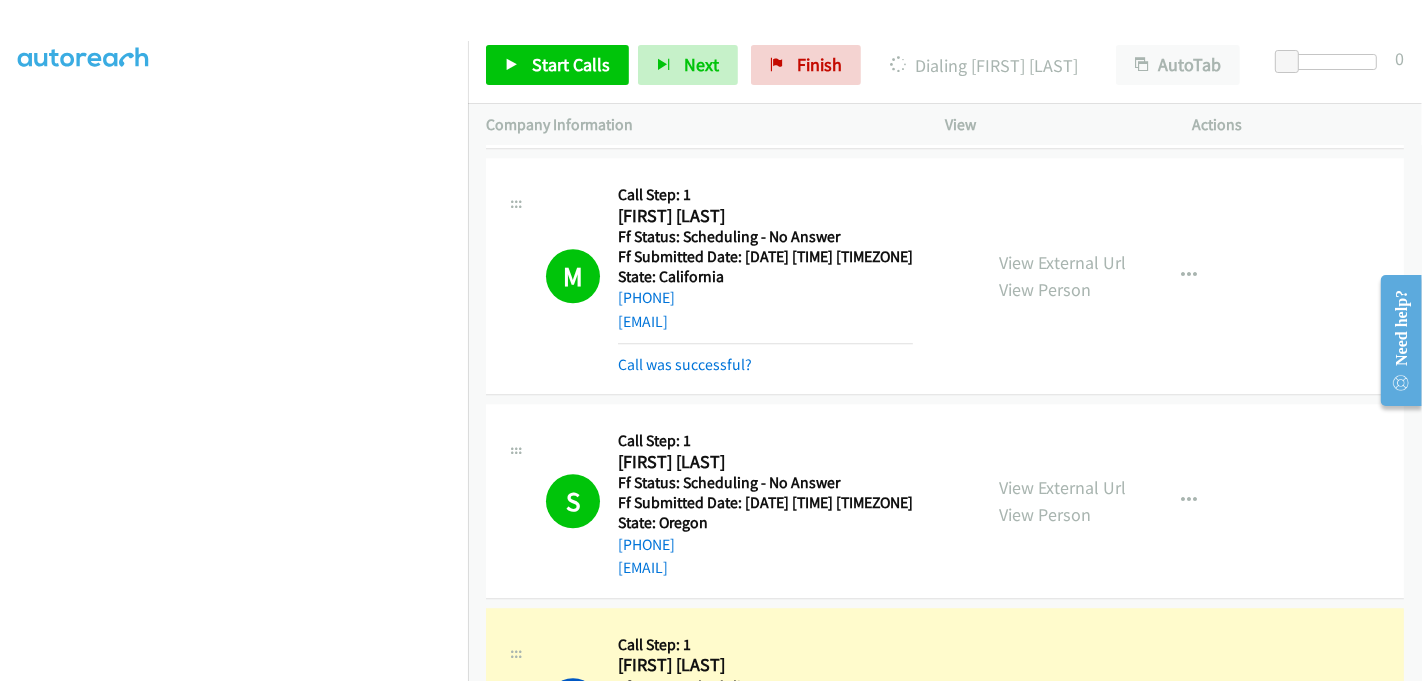 scroll, scrollTop: 4222, scrollLeft: 0, axis: vertical 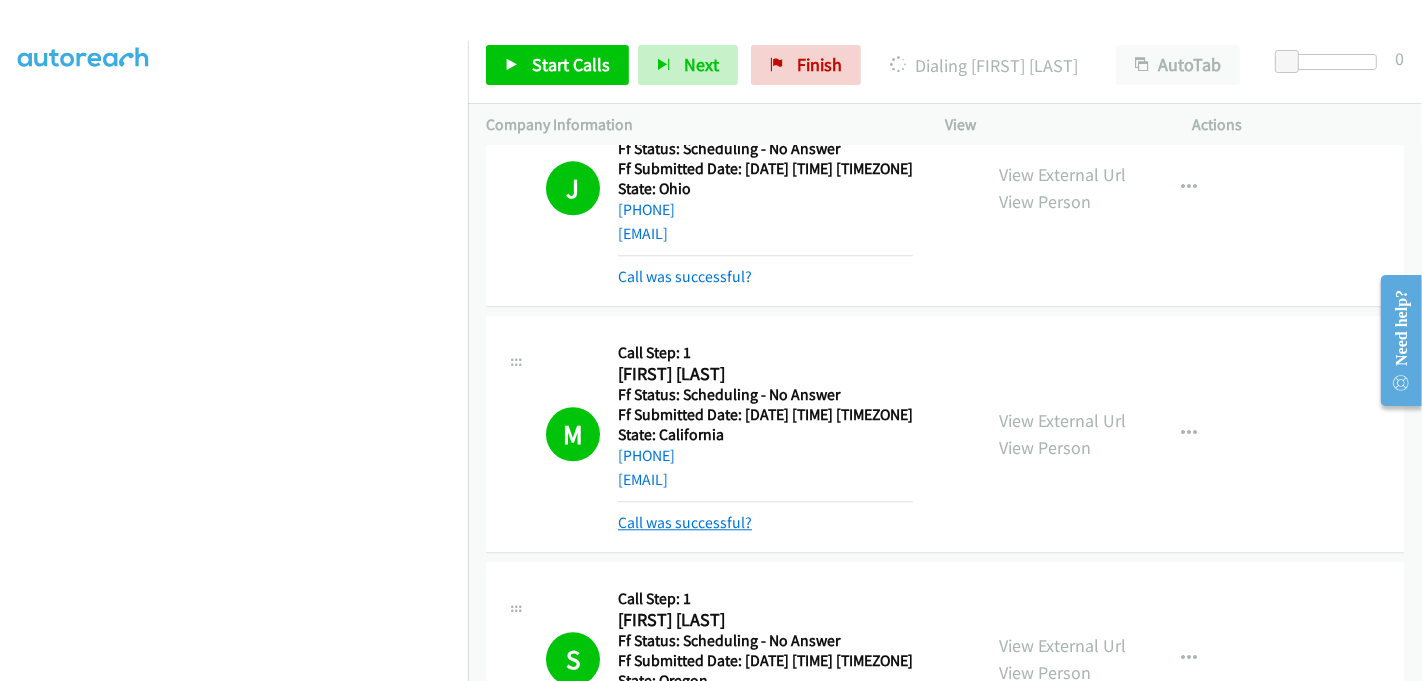 click on "Call was successful?" at bounding box center (685, 522) 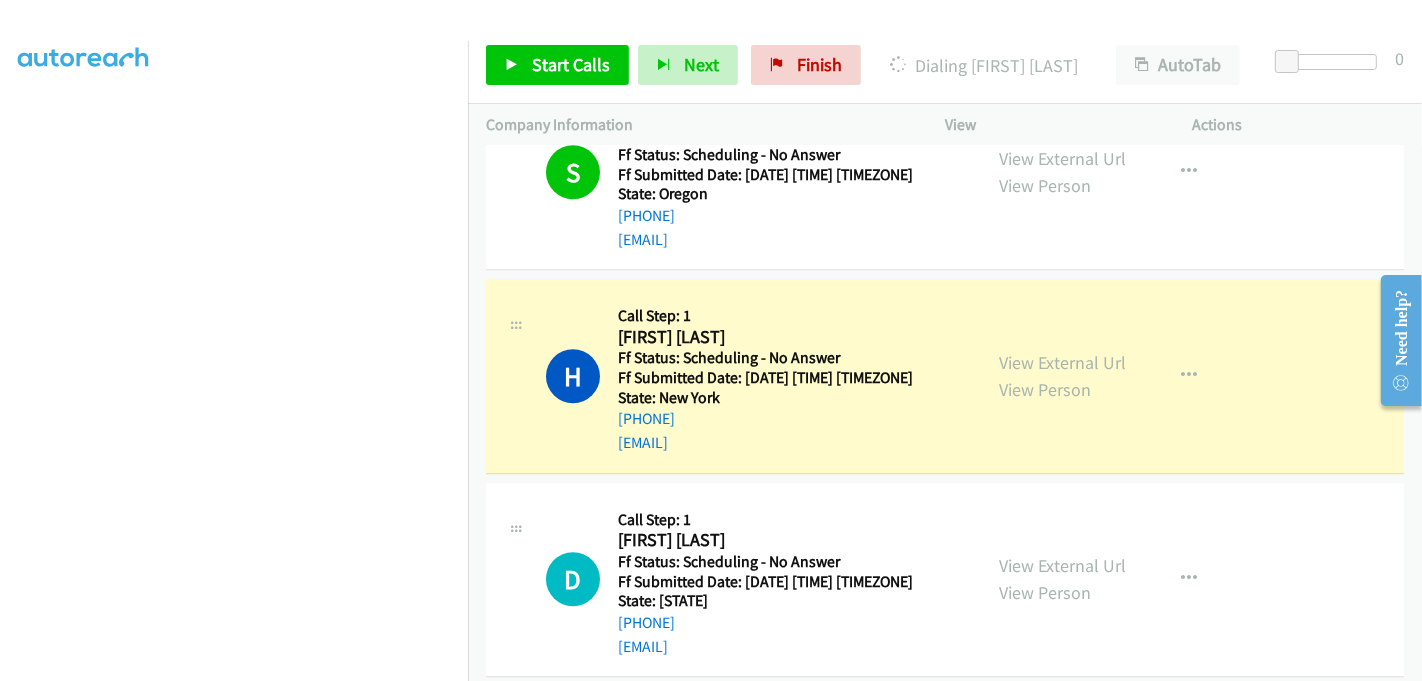 scroll, scrollTop: 4777, scrollLeft: 0, axis: vertical 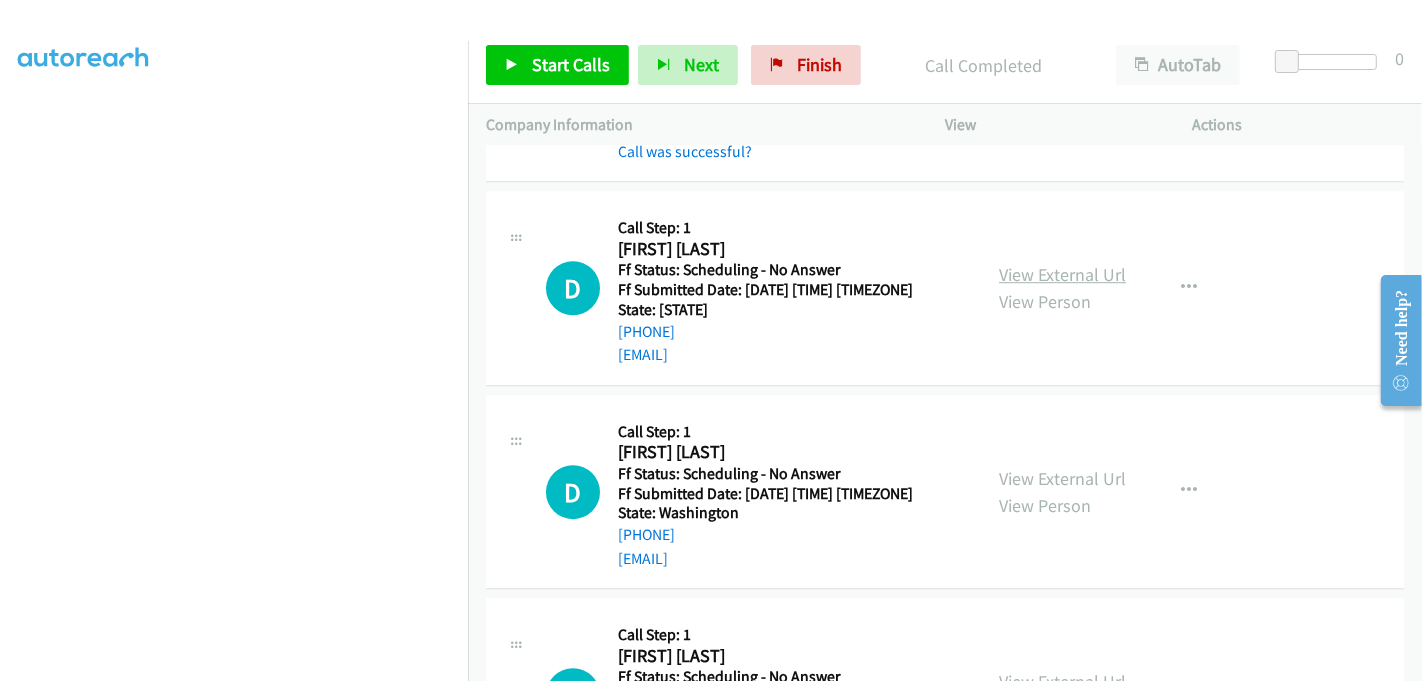 click on "View External Url" at bounding box center [1062, 274] 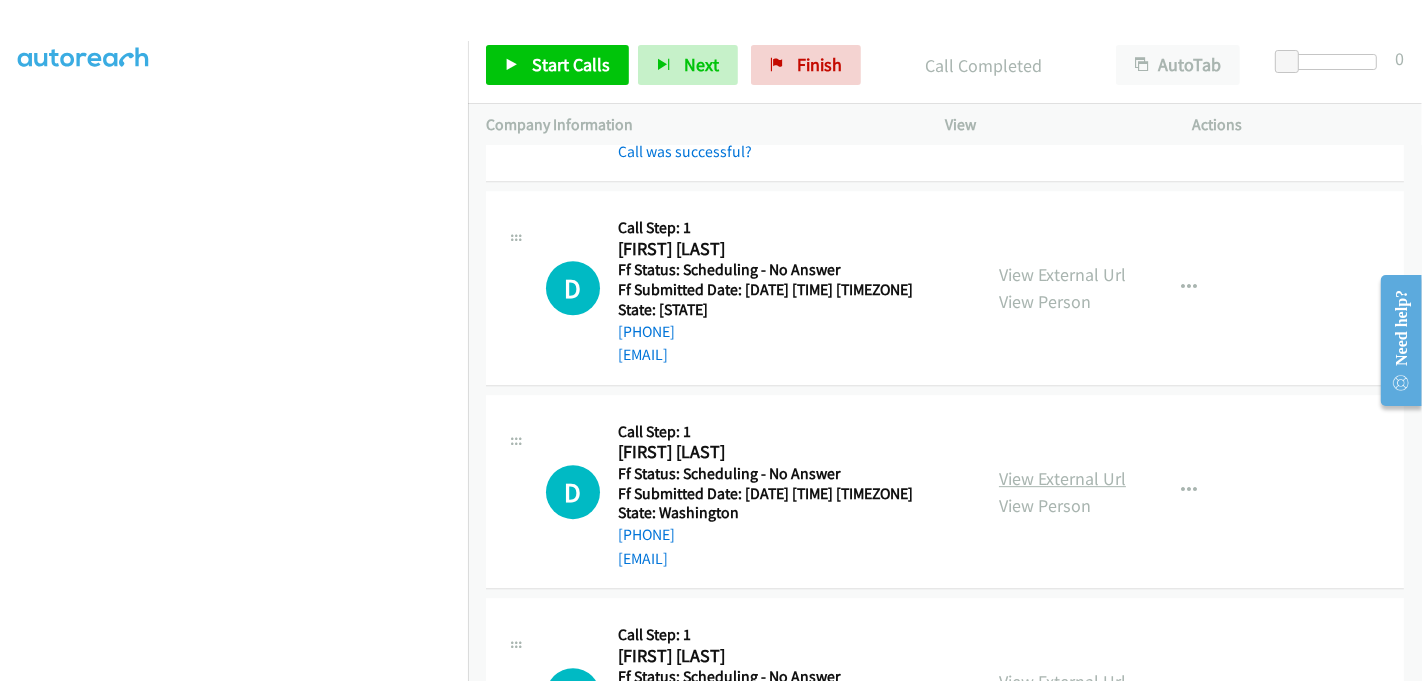 click on "View External Url" at bounding box center (1062, 478) 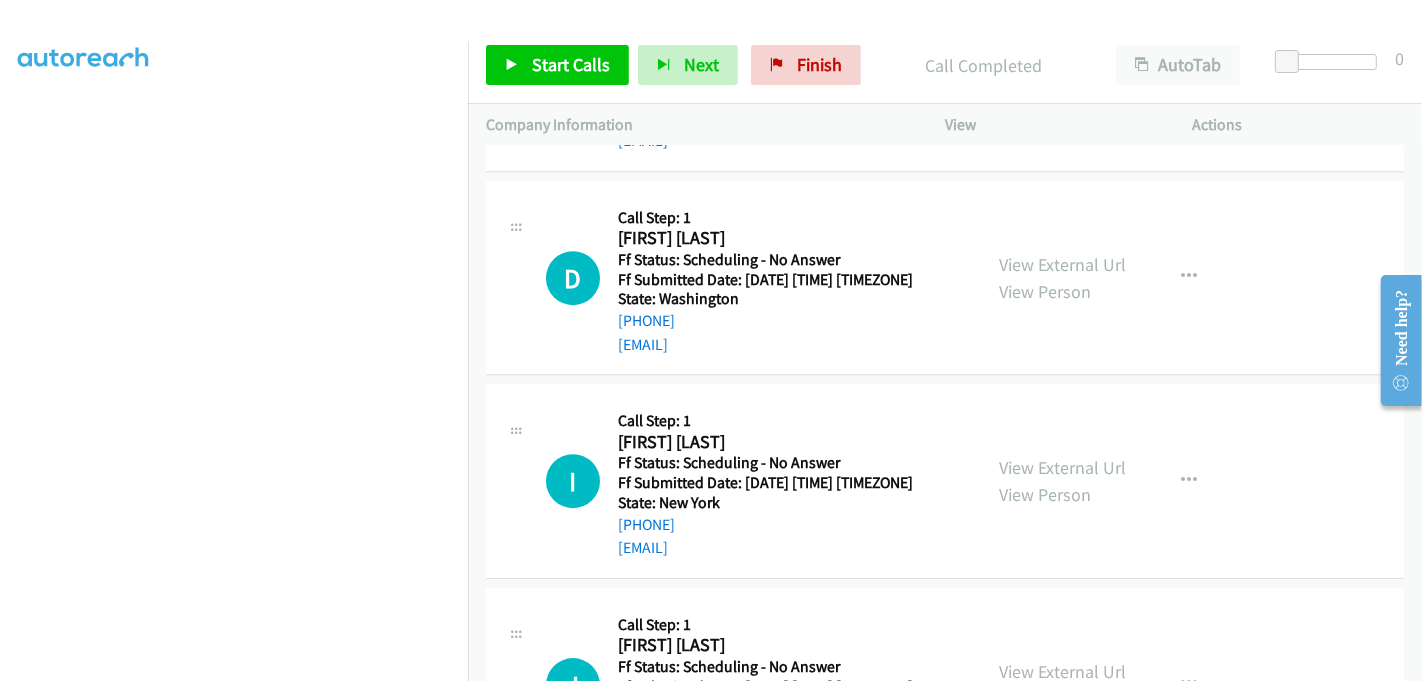 scroll, scrollTop: 5222, scrollLeft: 0, axis: vertical 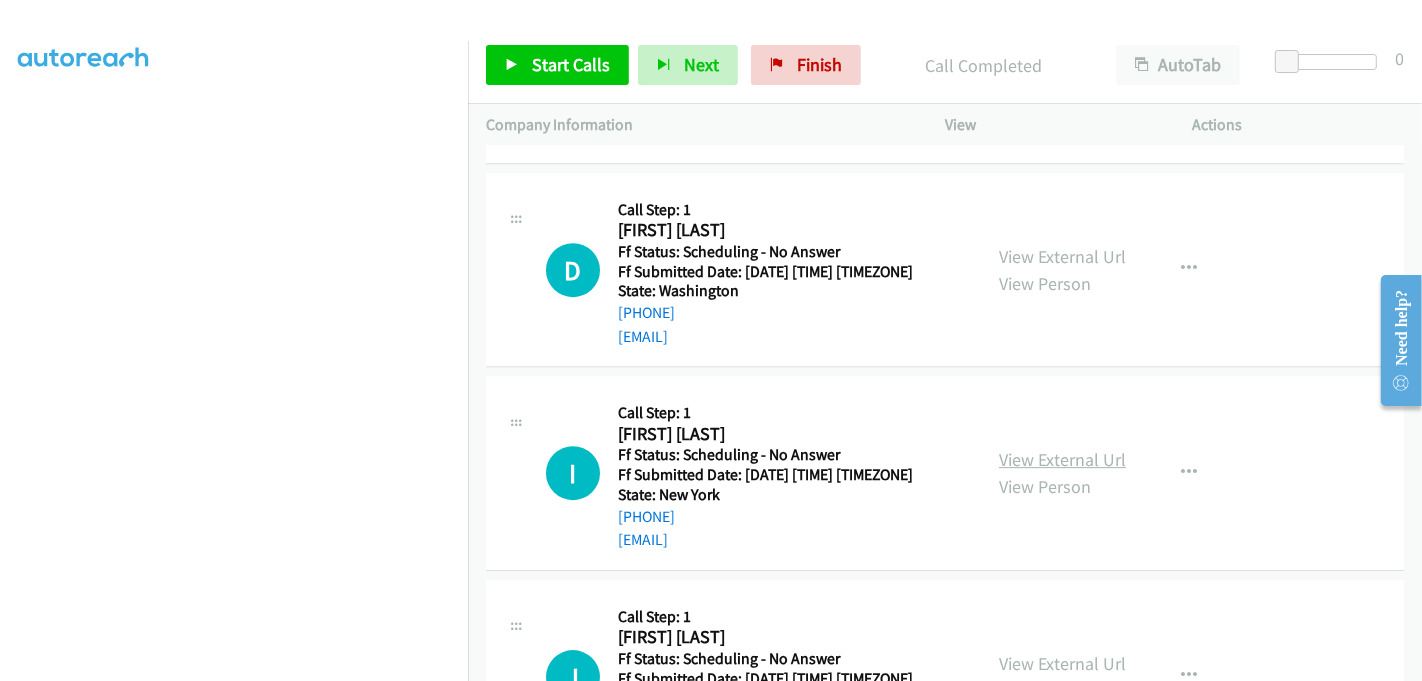 click on "View External Url" at bounding box center (1062, 459) 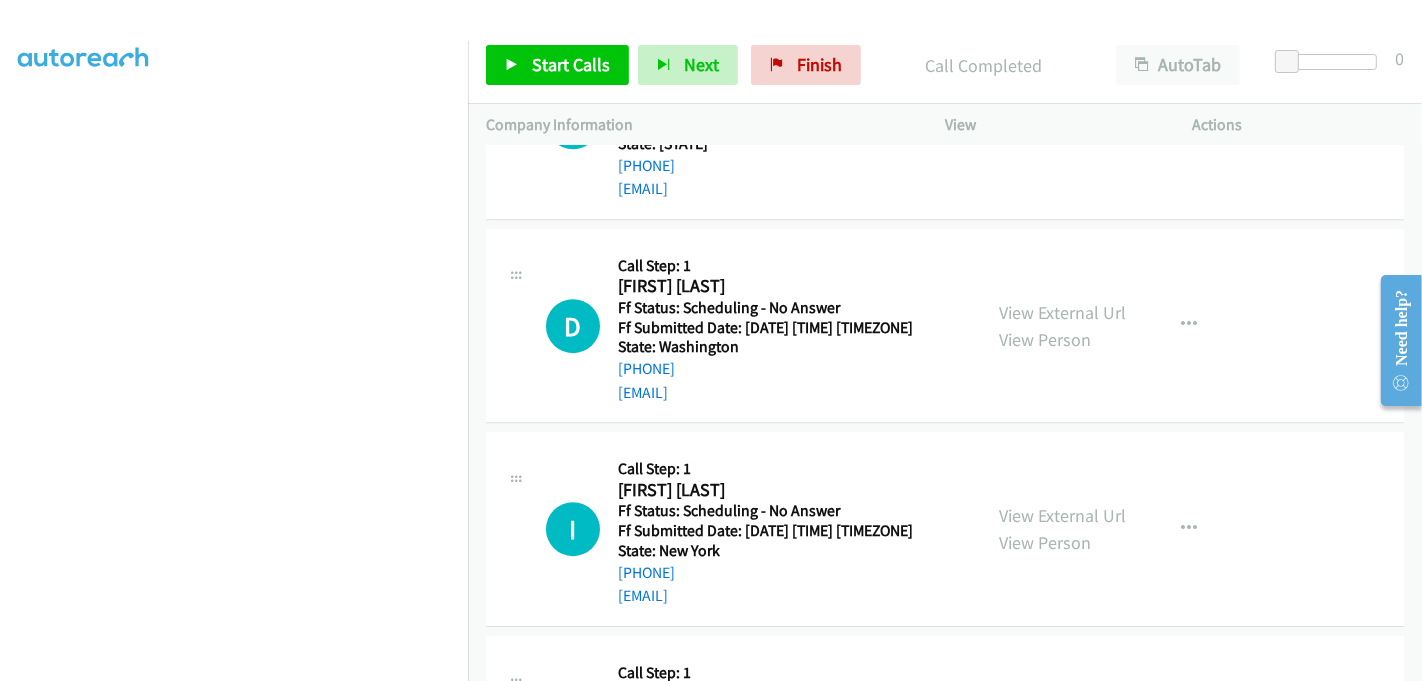 scroll, scrollTop: 4888, scrollLeft: 0, axis: vertical 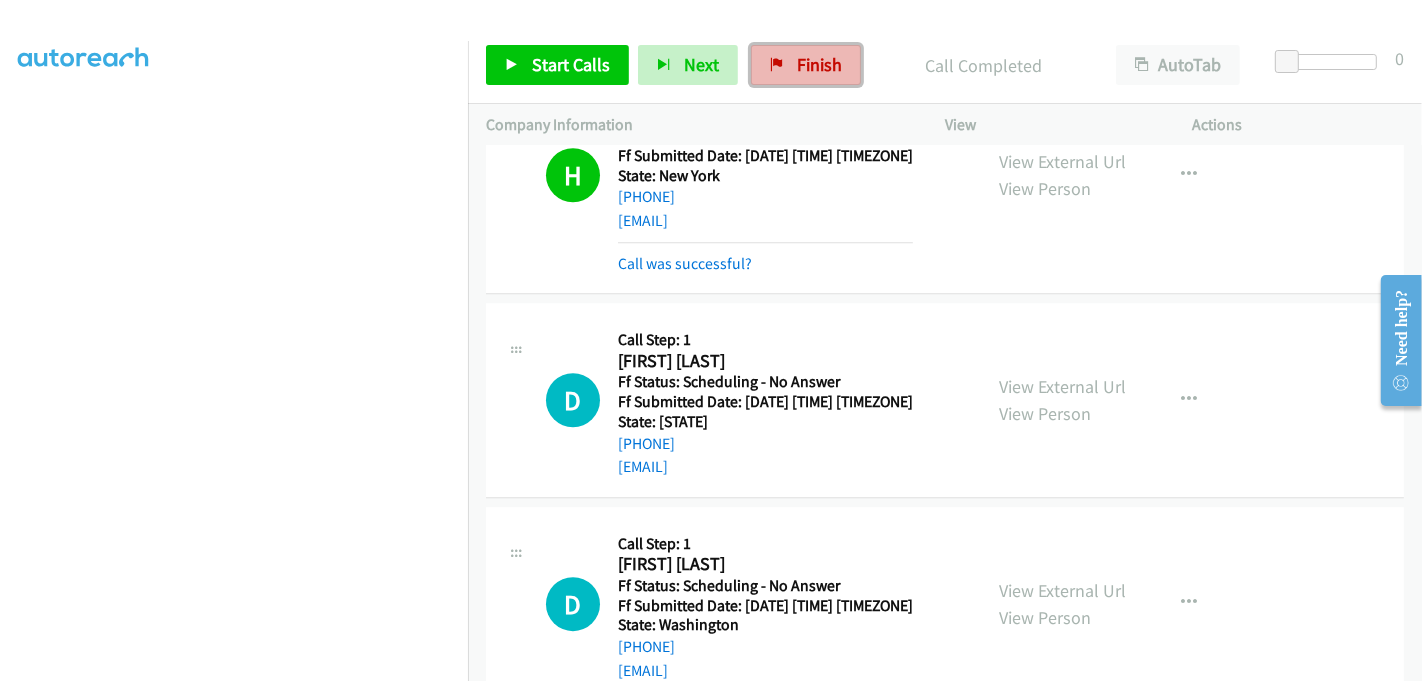 click on "Finish" at bounding box center [806, 65] 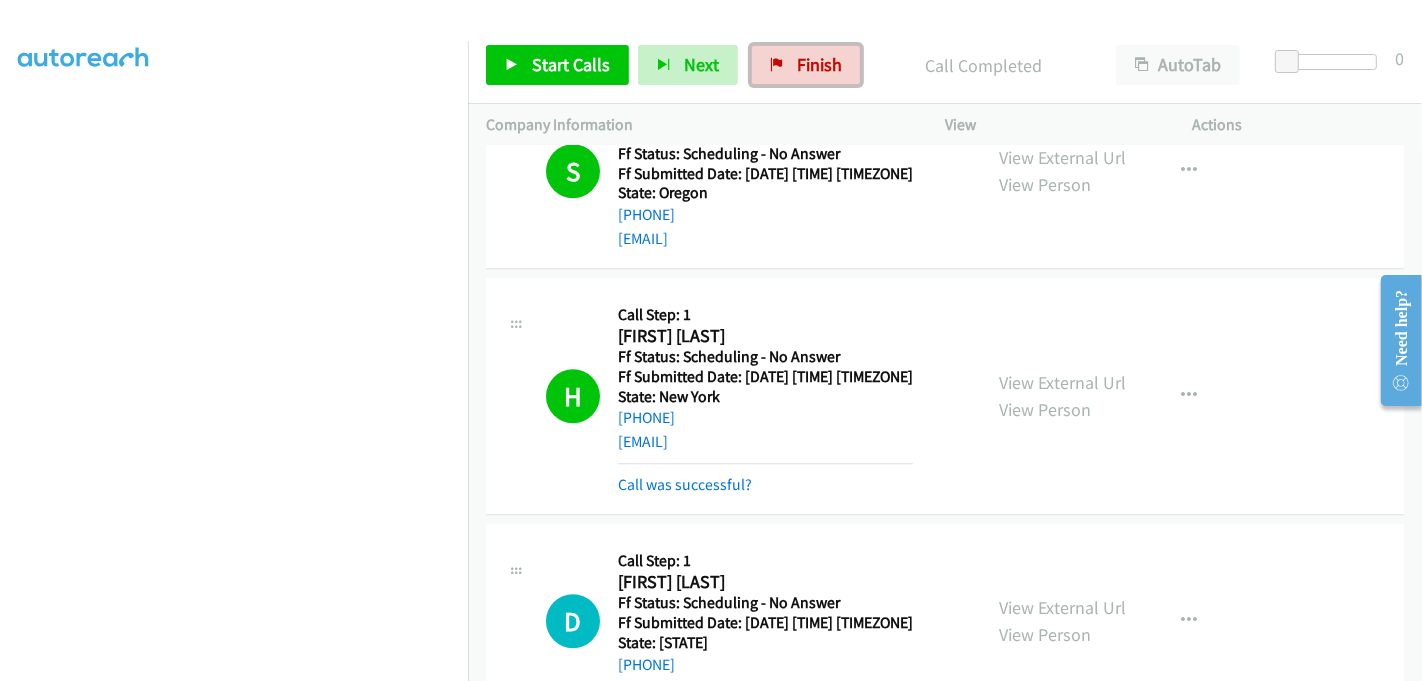 scroll, scrollTop: 4666, scrollLeft: 0, axis: vertical 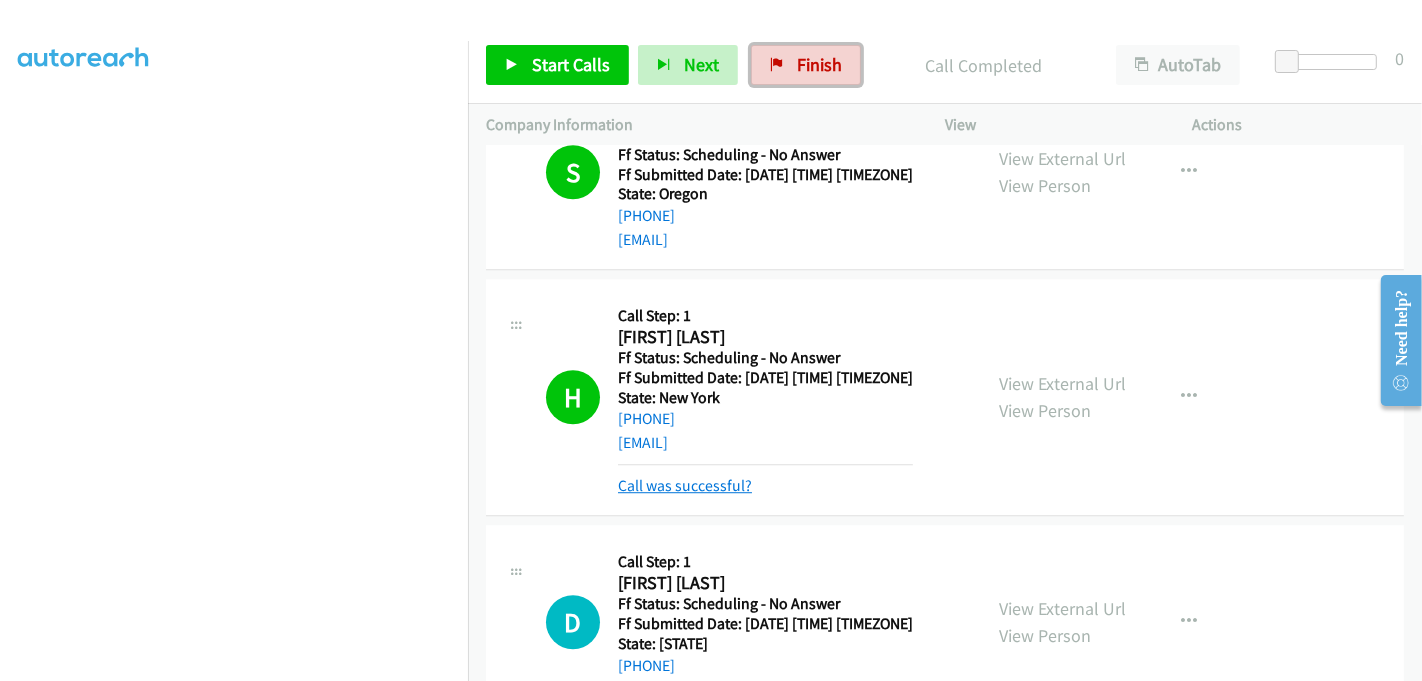 click on "Call was successful?" at bounding box center (685, 485) 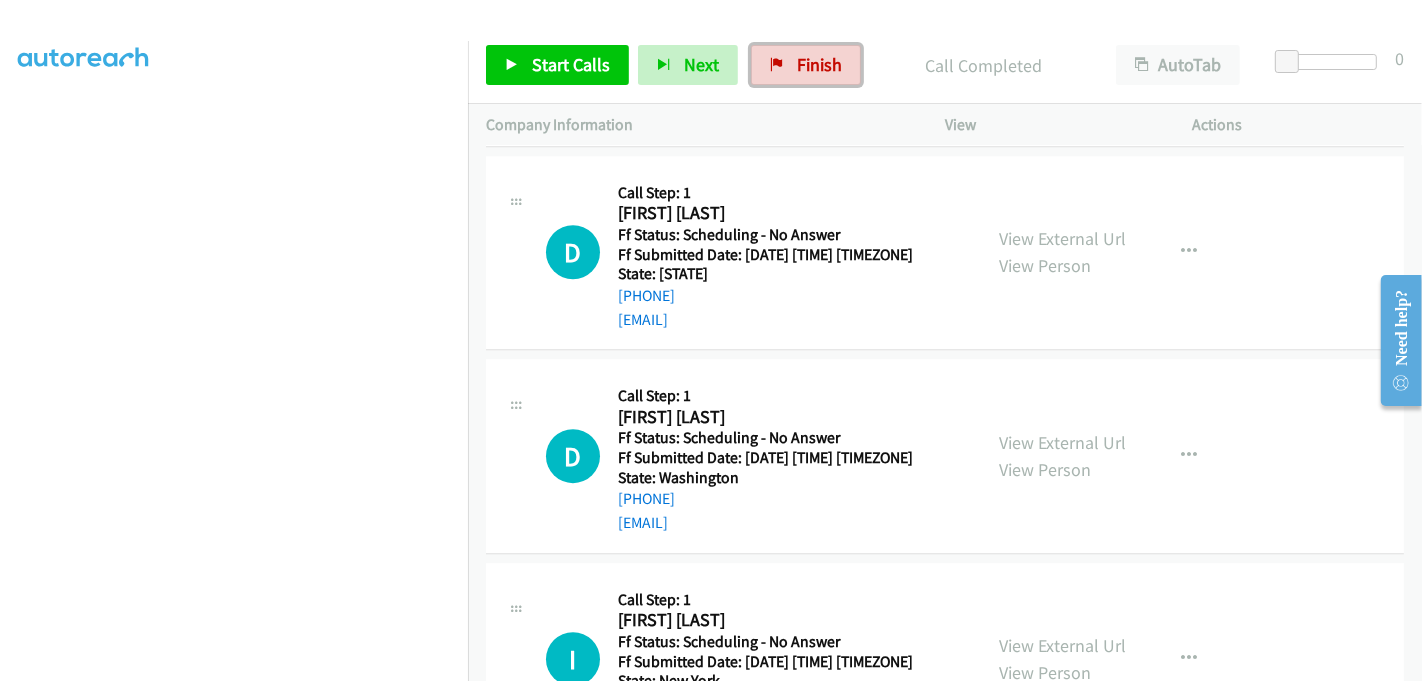 scroll, scrollTop: 5000, scrollLeft: 0, axis: vertical 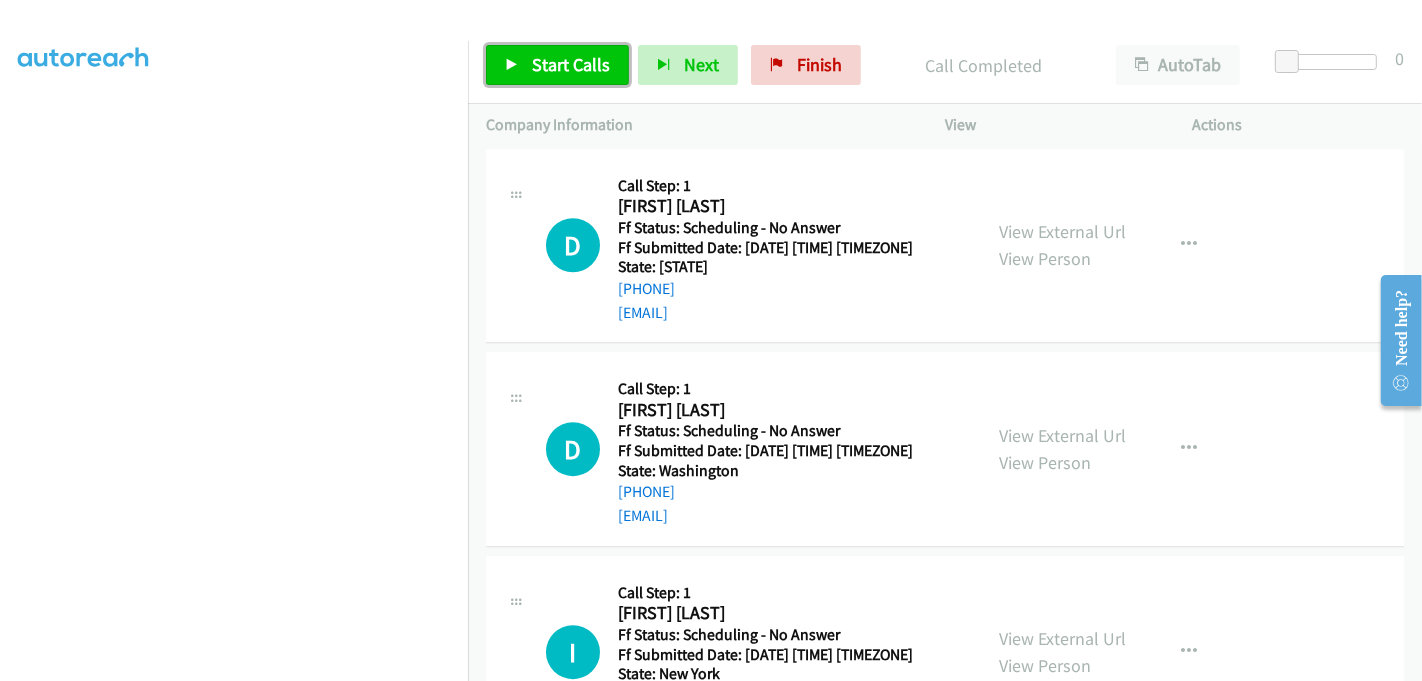click on "Start Calls" at bounding box center [571, 64] 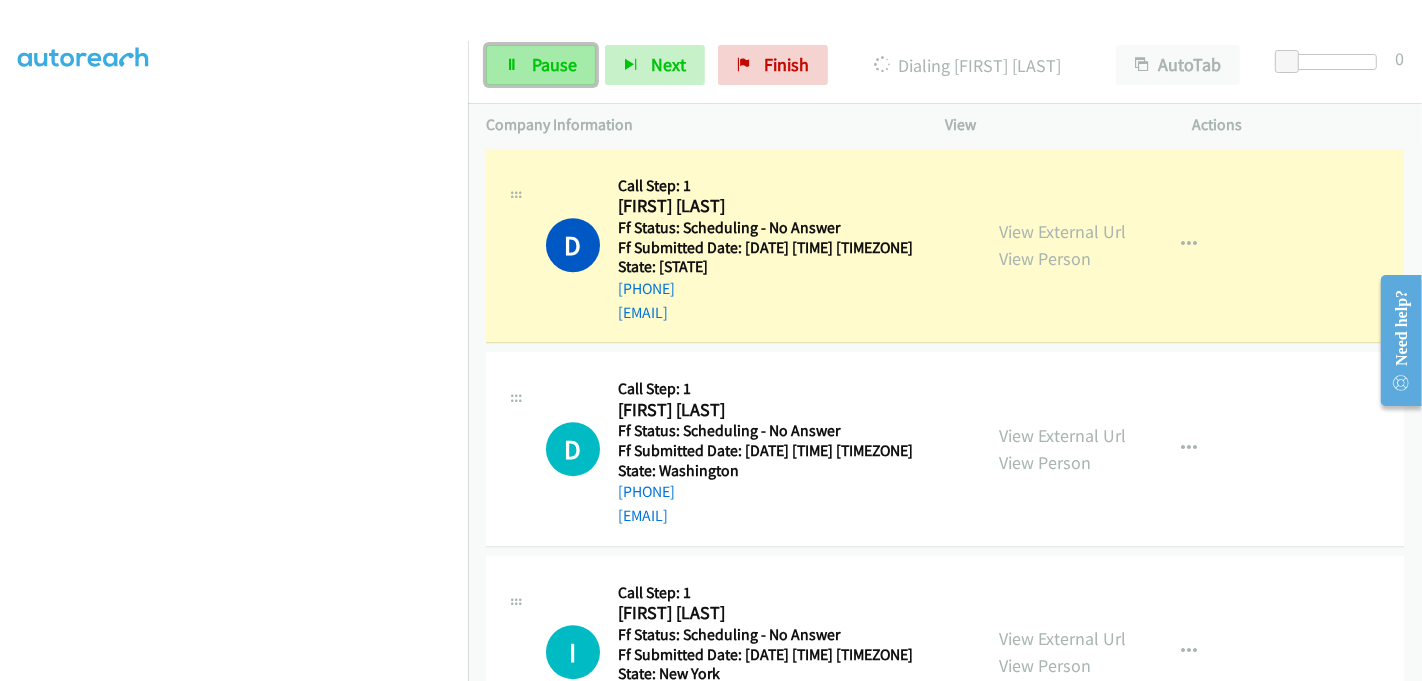 click on "Pause" at bounding box center [541, 65] 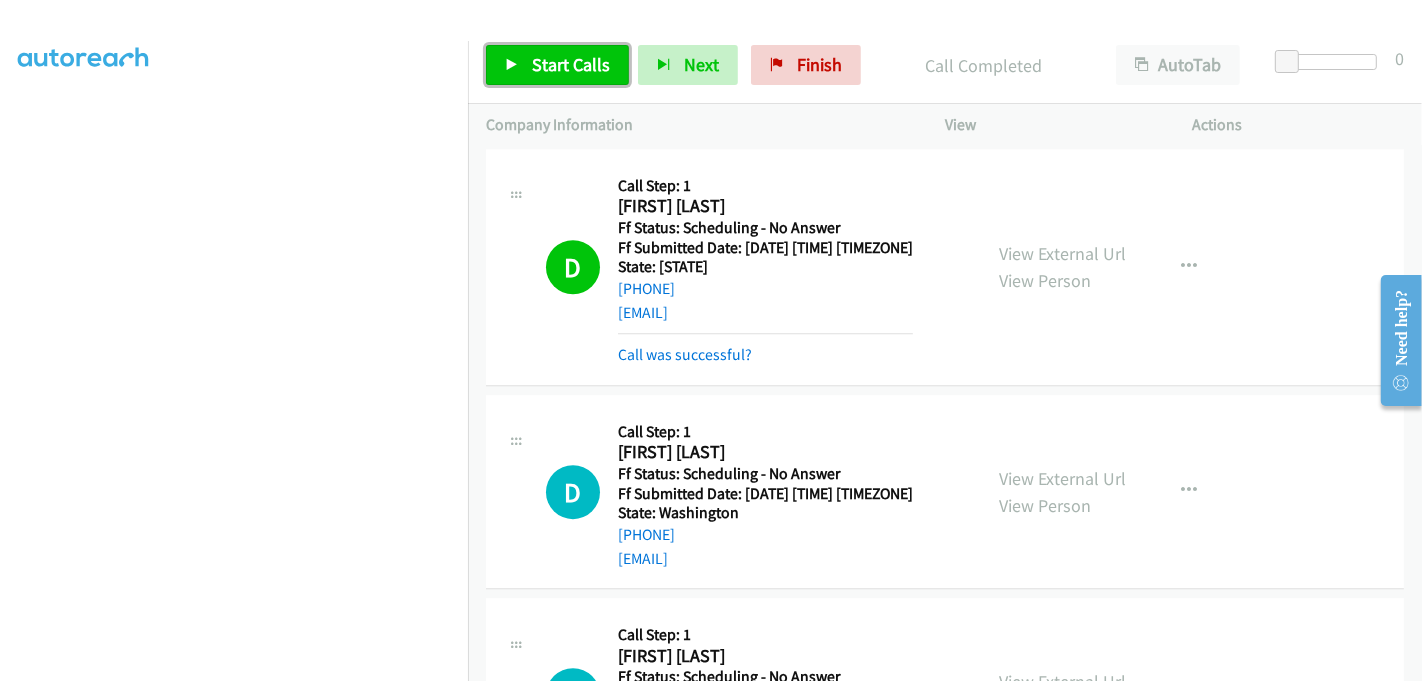 click on "Start Calls" at bounding box center (571, 64) 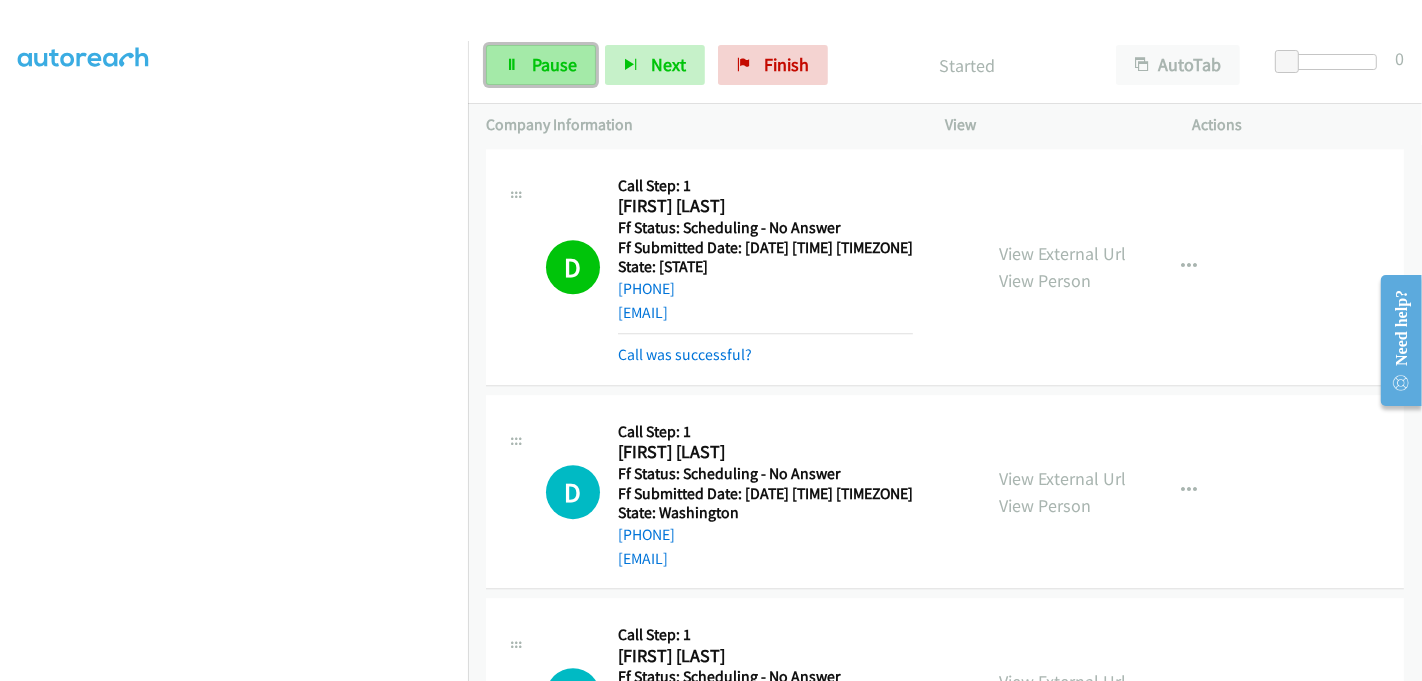 click on "Pause" at bounding box center [554, 64] 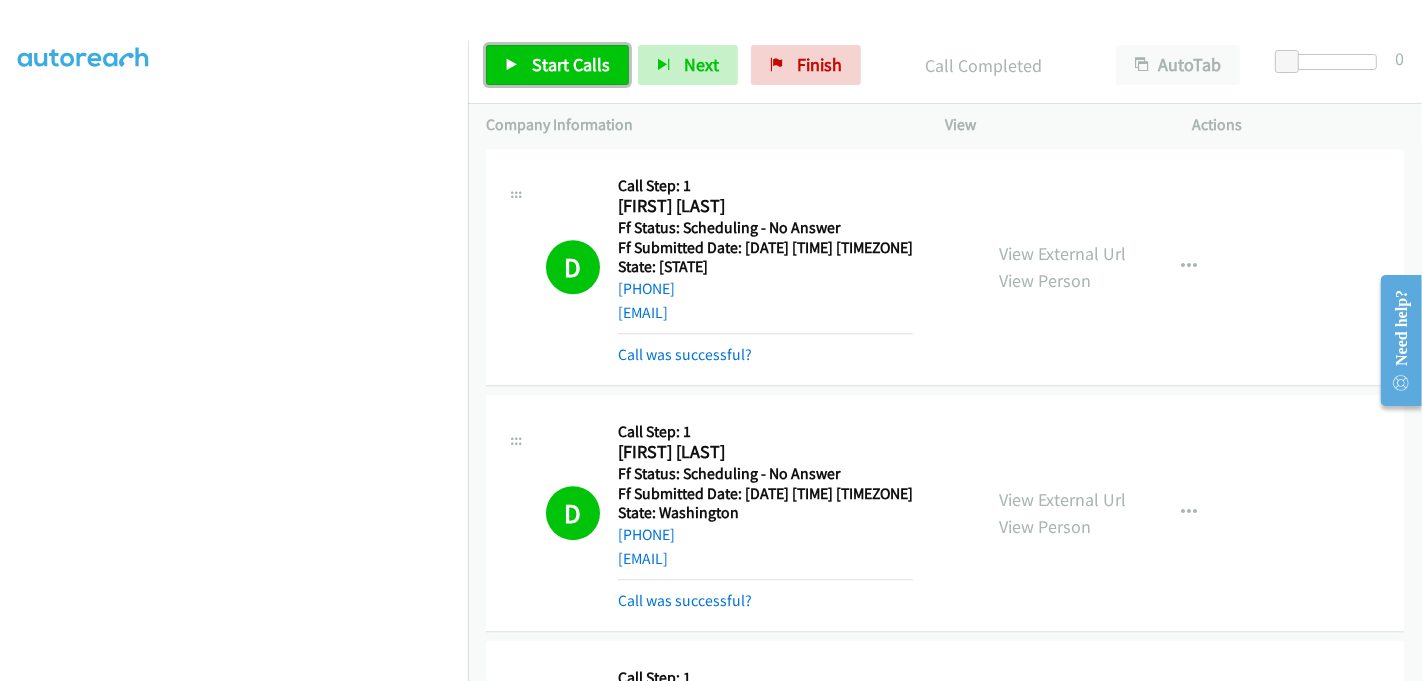 click on "Start Calls" at bounding box center (571, 64) 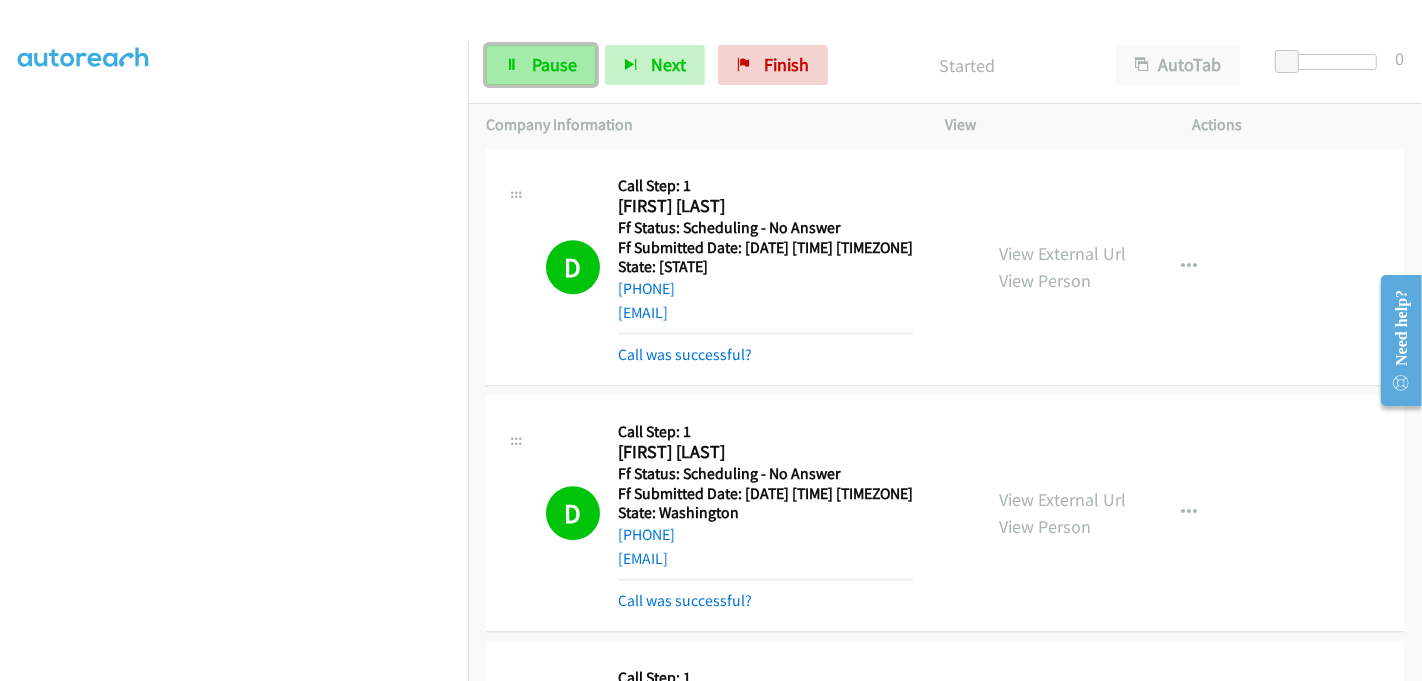 click on "Pause" at bounding box center (554, 64) 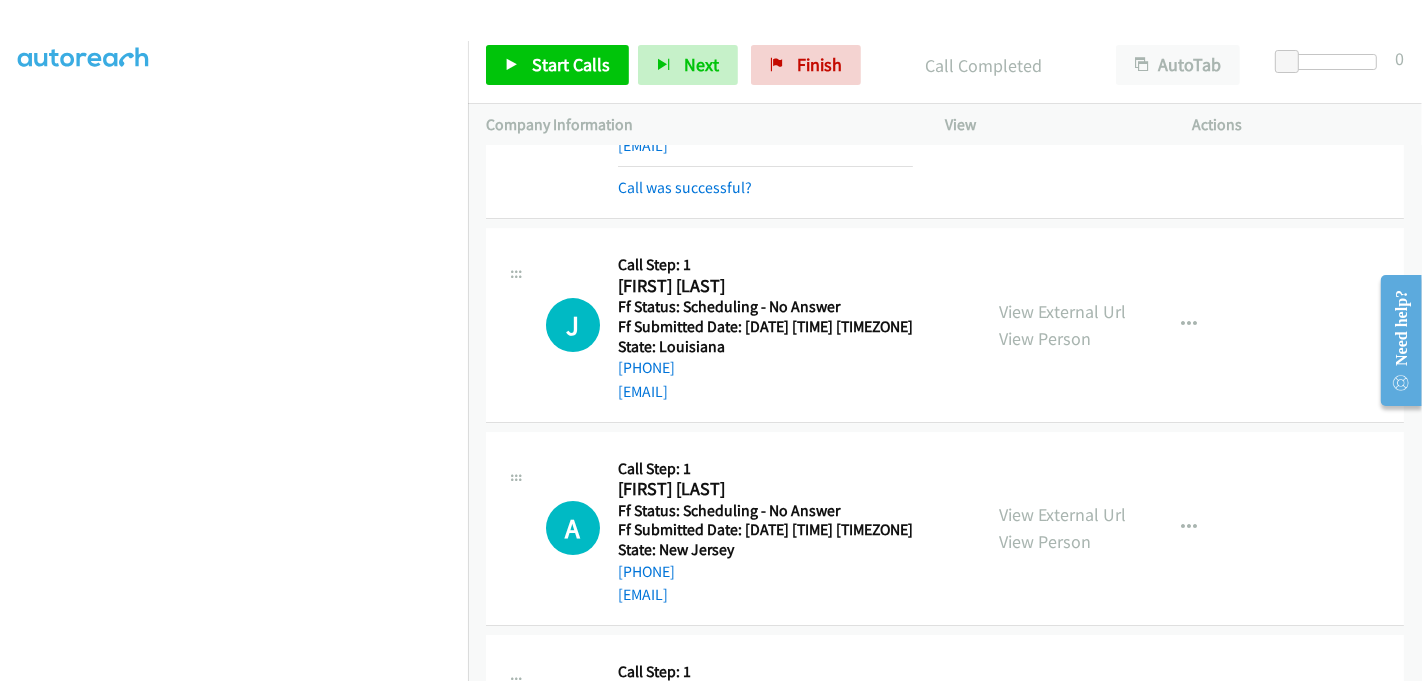 scroll, scrollTop: 5666, scrollLeft: 0, axis: vertical 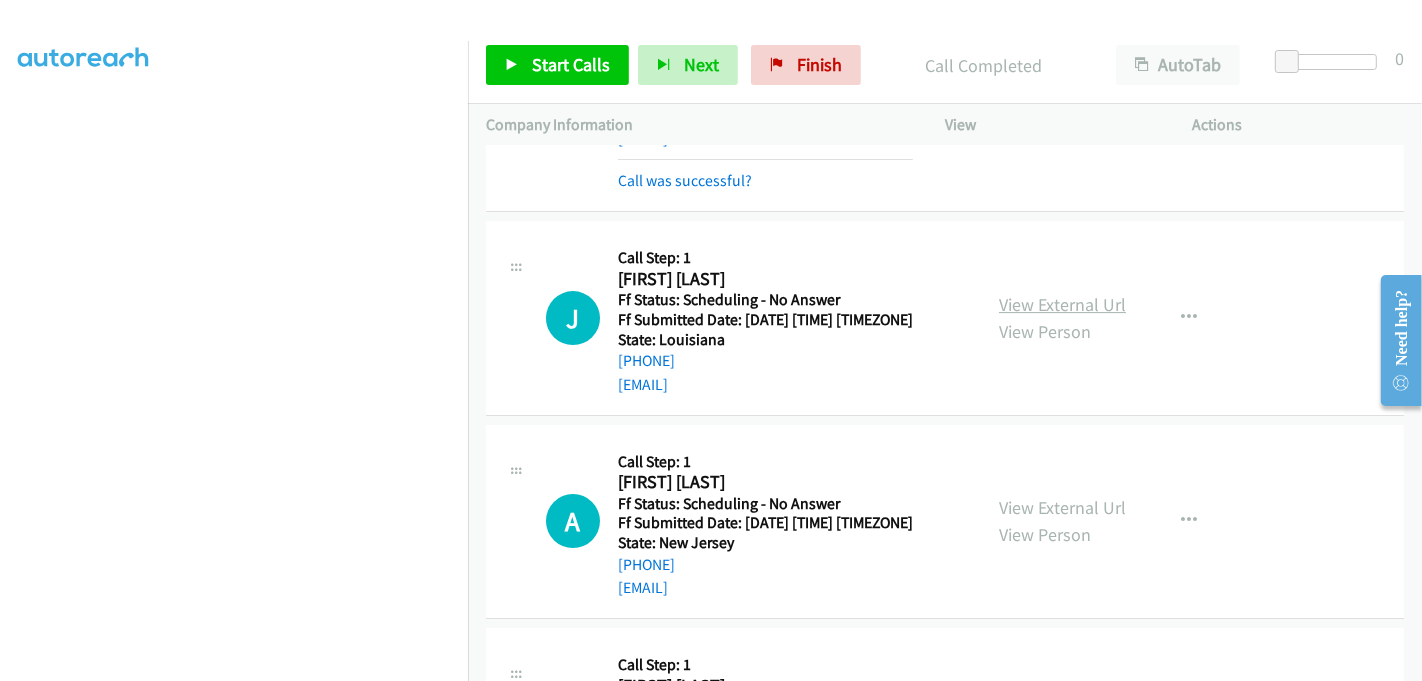 click on "View External Url" at bounding box center [1062, 304] 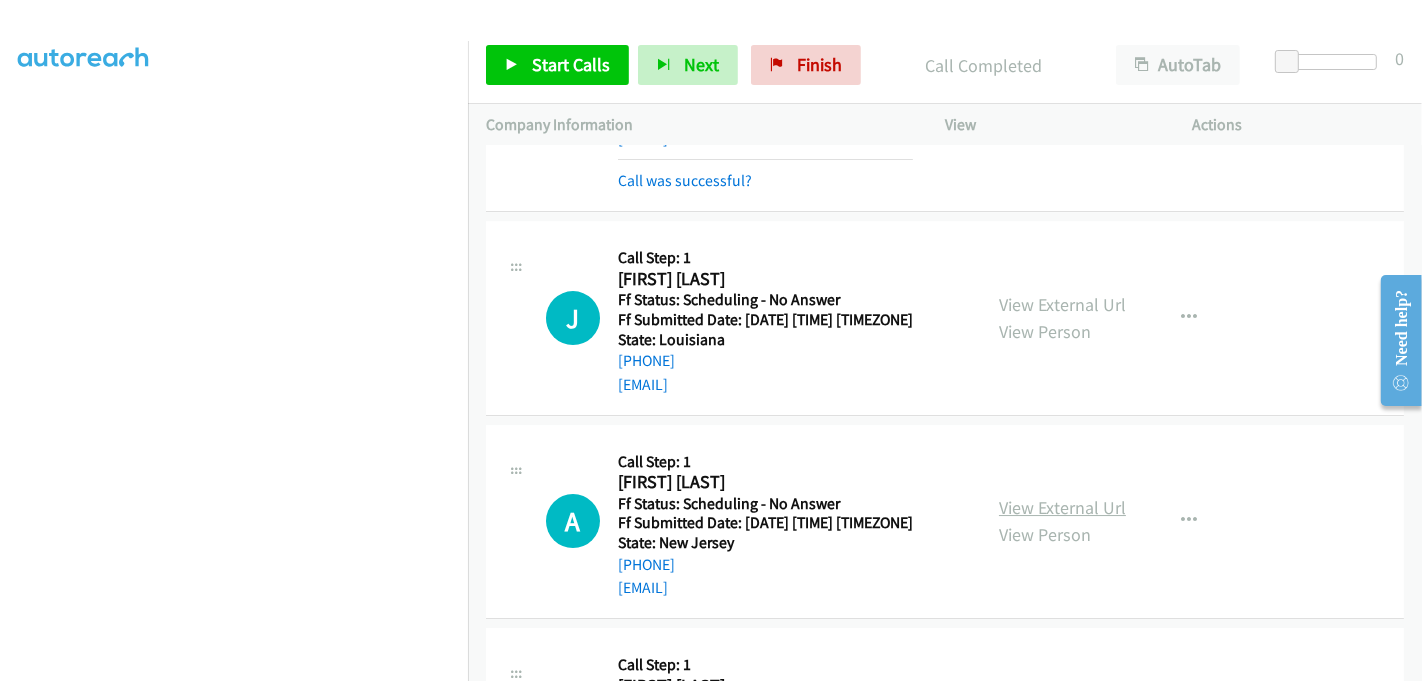 click on "View External Url" at bounding box center [1062, 507] 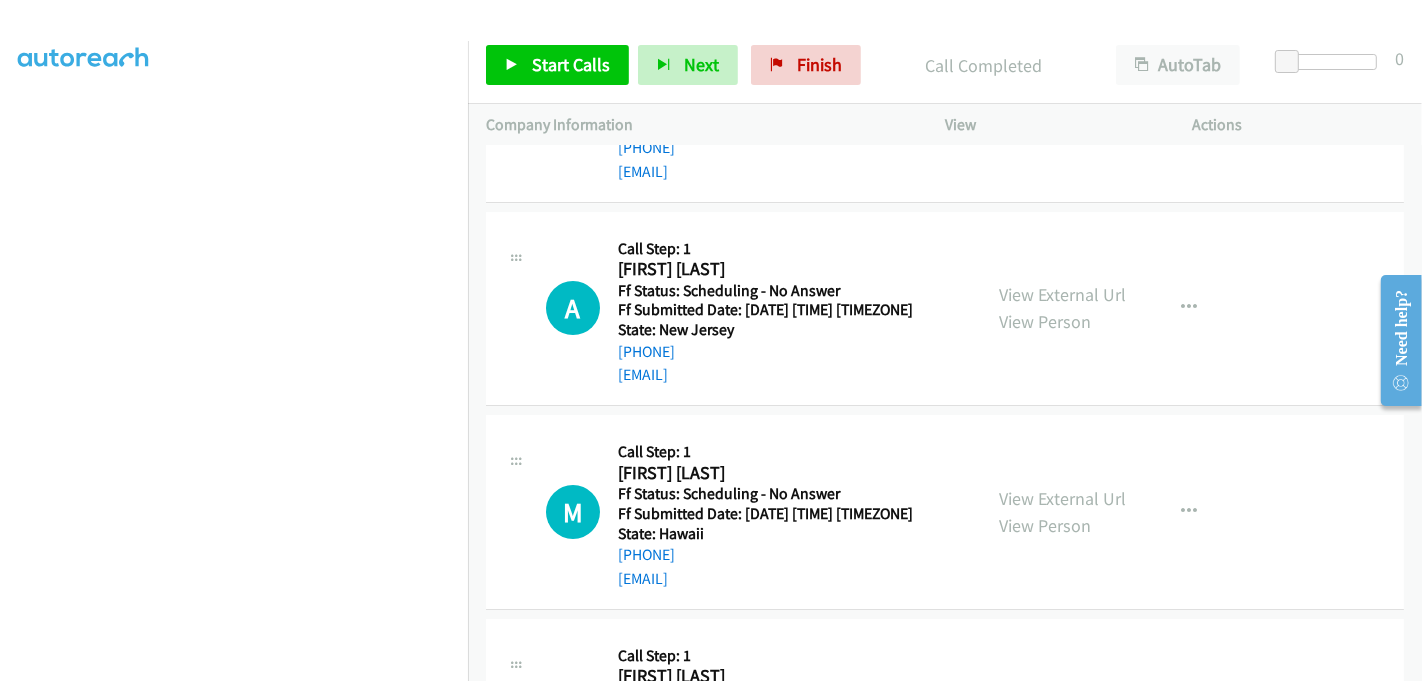 scroll, scrollTop: 5888, scrollLeft: 0, axis: vertical 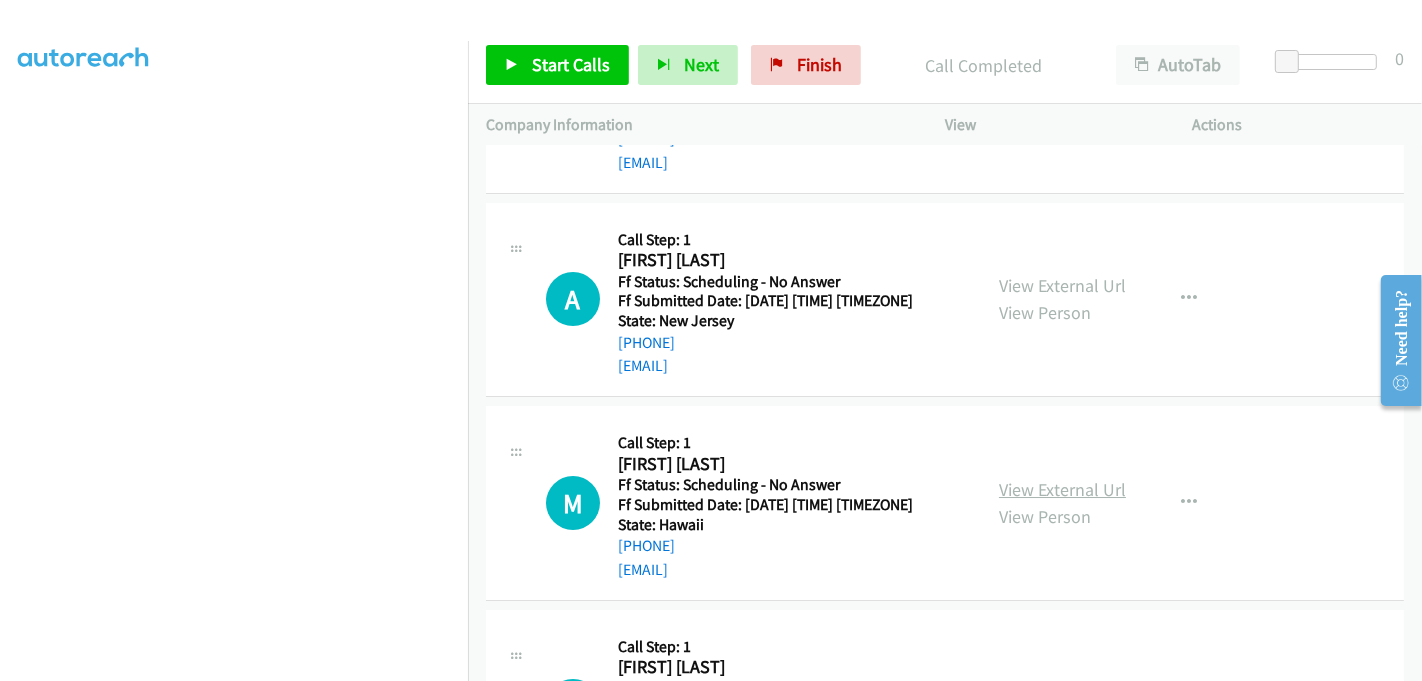 click on "View External Url" at bounding box center [1062, 489] 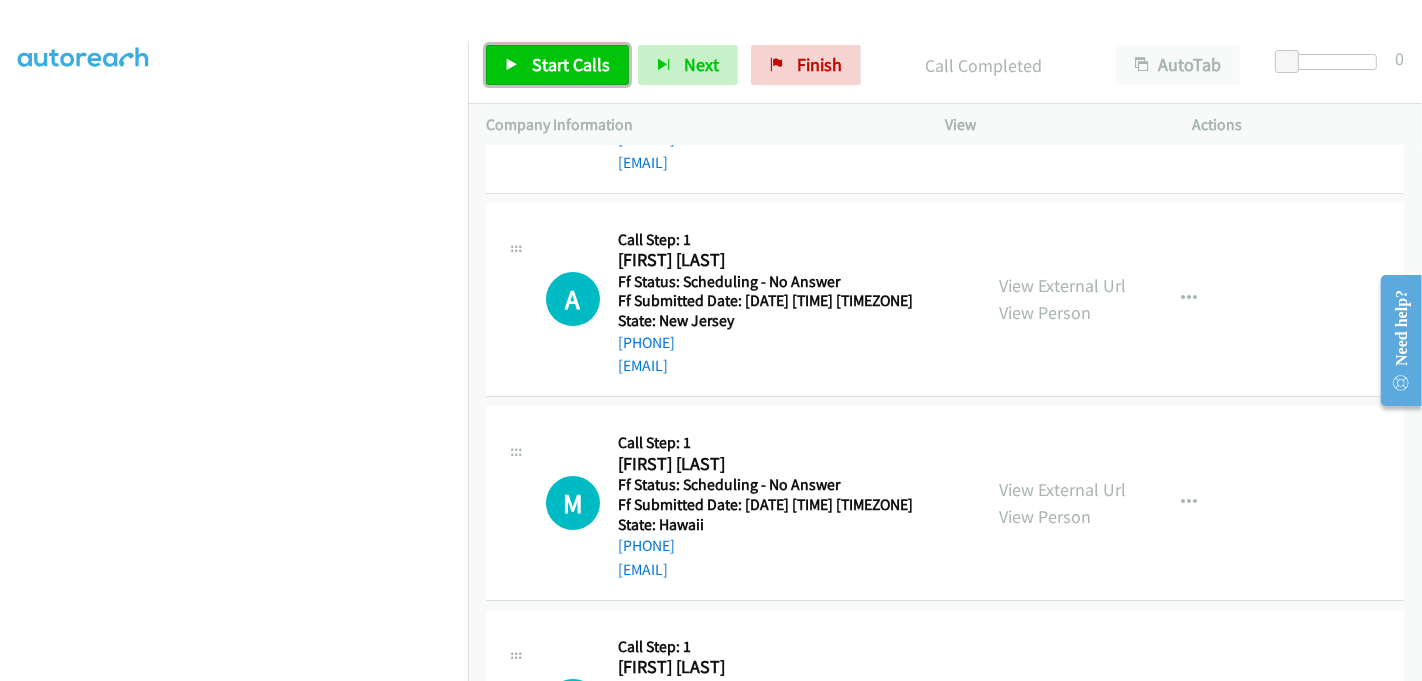 click on "Start Calls" at bounding box center (571, 64) 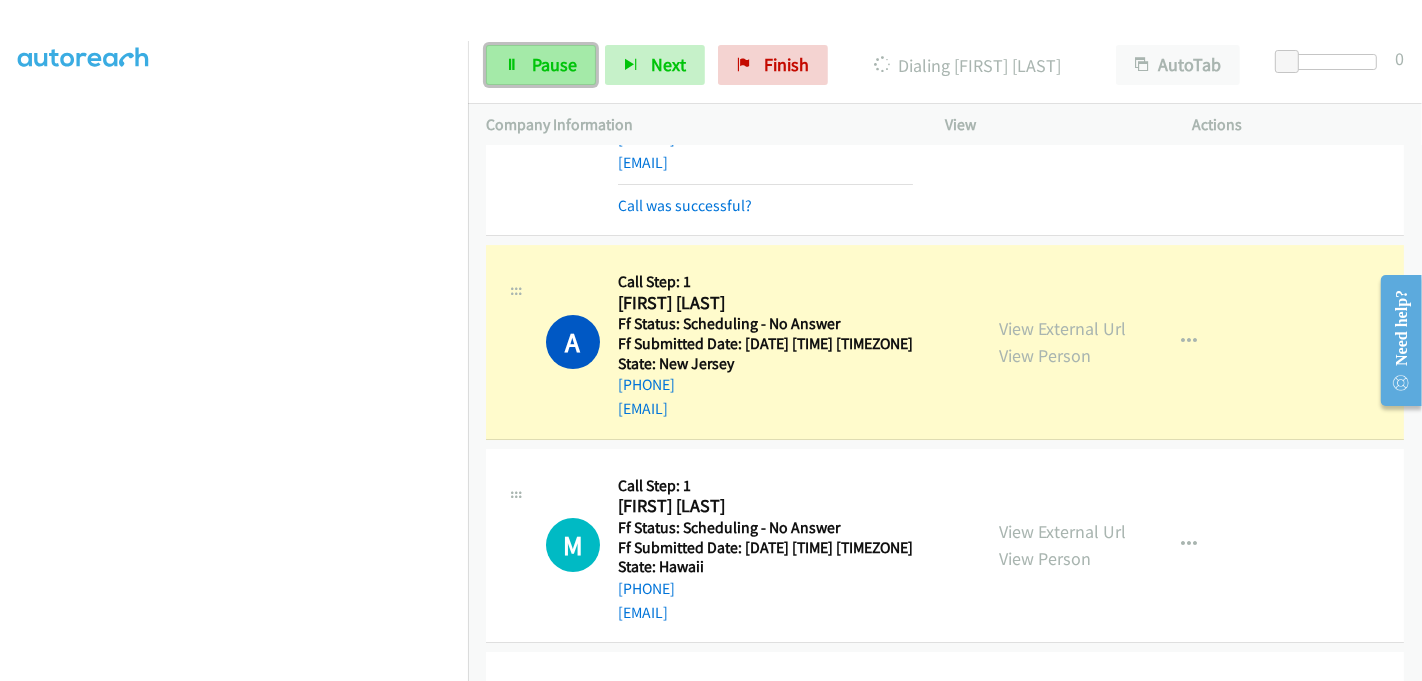 click on "Pause" at bounding box center [554, 64] 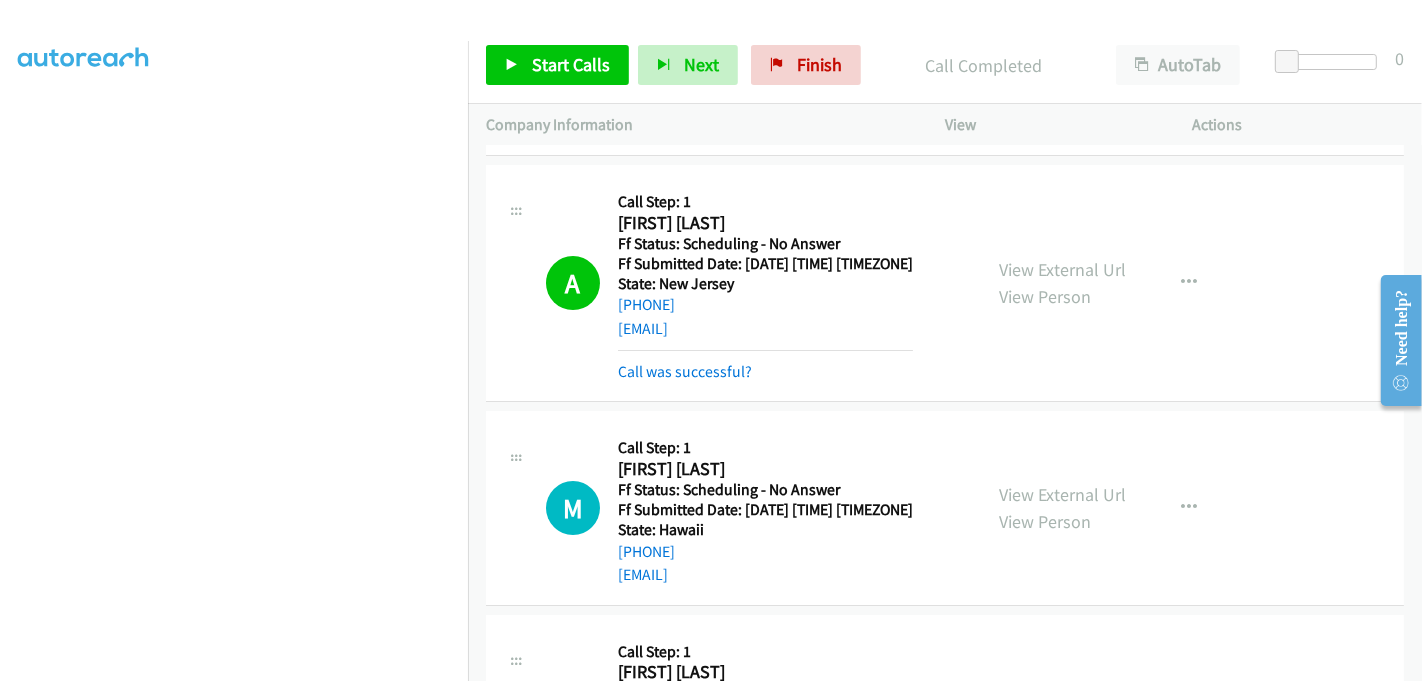scroll, scrollTop: 6111, scrollLeft: 0, axis: vertical 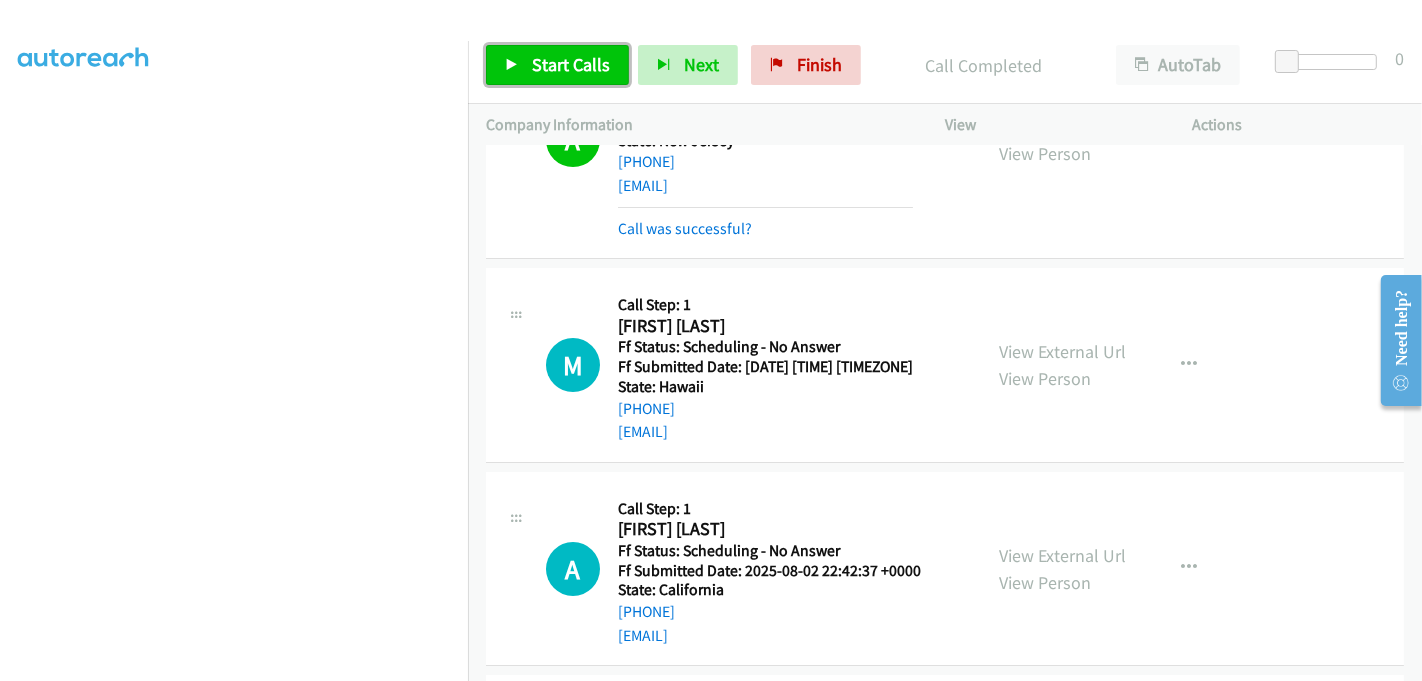 click on "Start Calls" at bounding box center [571, 64] 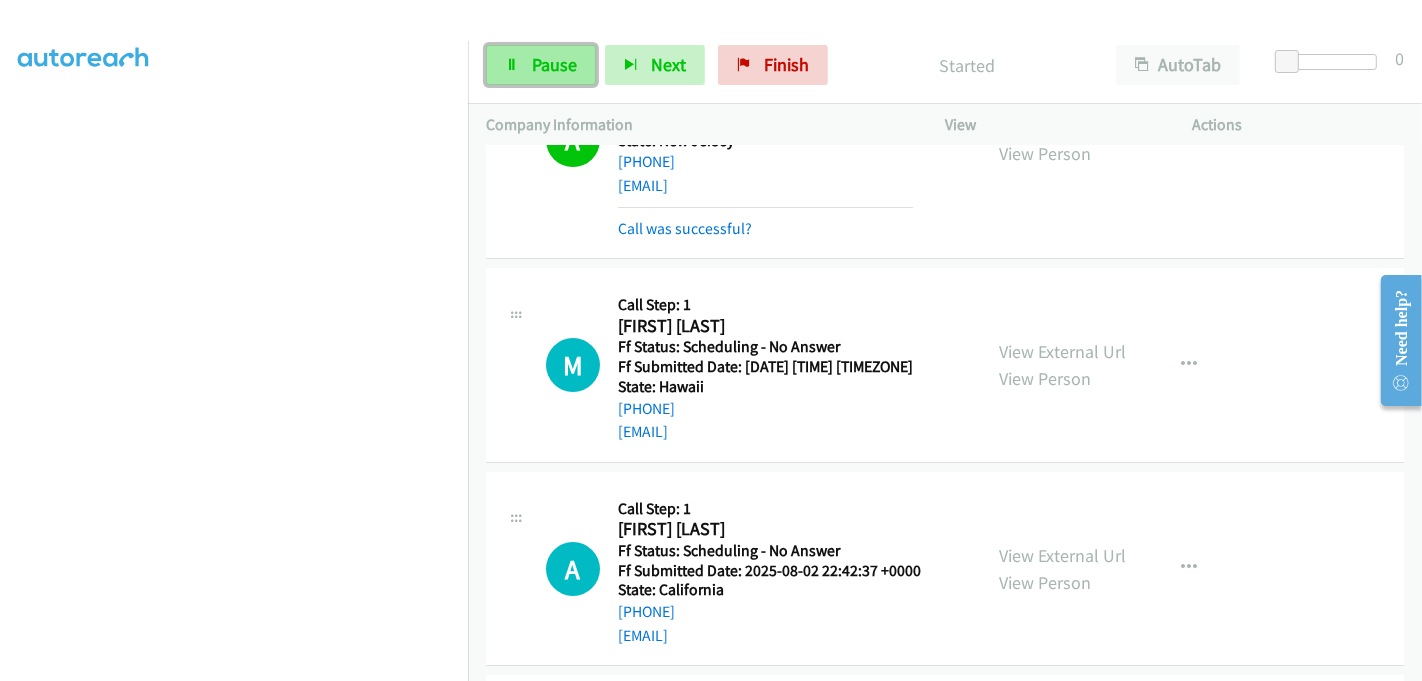 click on "Pause" at bounding box center (554, 64) 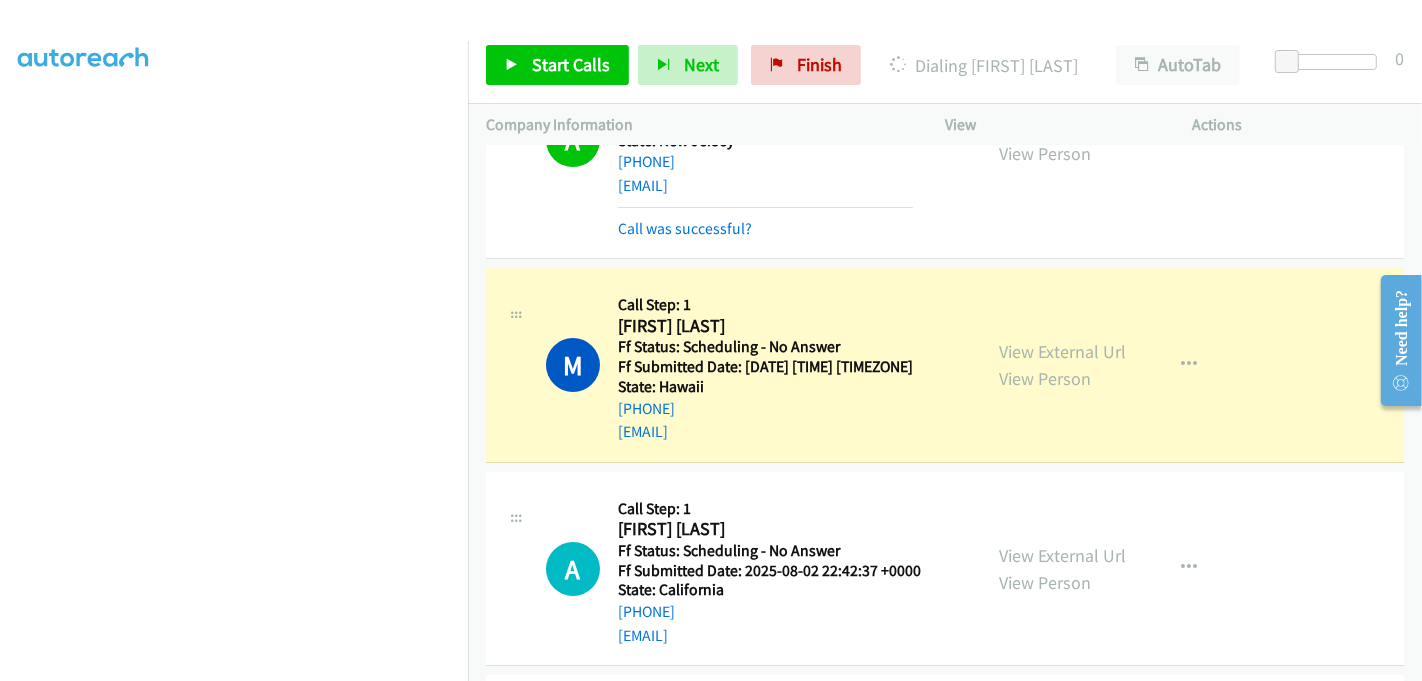 scroll, scrollTop: 109, scrollLeft: 0, axis: vertical 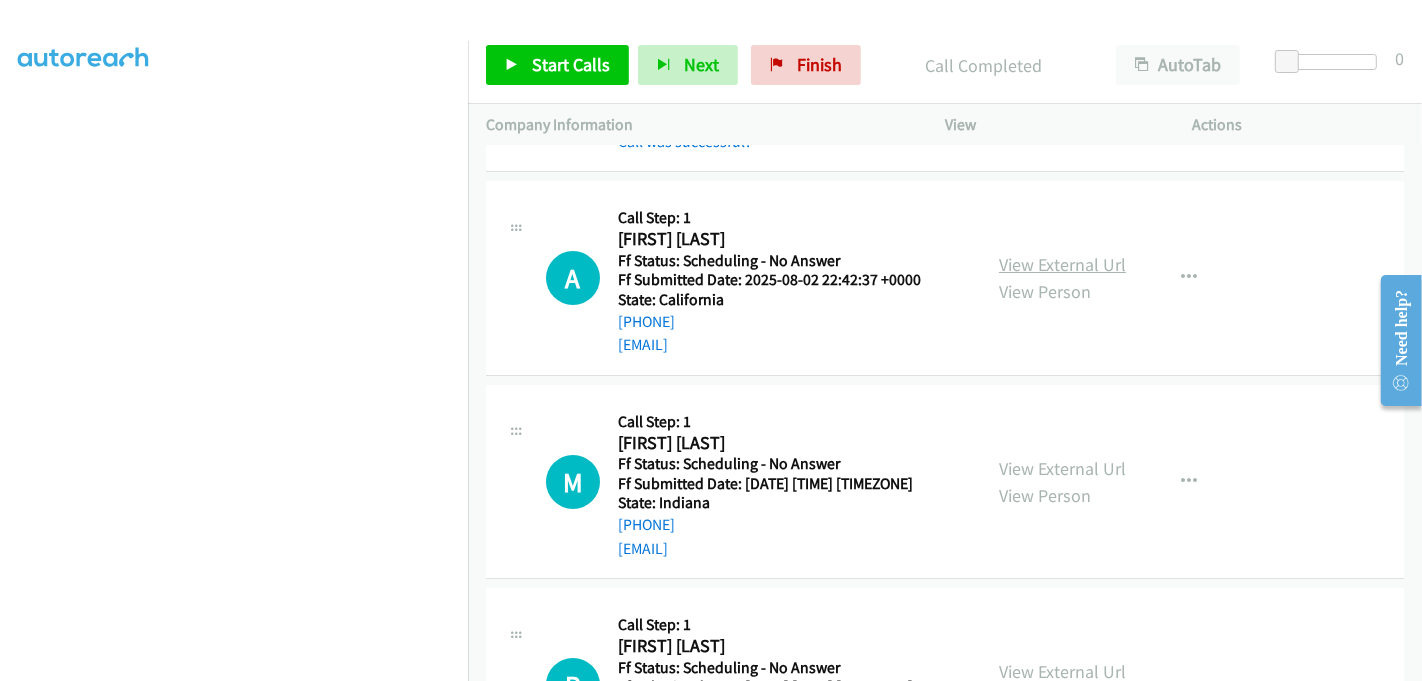 click on "View External Url" at bounding box center [1062, 264] 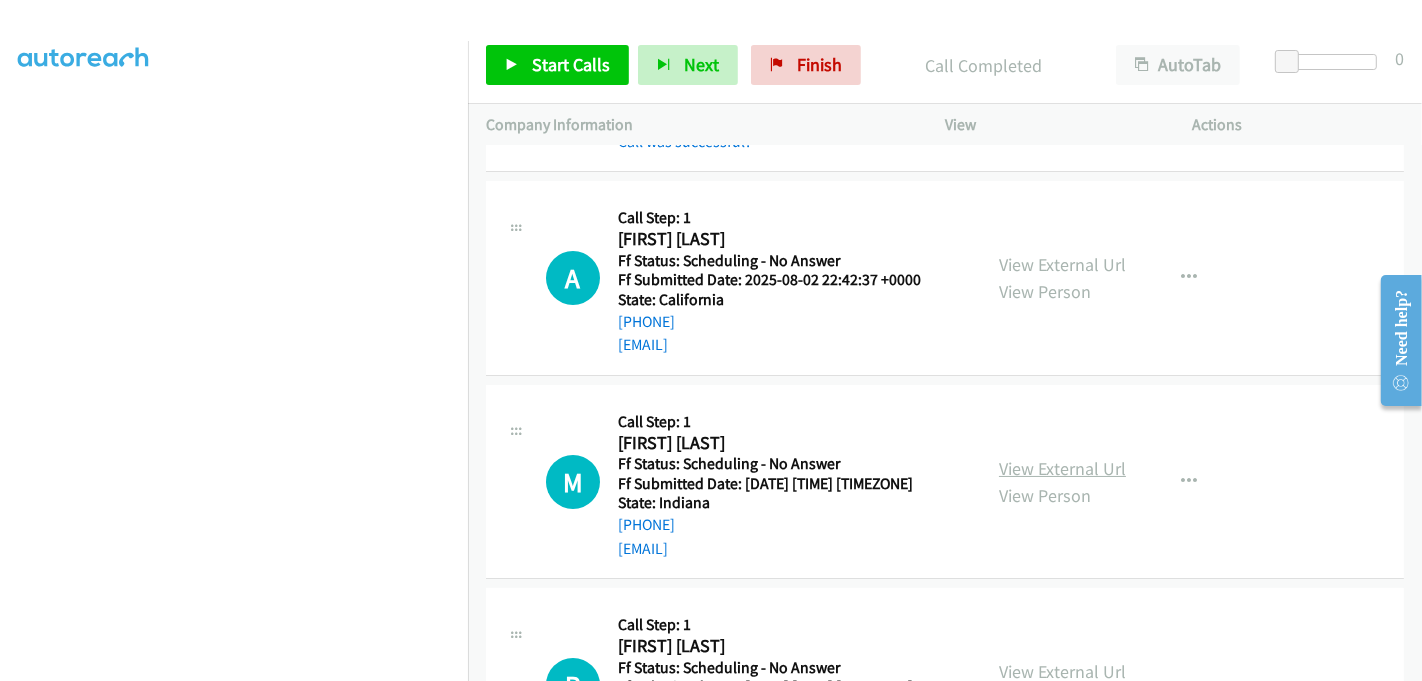click on "View External Url" at bounding box center [1062, 468] 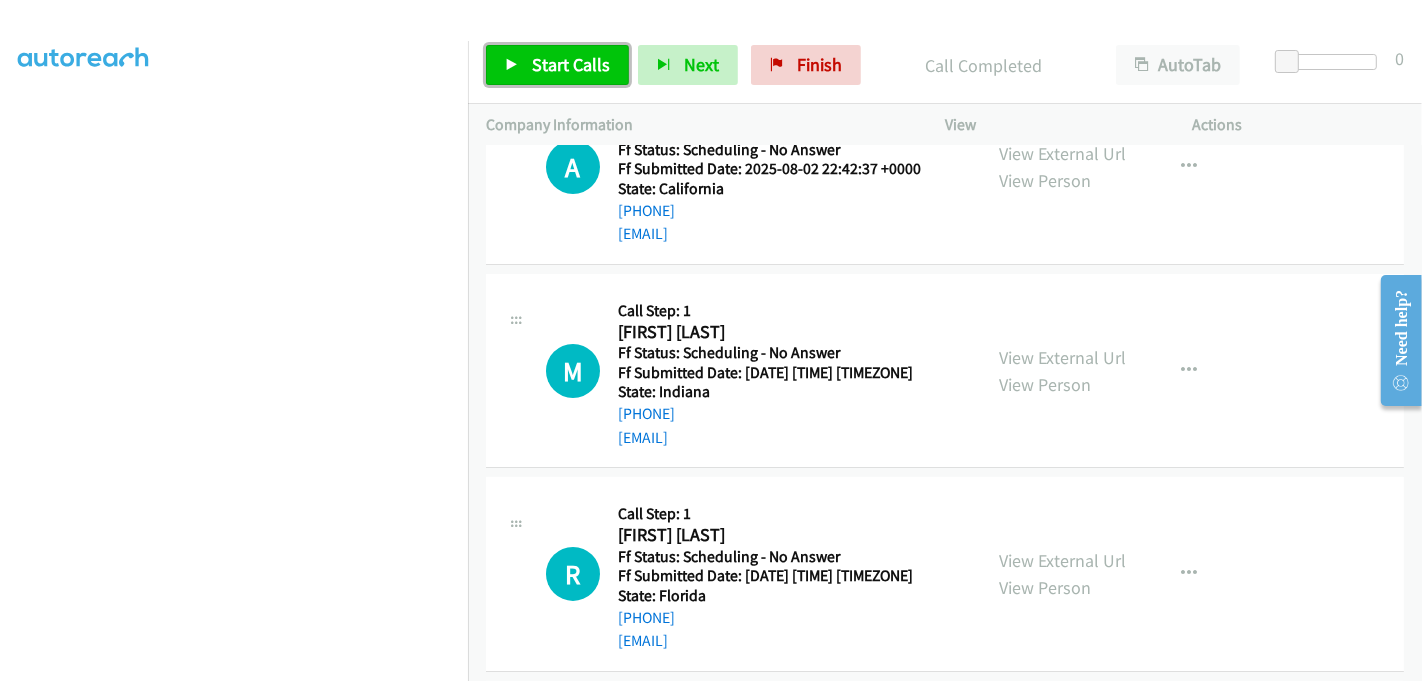 click on "Start Calls" at bounding box center [557, 65] 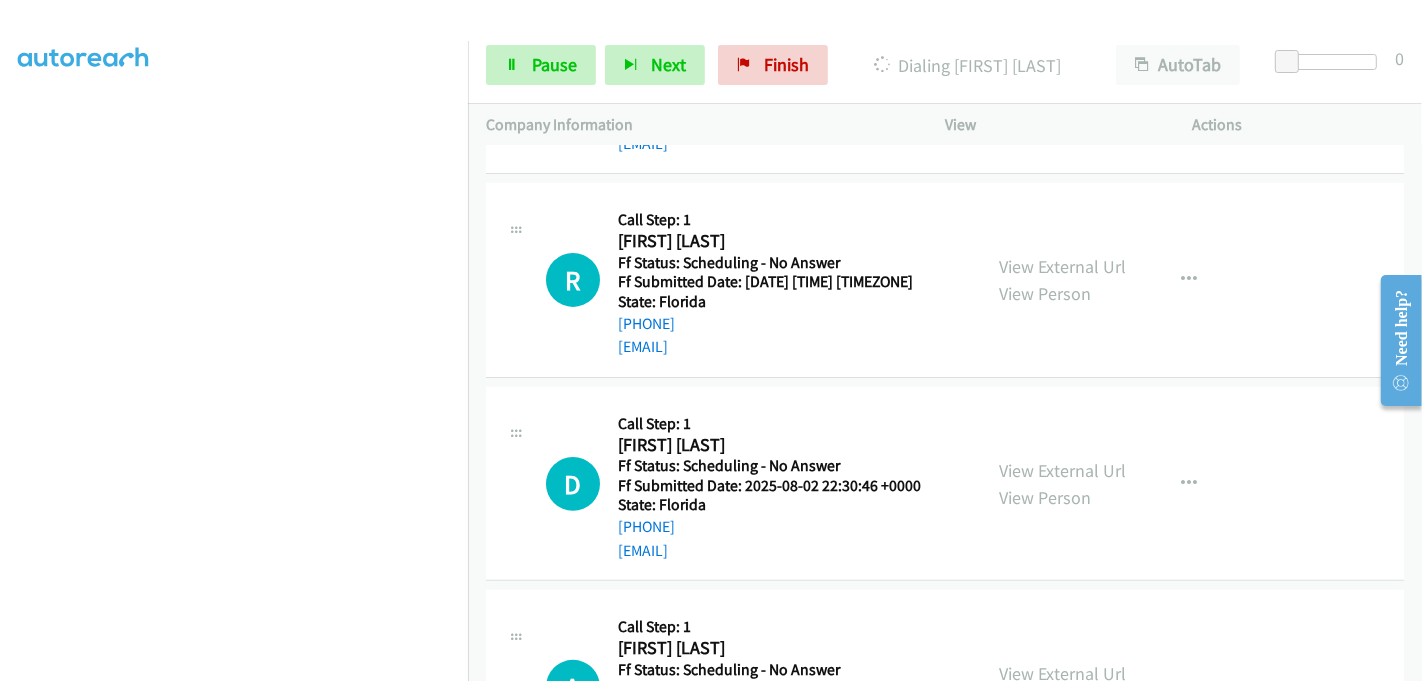 scroll, scrollTop: 7111, scrollLeft: 0, axis: vertical 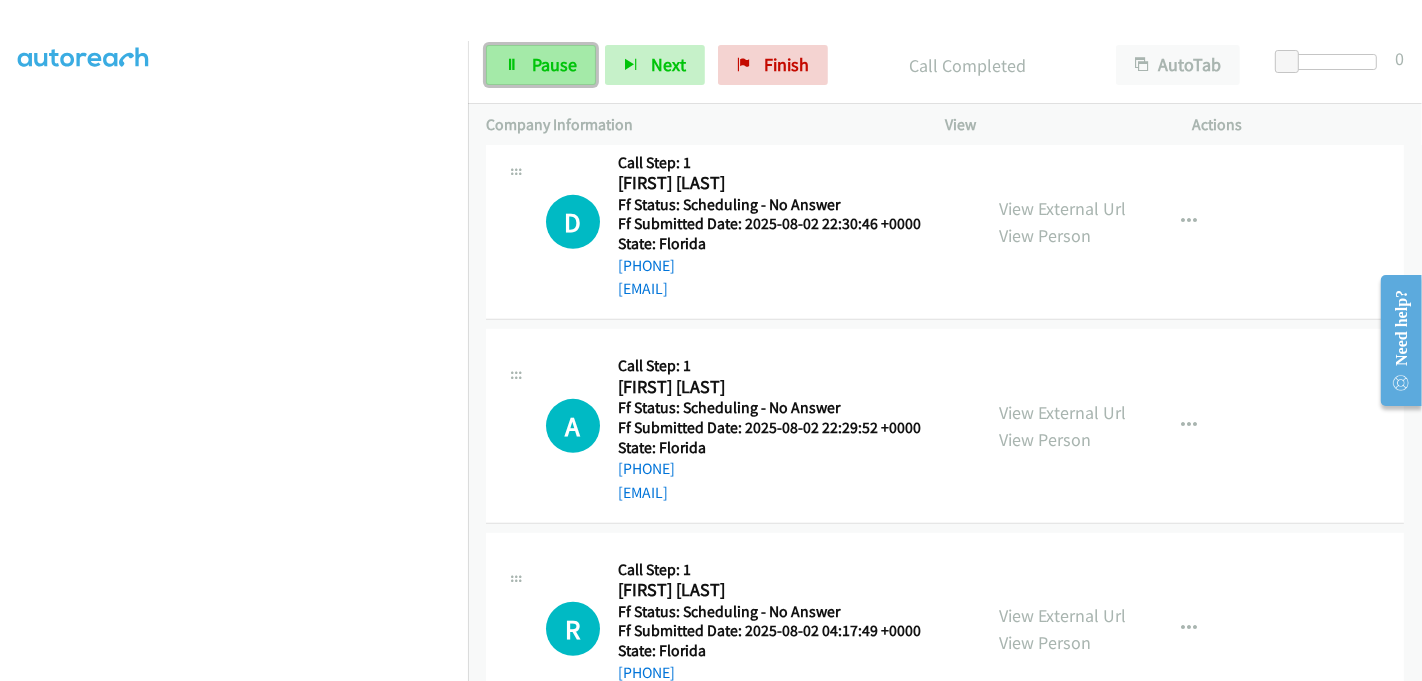 click on "Pause" at bounding box center [554, 64] 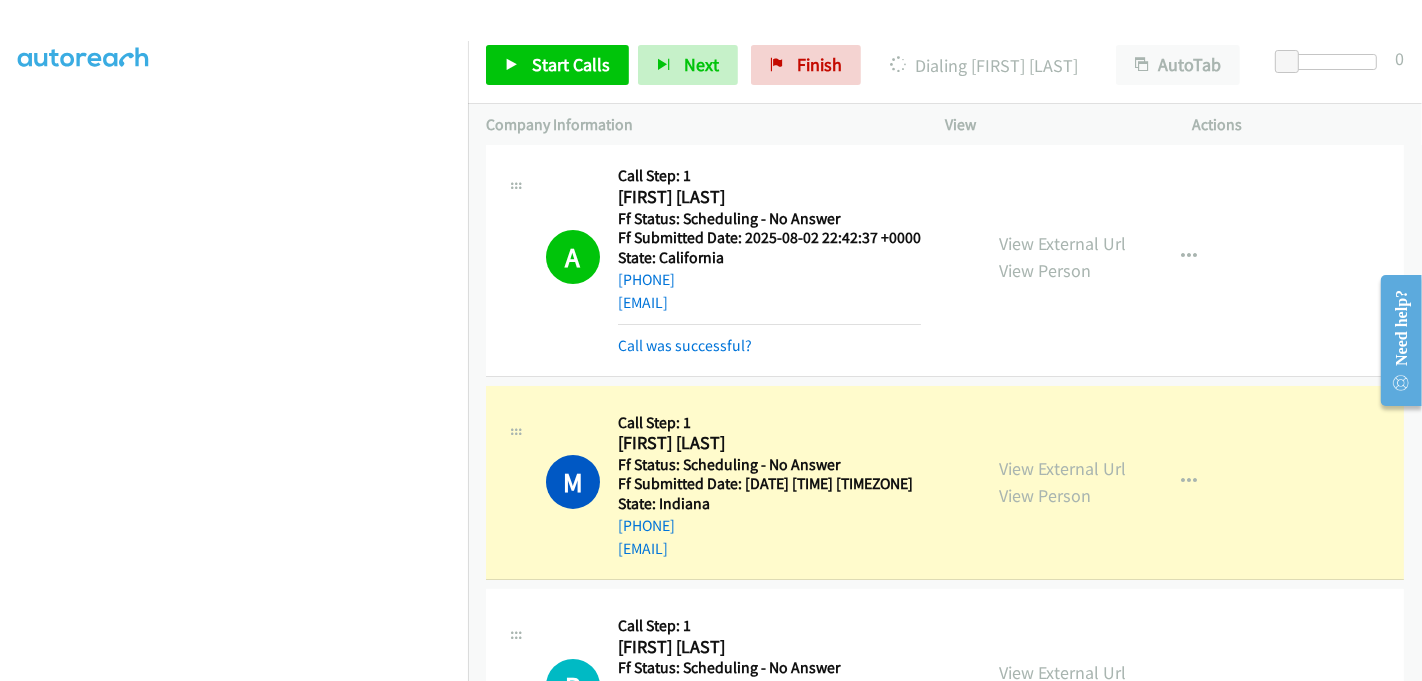 scroll, scrollTop: 6375, scrollLeft: 0, axis: vertical 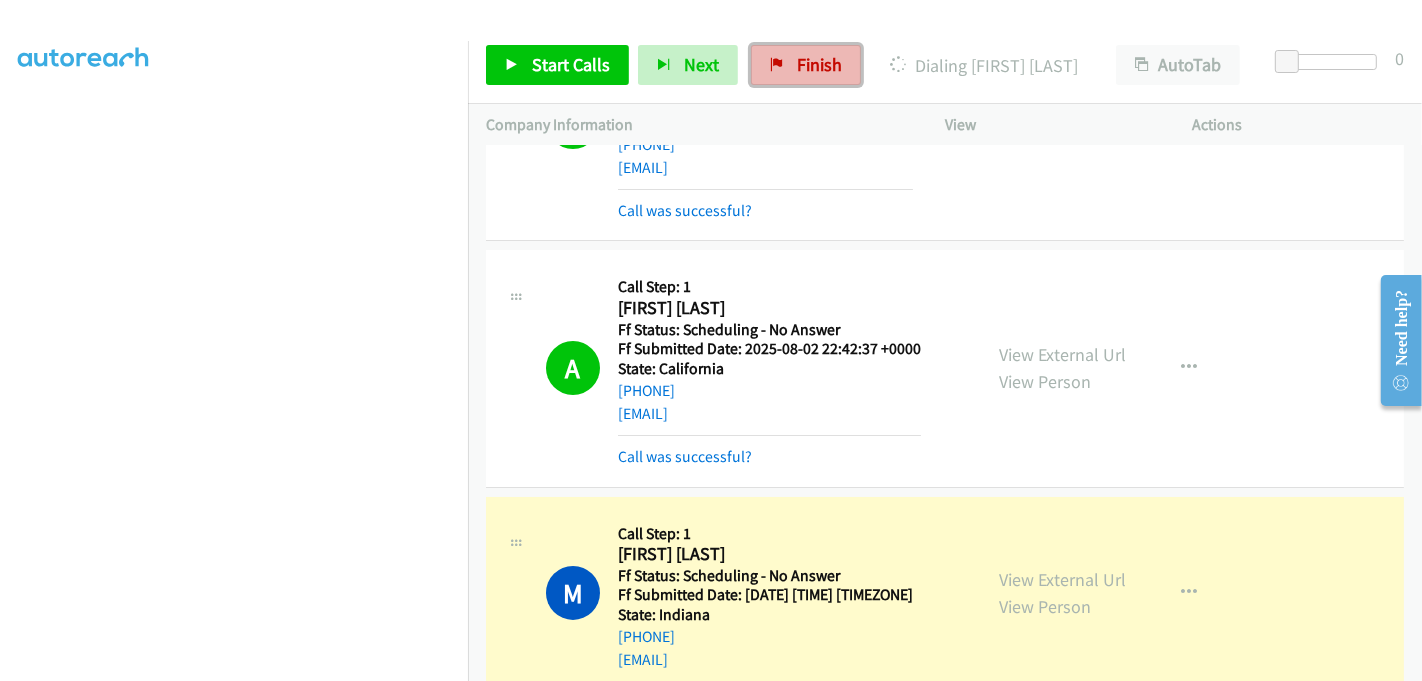 click on "Finish" at bounding box center [819, 64] 